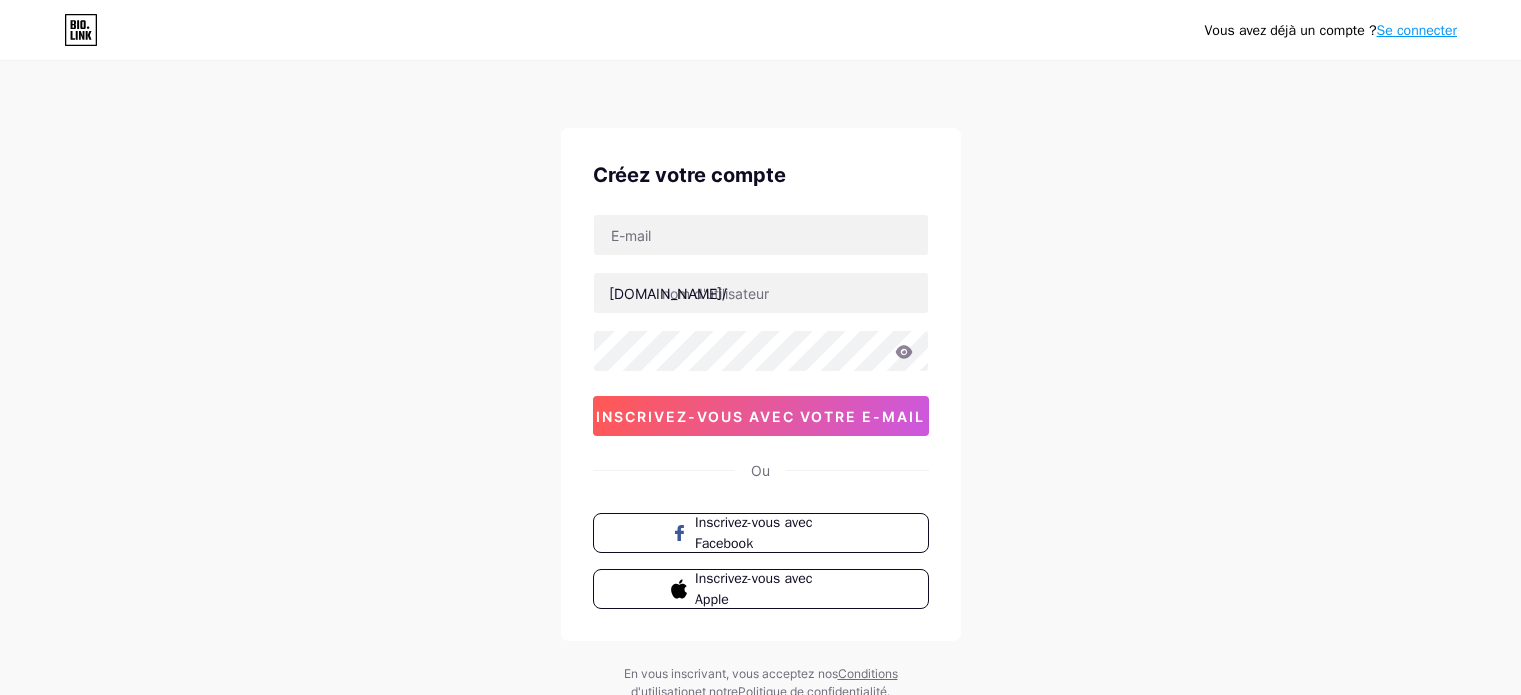 scroll, scrollTop: 0, scrollLeft: 0, axis: both 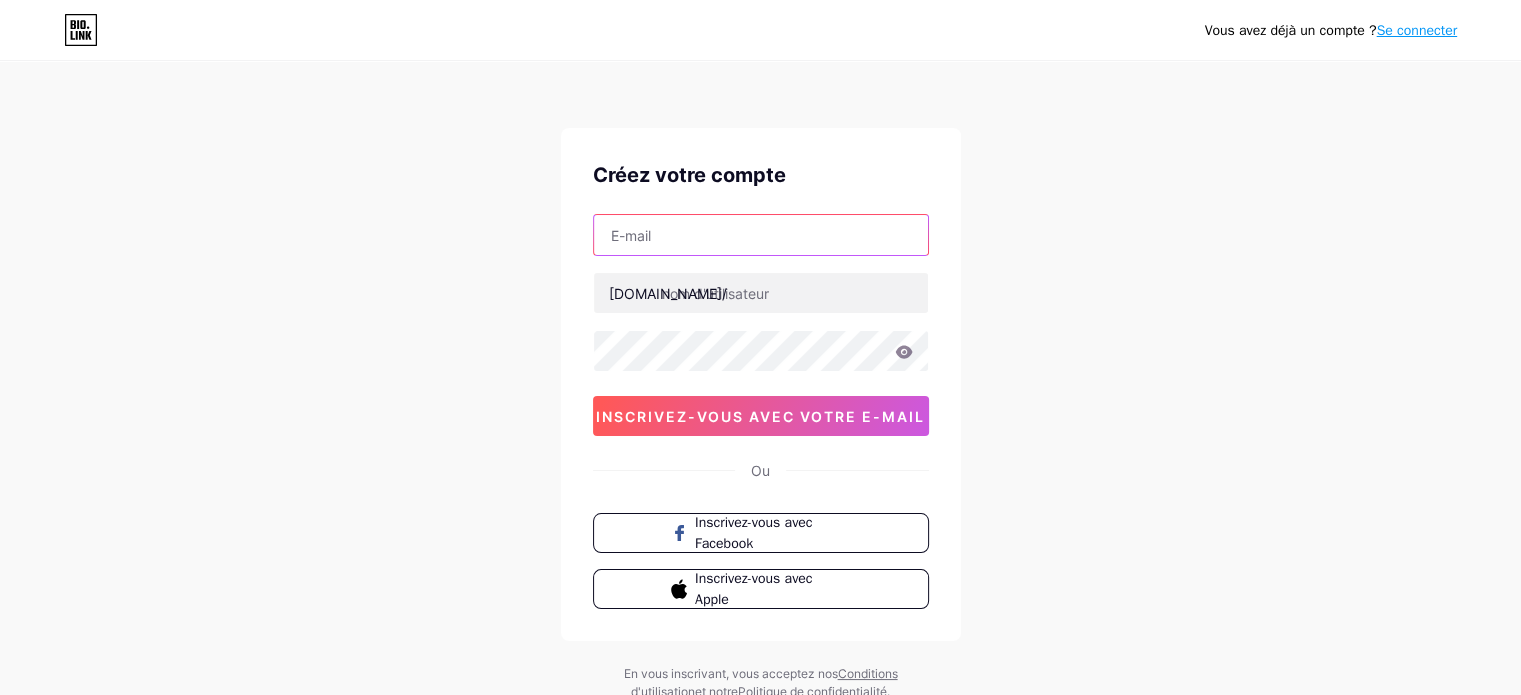 click at bounding box center (761, 235) 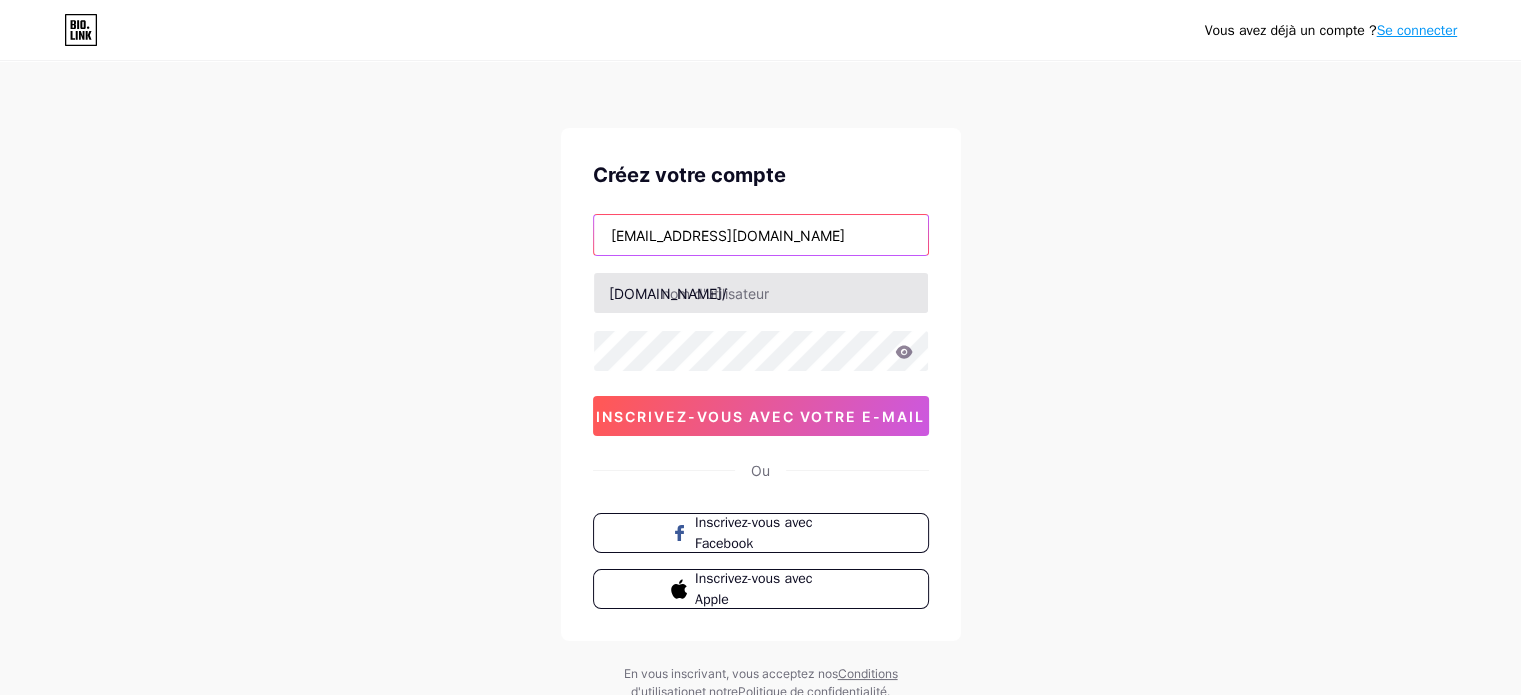 type on "[EMAIL_ADDRESS][DOMAIN_NAME]" 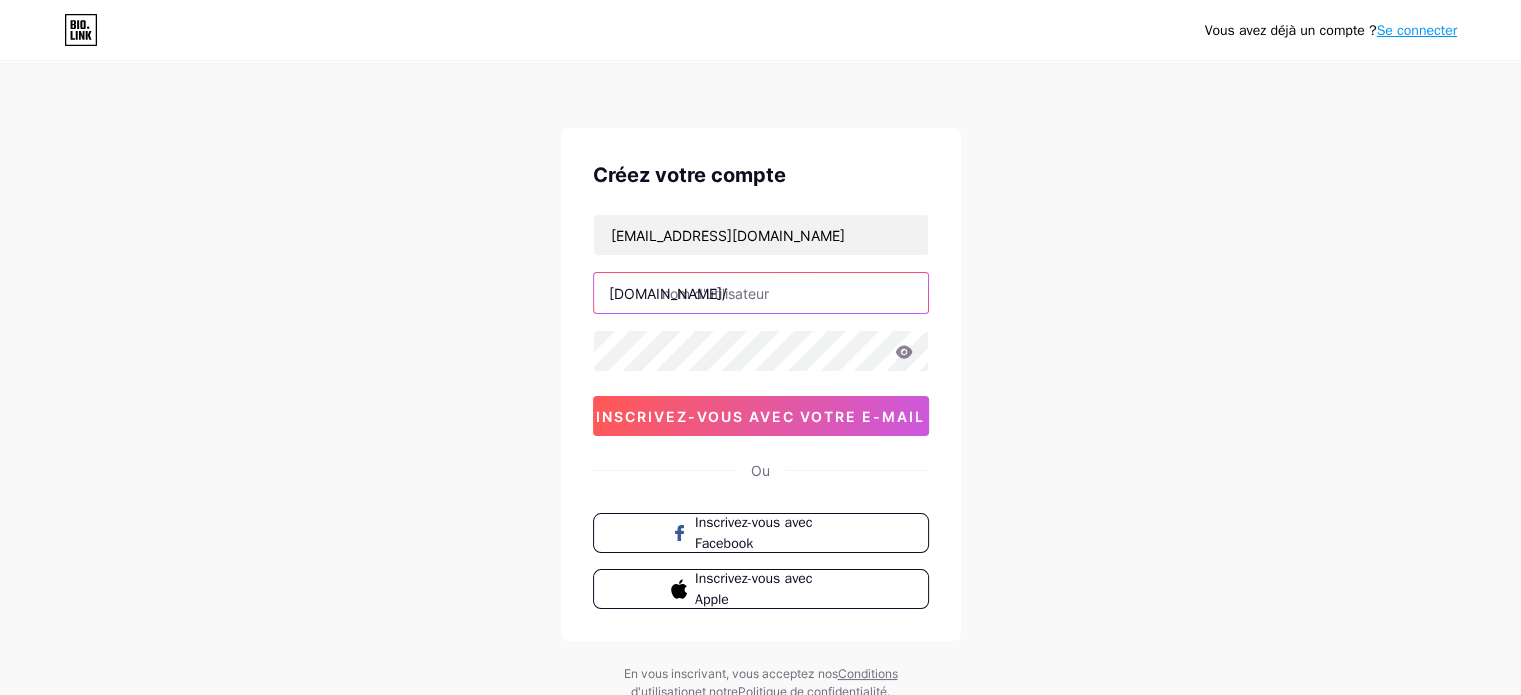 click at bounding box center [761, 293] 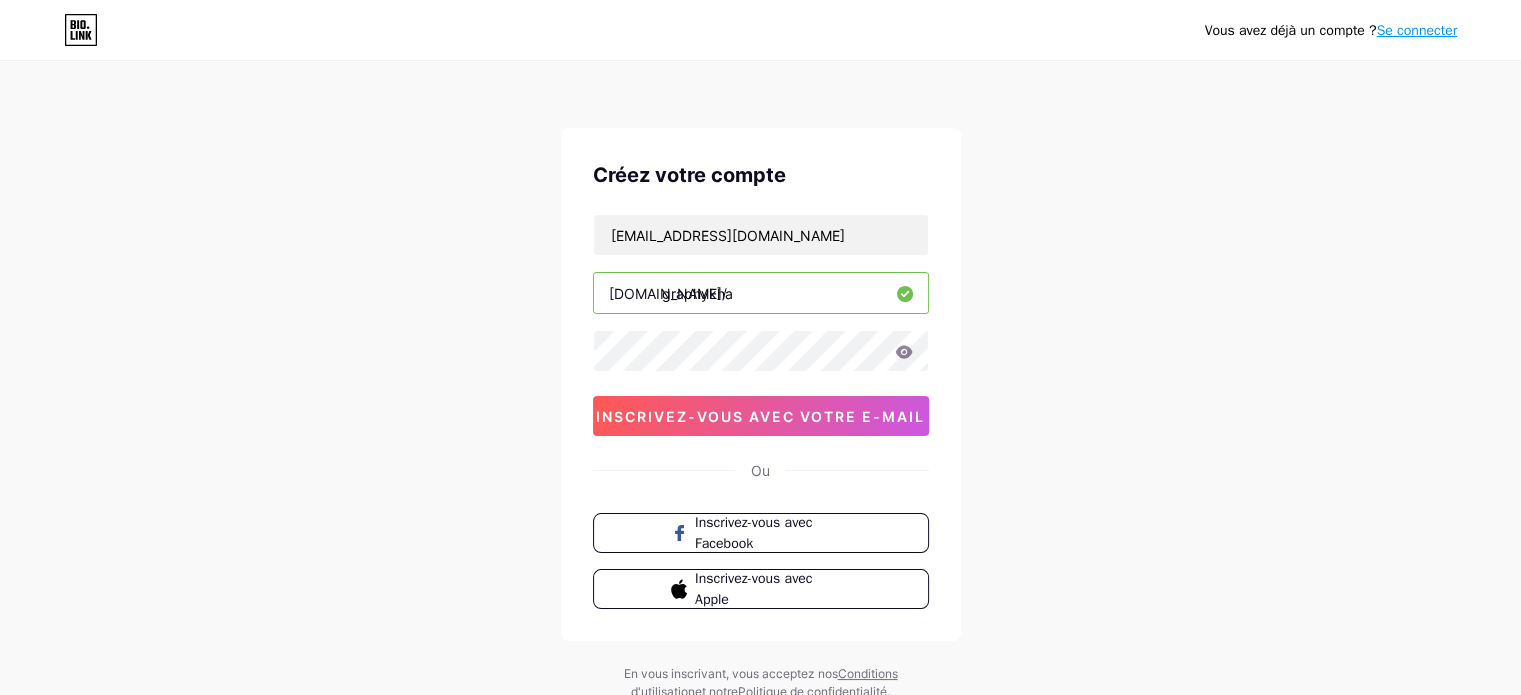 type on "graphykha" 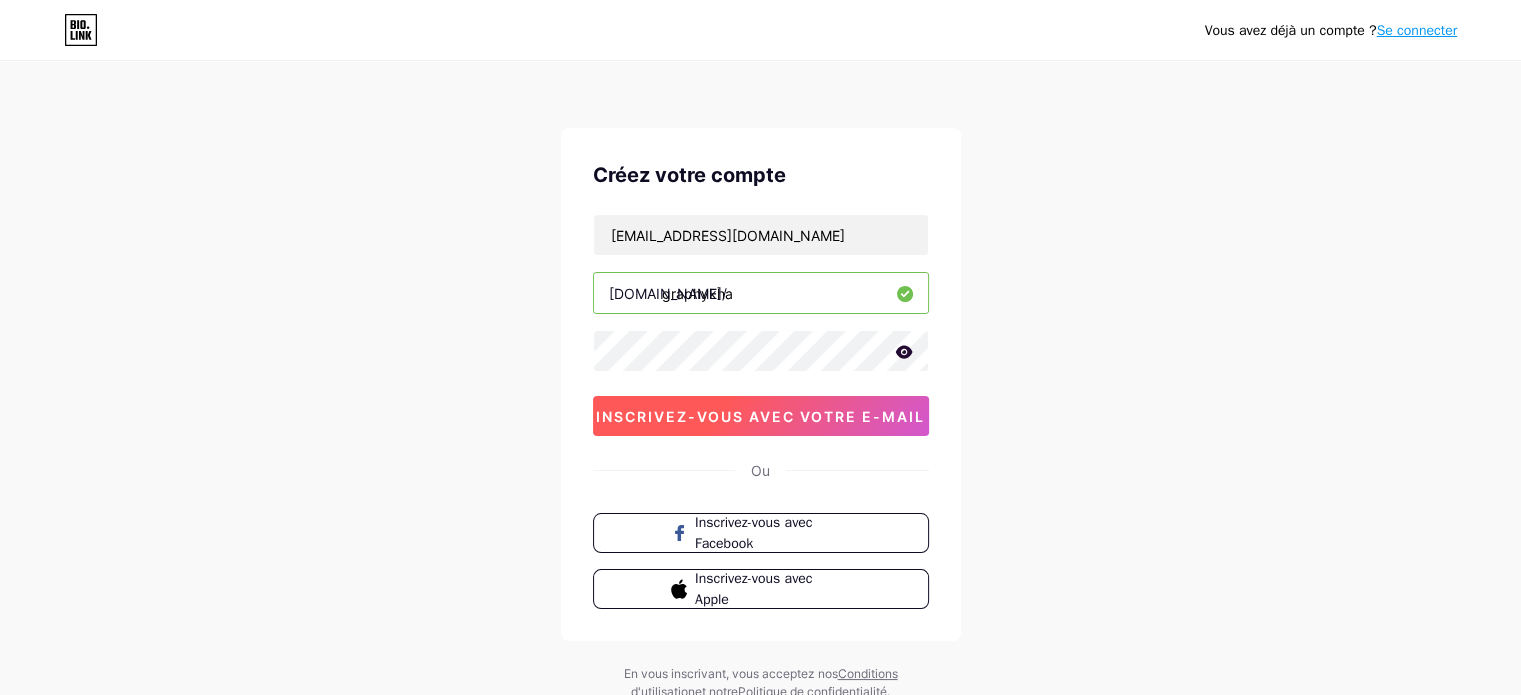 click on "inscrivez-vous avec votre e-mail" at bounding box center (760, 416) 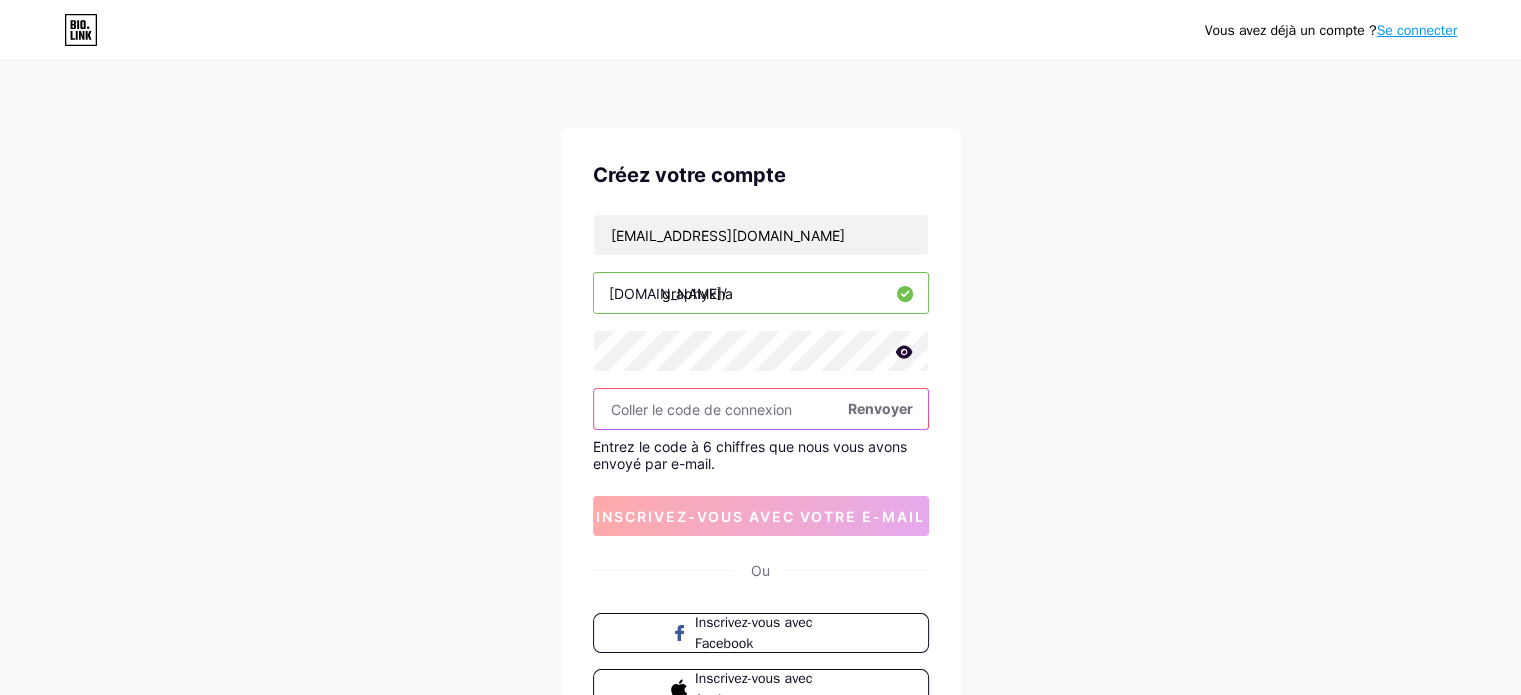 paste on "306450" 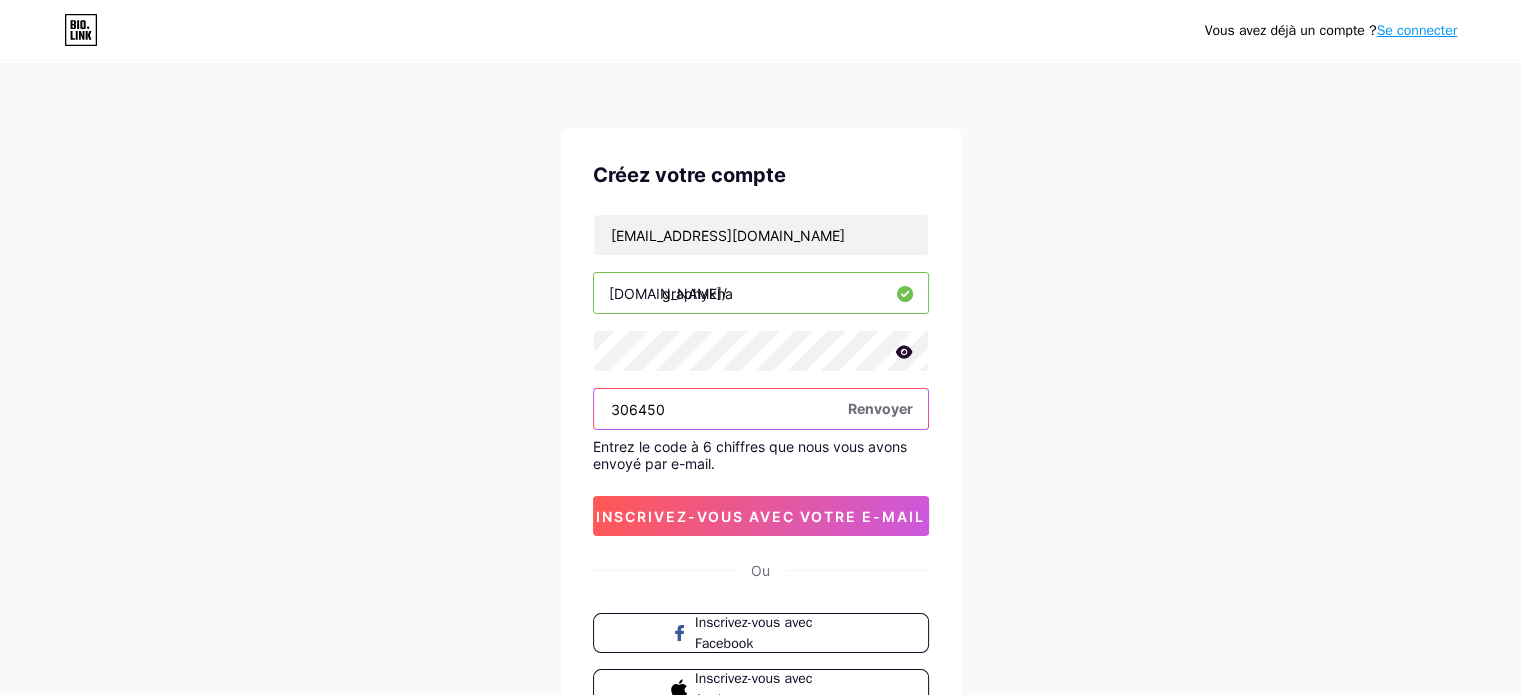 type on "306450" 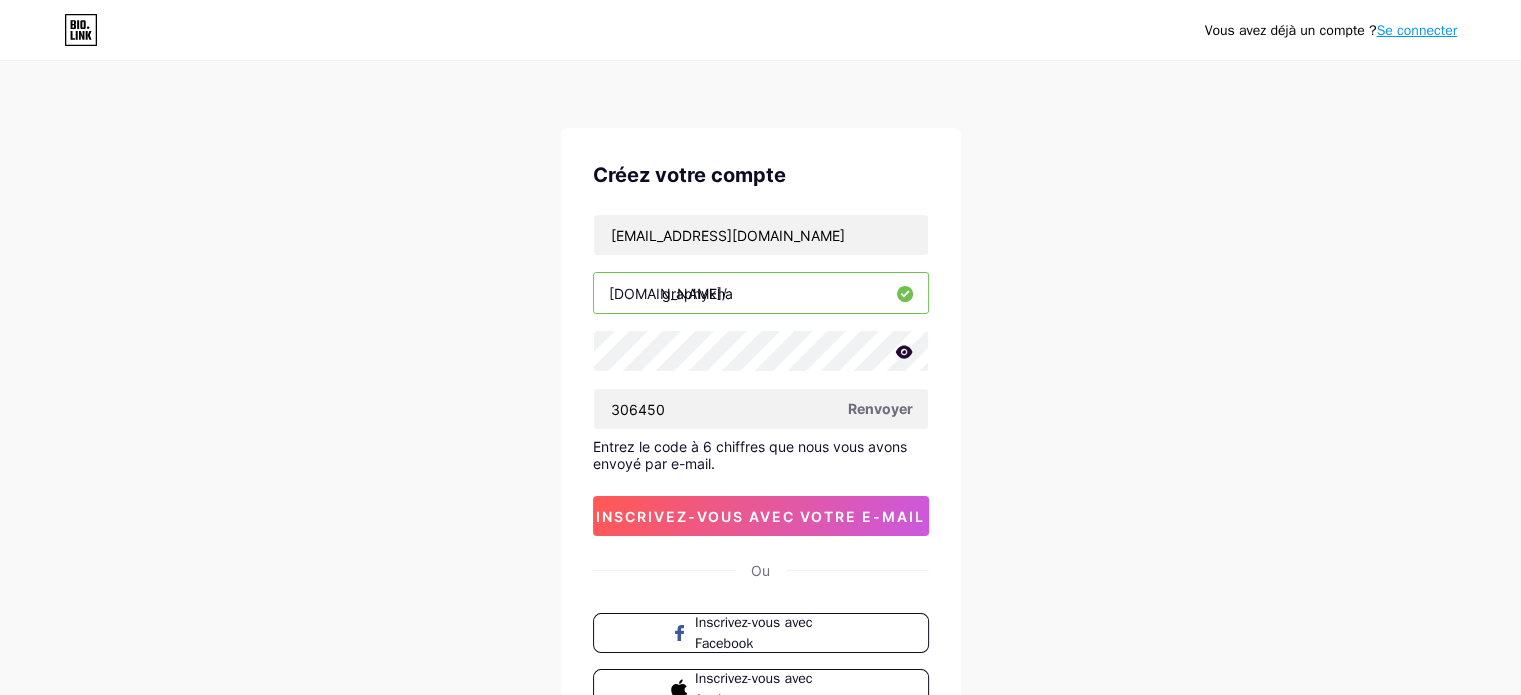 click on "Renvoyer" at bounding box center (880, 408) 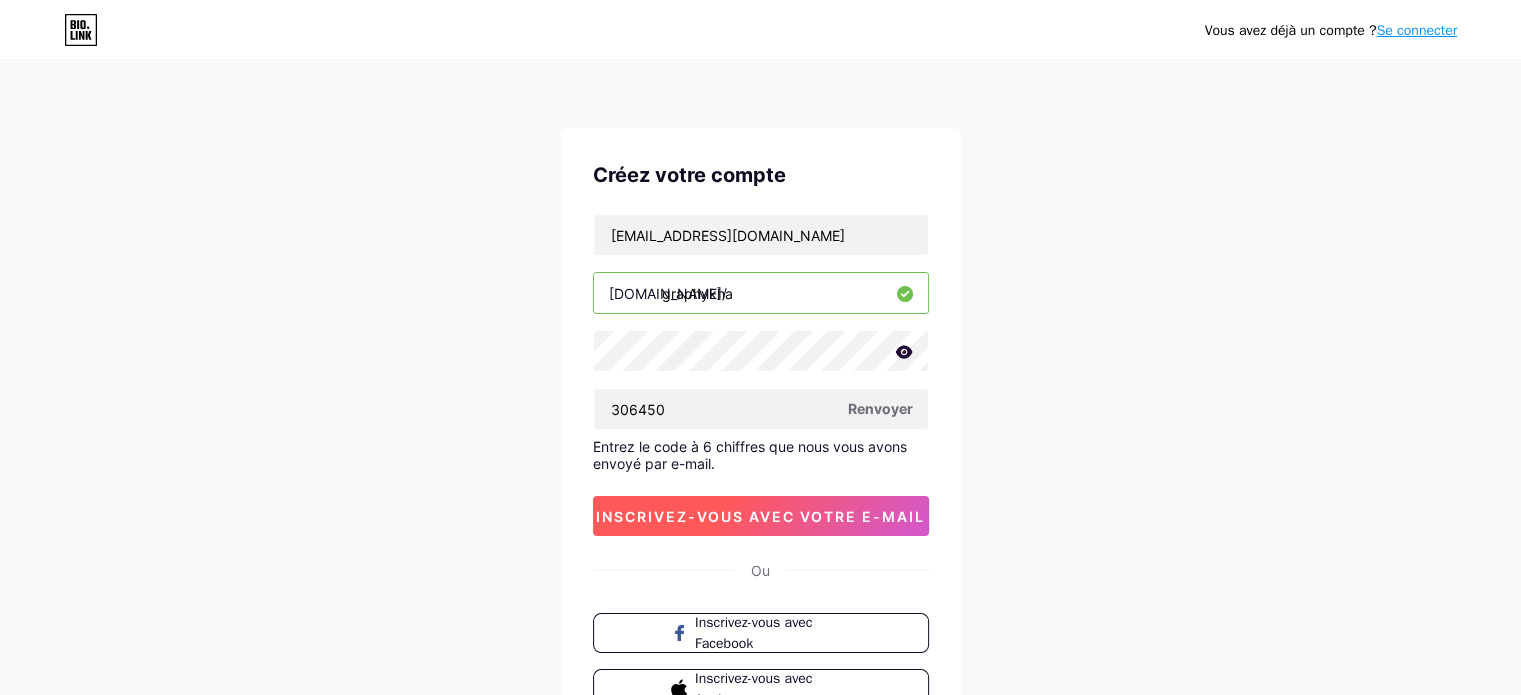 click on "inscrivez-vous avec votre e-mail" at bounding box center (760, 516) 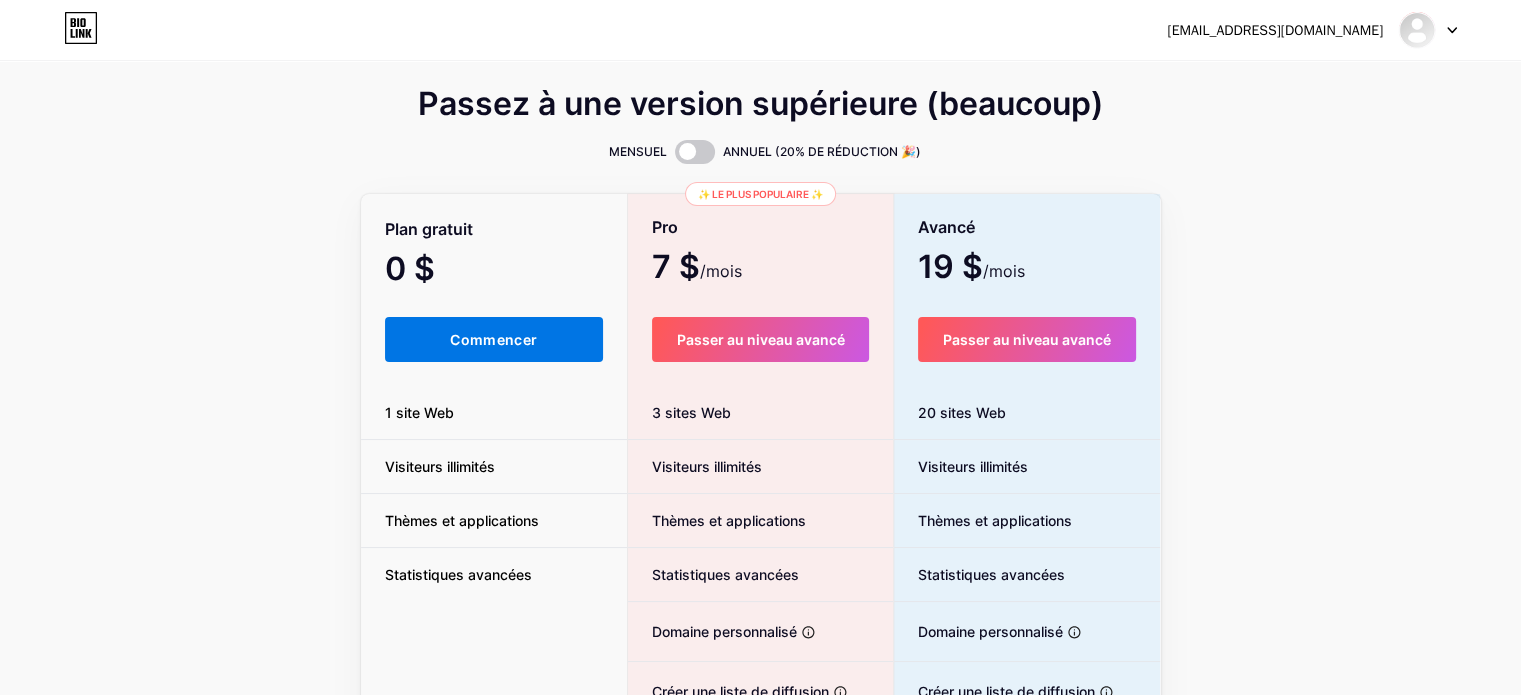 click on "Commencer" at bounding box center (493, 339) 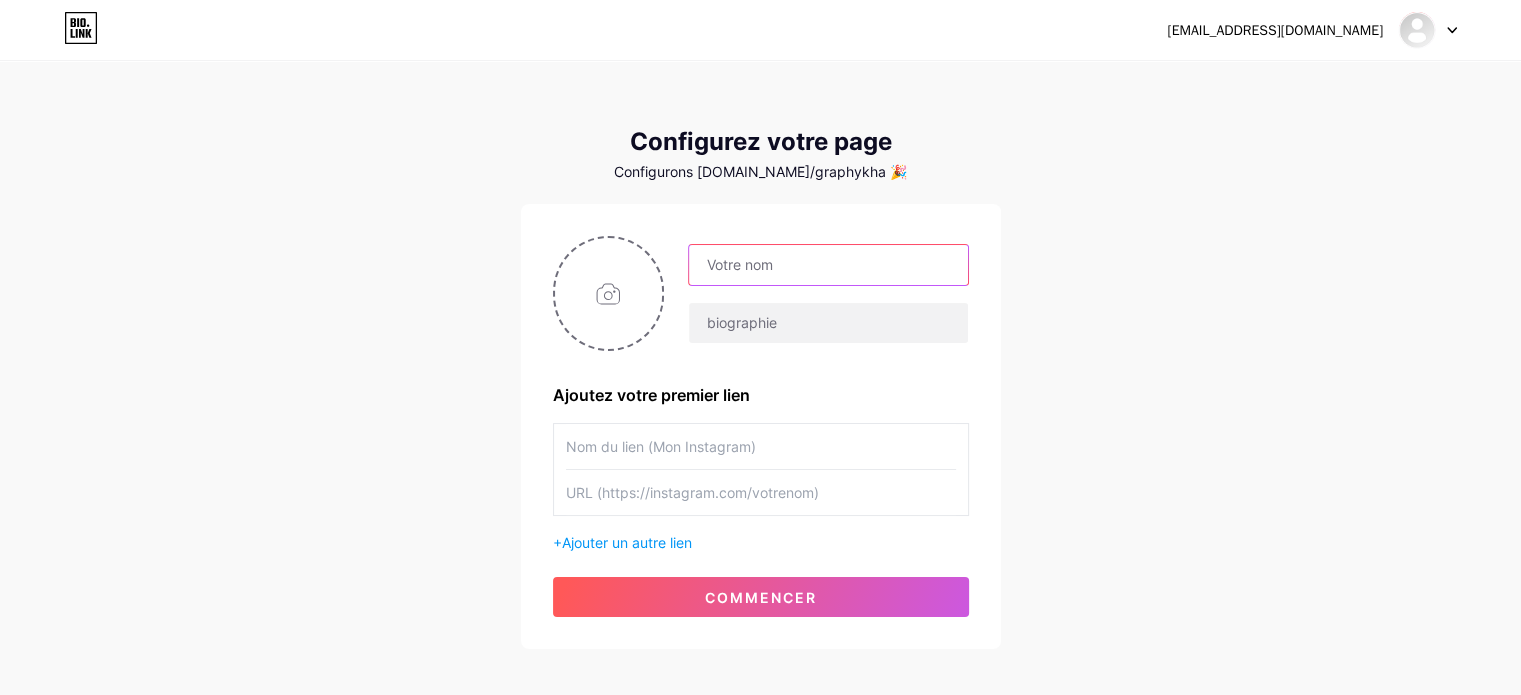 click at bounding box center [828, 265] 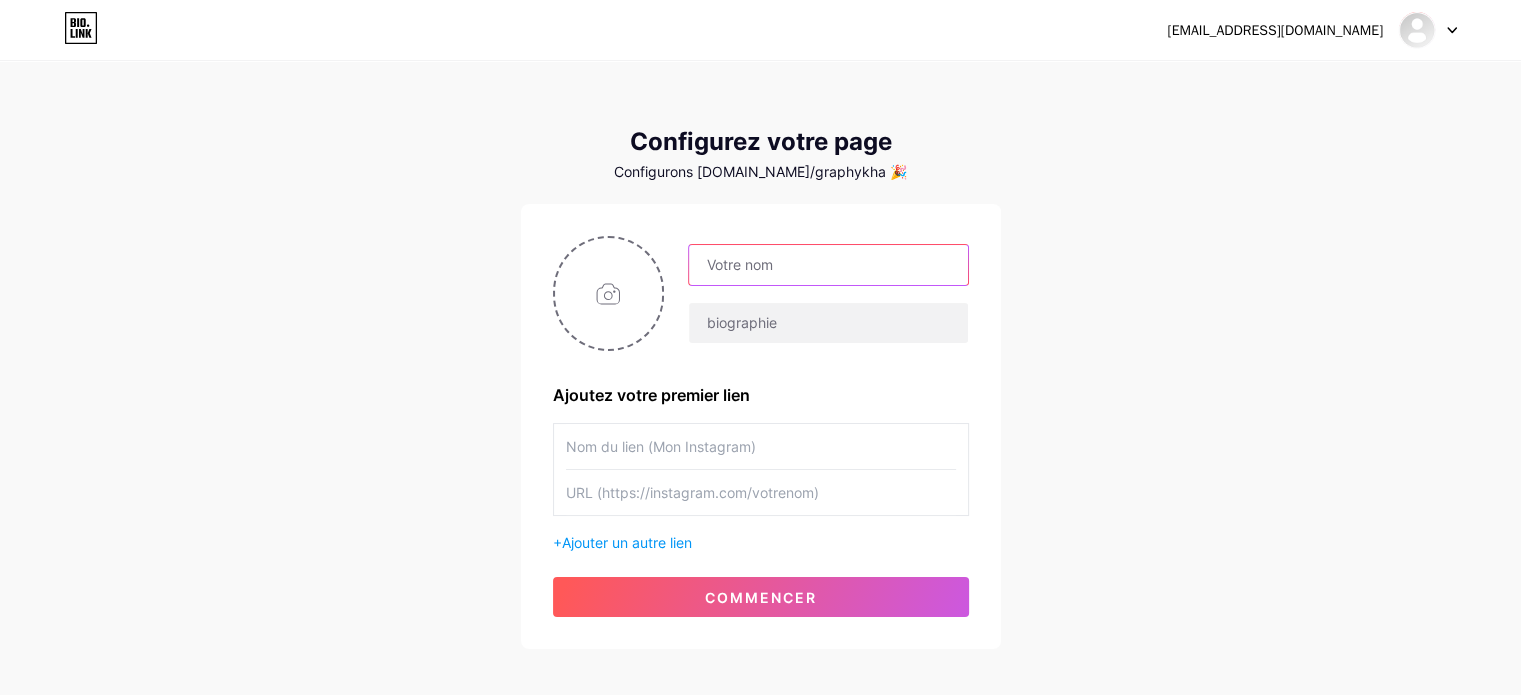 type on "[EMAIL_ADDRESS][DOMAIN_NAME]" 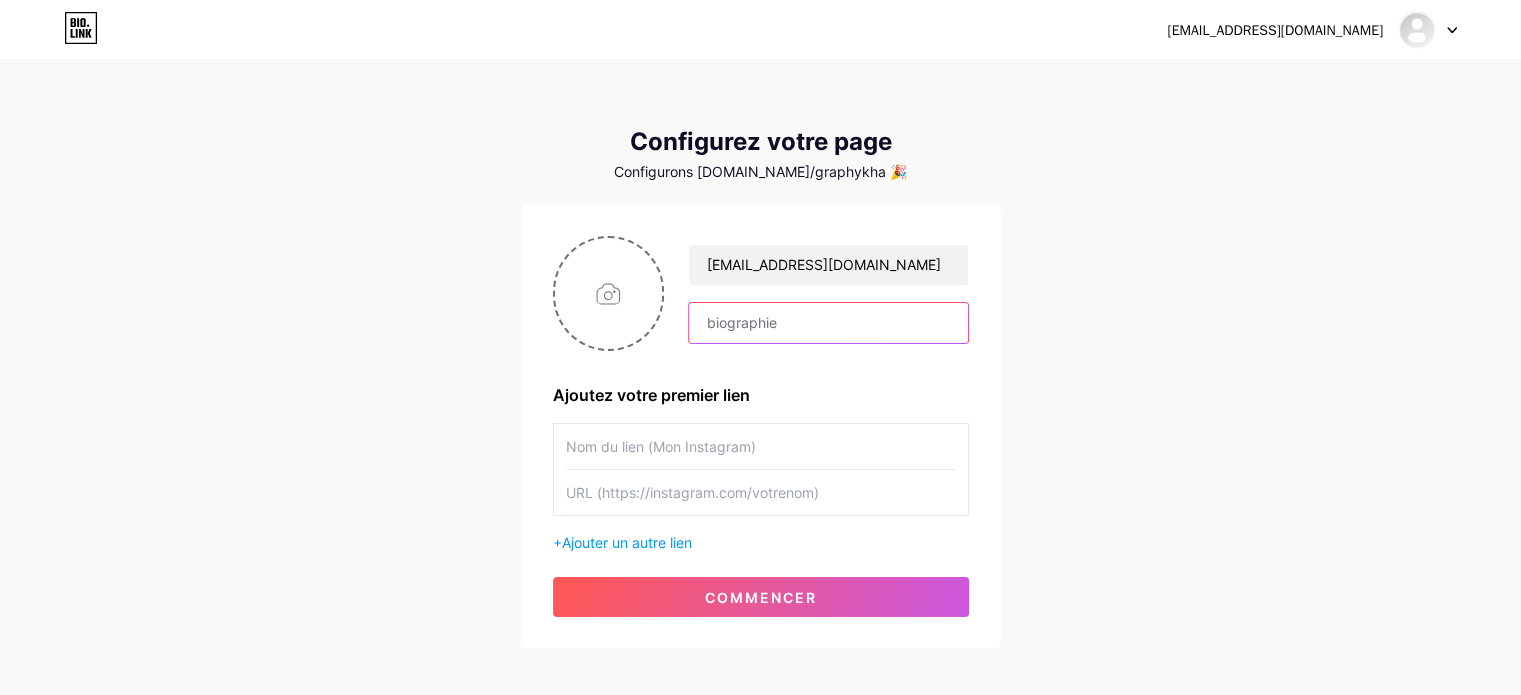 click at bounding box center (828, 323) 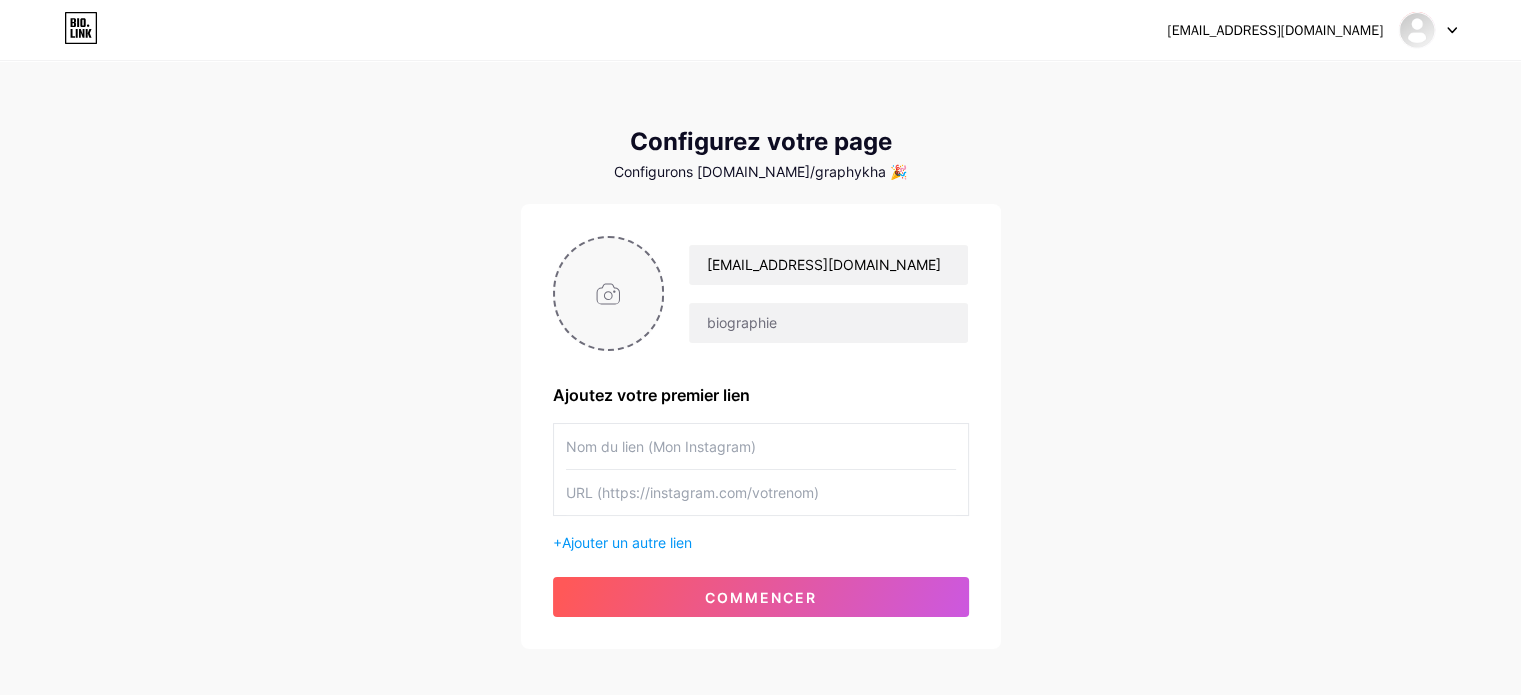 click at bounding box center [609, 293] 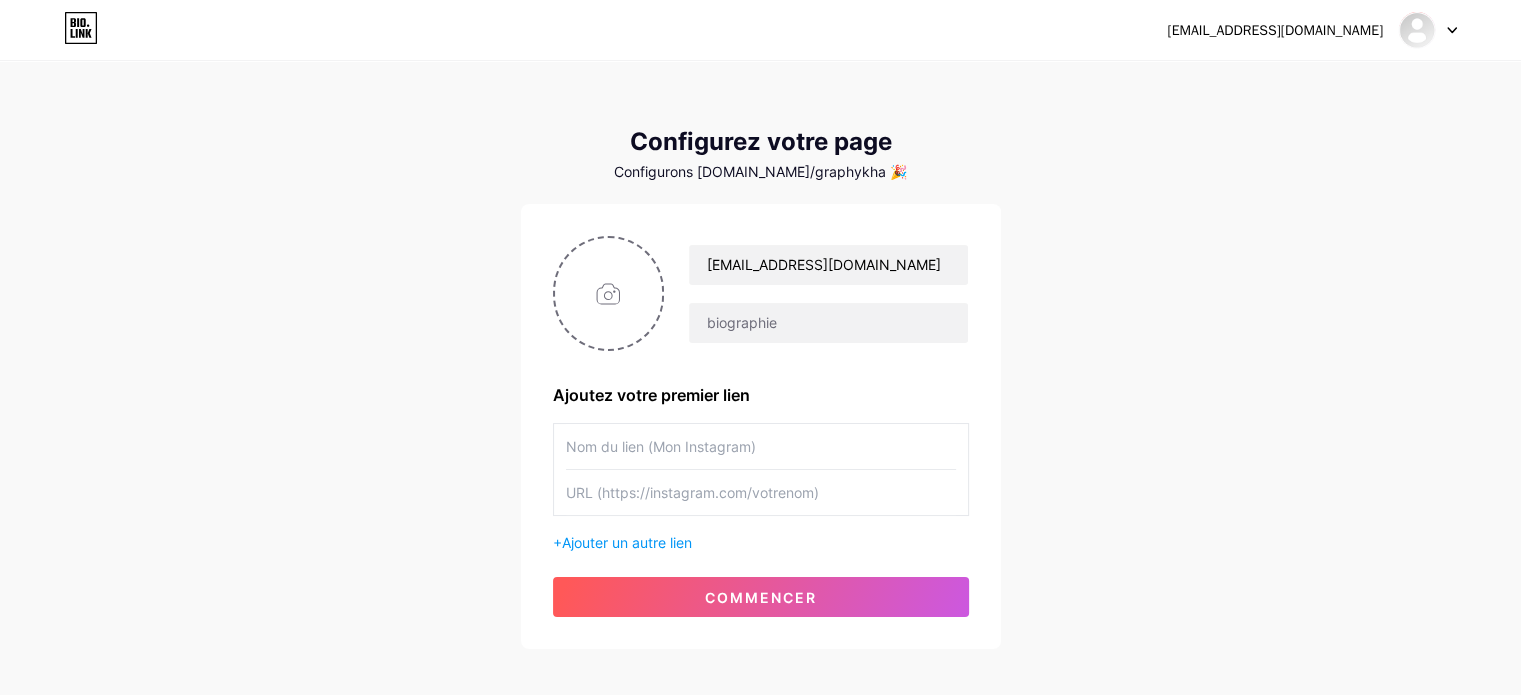 drag, startPoint x: 579, startPoint y: 259, endPoint x: 256, endPoint y: 337, distance: 332.28452 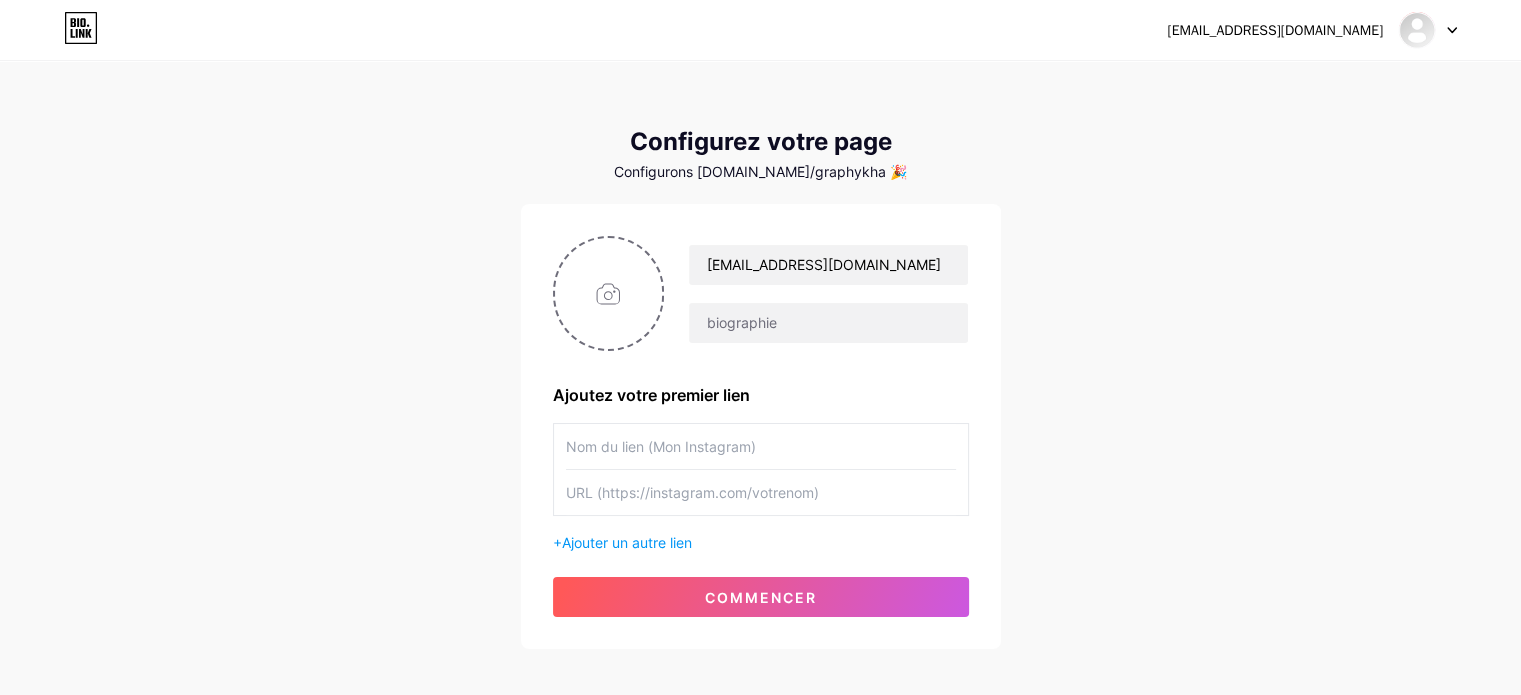 click on "[EMAIL_ADDRESS][DOMAIN_NAME]           Tableau de bord     Déconnexion   Configurez votre page   Configurons [DOMAIN_NAME]/graphykha 🎉               [EMAIL_ADDRESS][DOMAIN_NAME]         Ajoutez votre premier lien
+  Ajouter un autre lien     commencer" at bounding box center [760, 356] 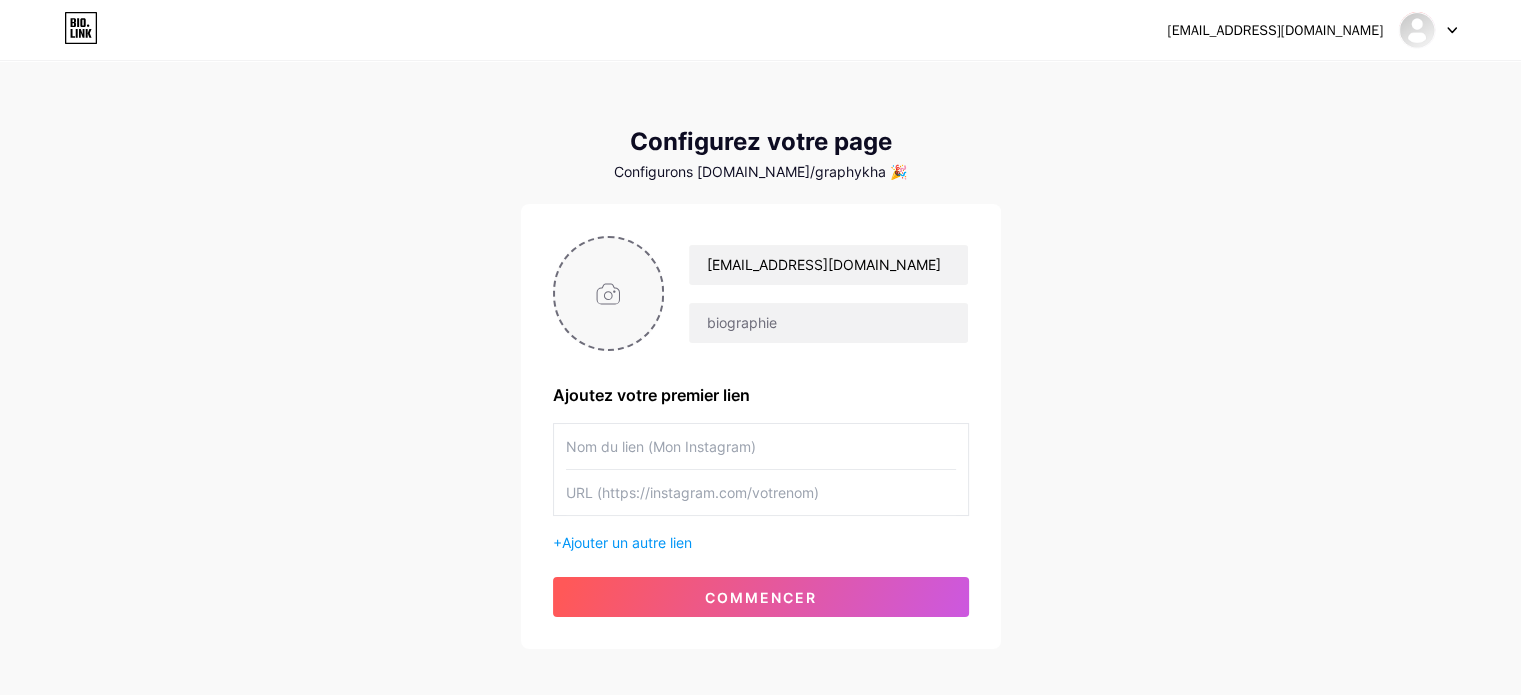 click at bounding box center (609, 293) 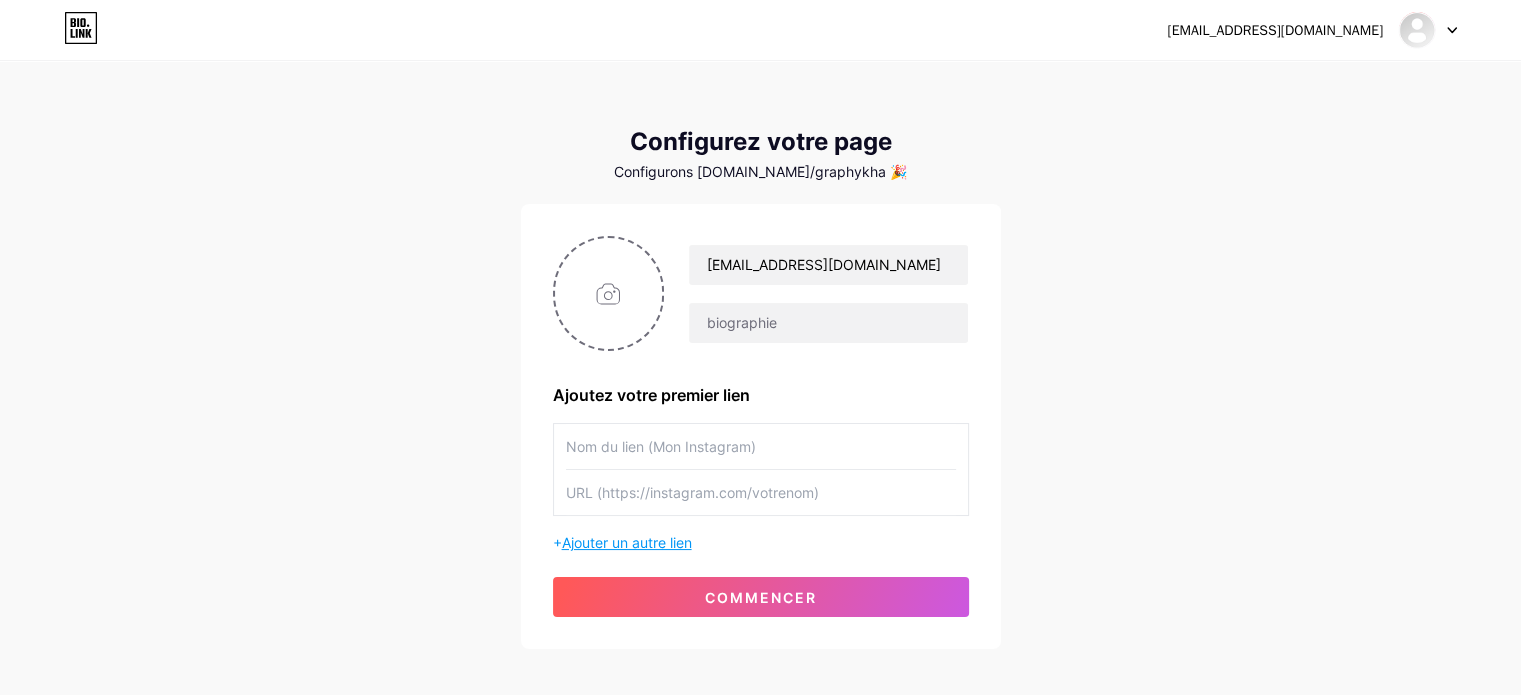 click on "Ajouter un autre lien" at bounding box center (627, 542) 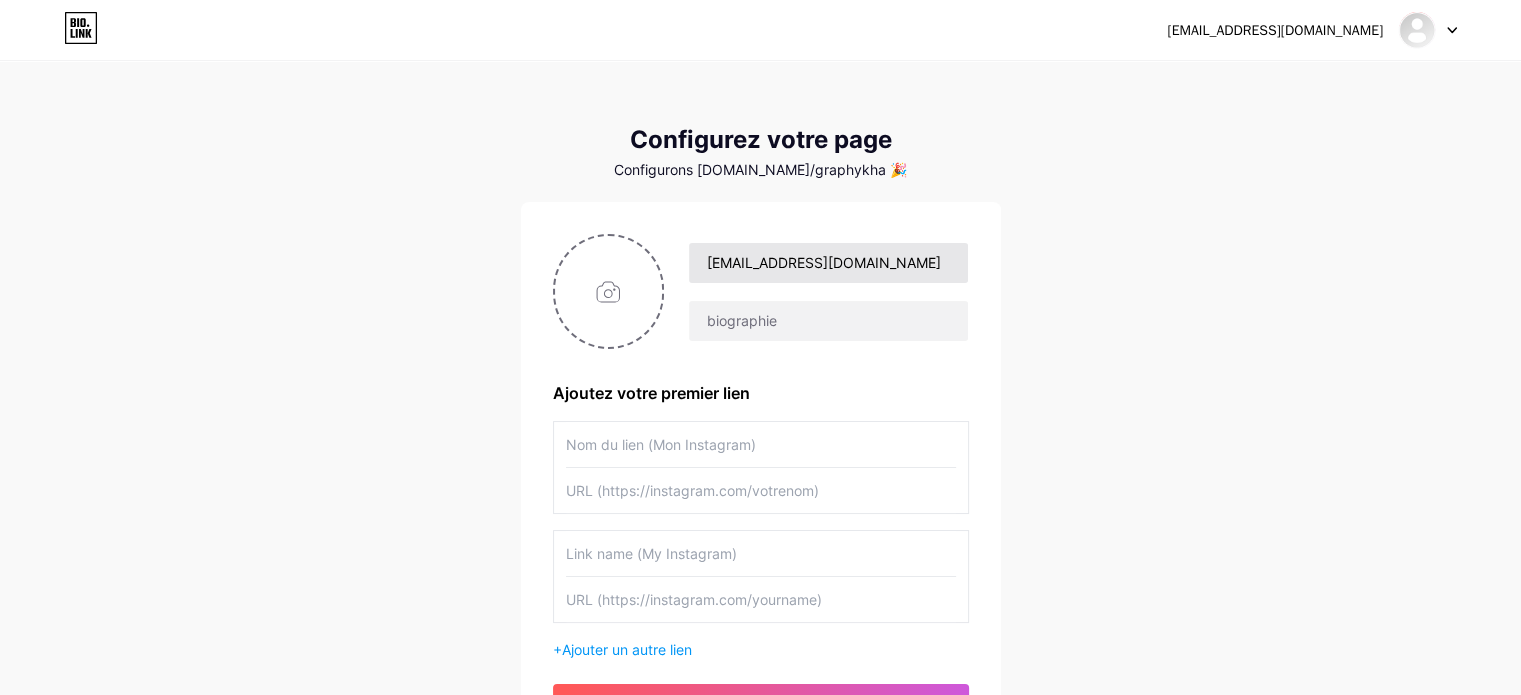 scroll, scrollTop: 0, scrollLeft: 0, axis: both 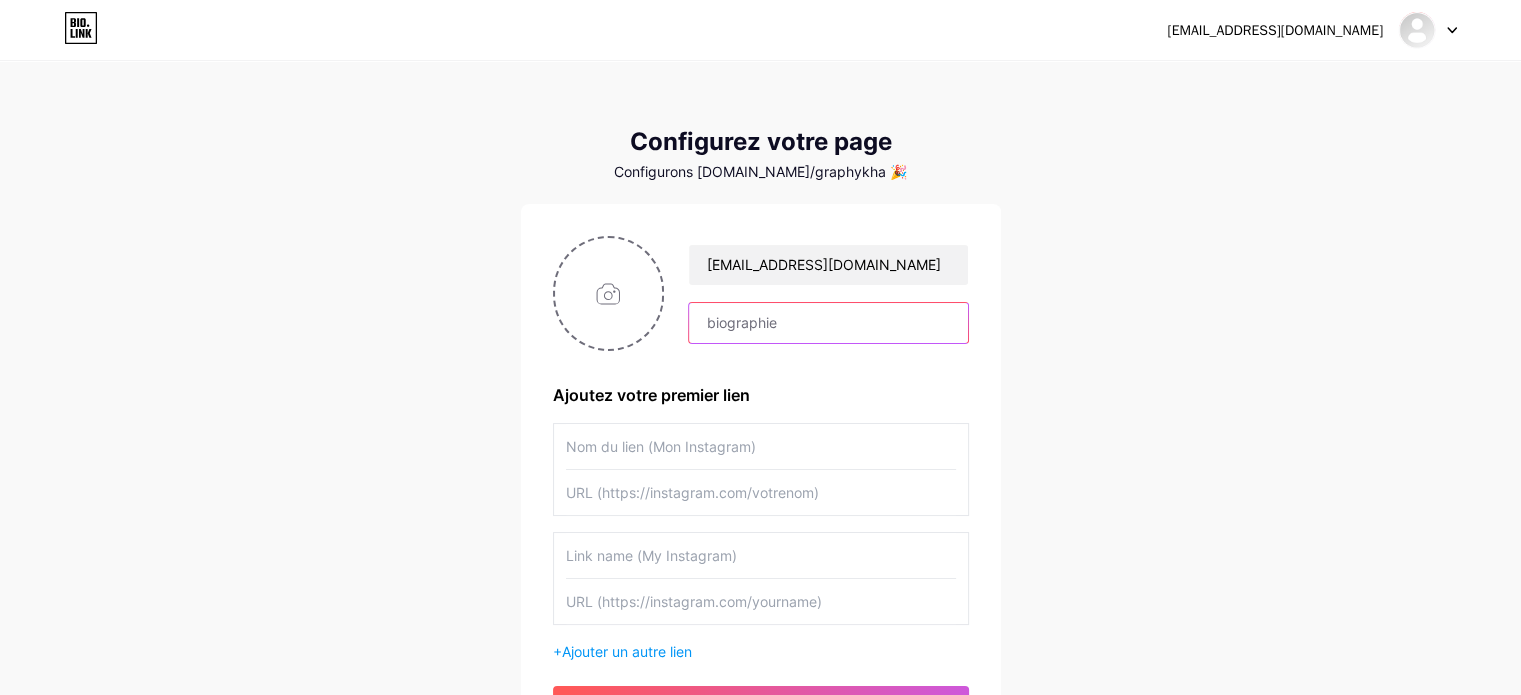 click at bounding box center [828, 323] 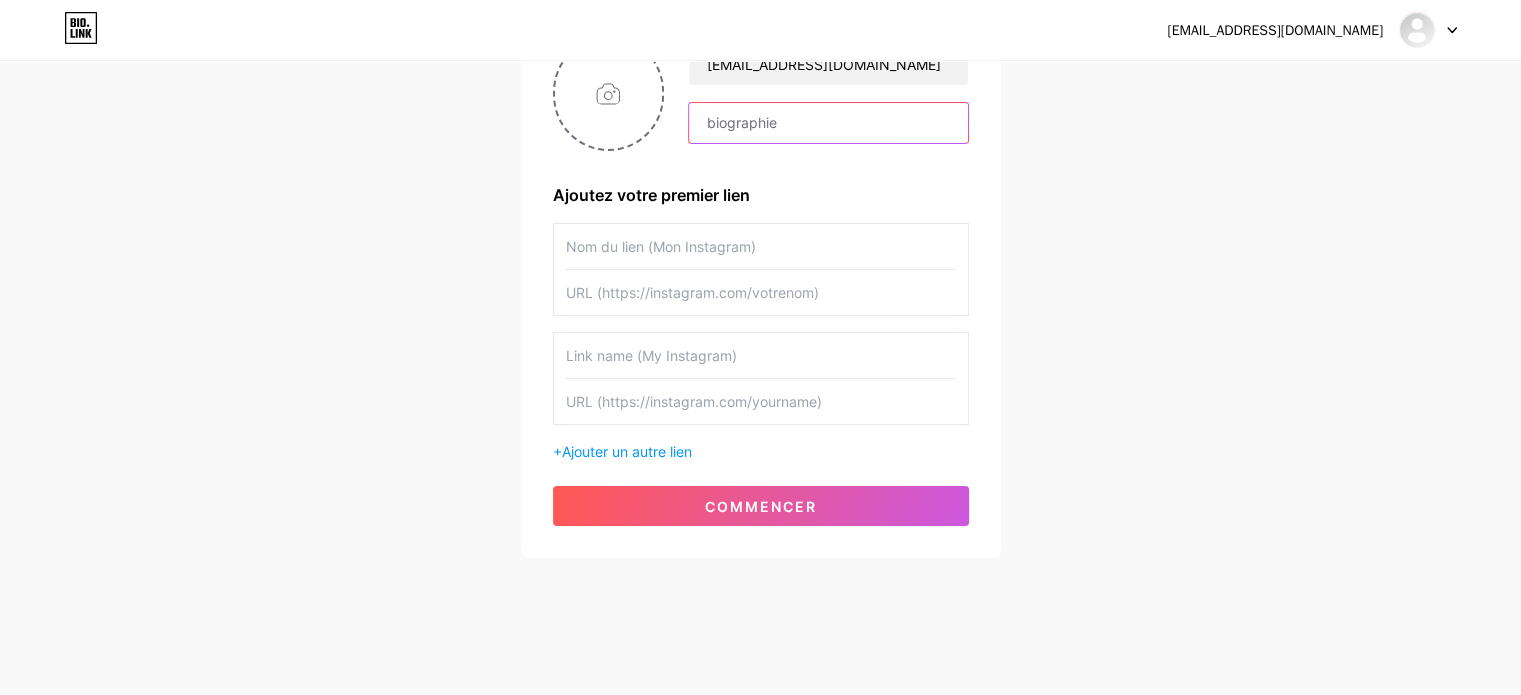 scroll, scrollTop: 100, scrollLeft: 0, axis: vertical 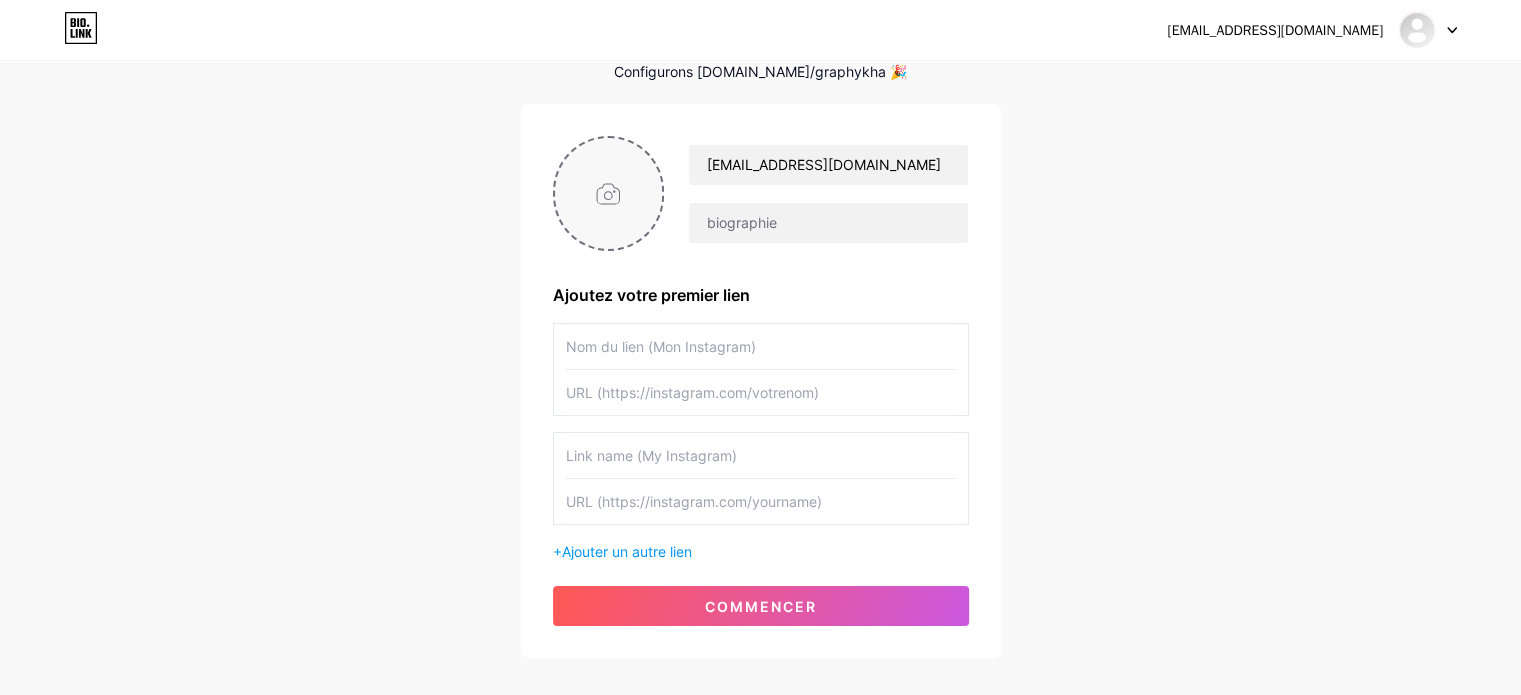 click at bounding box center [609, 193] 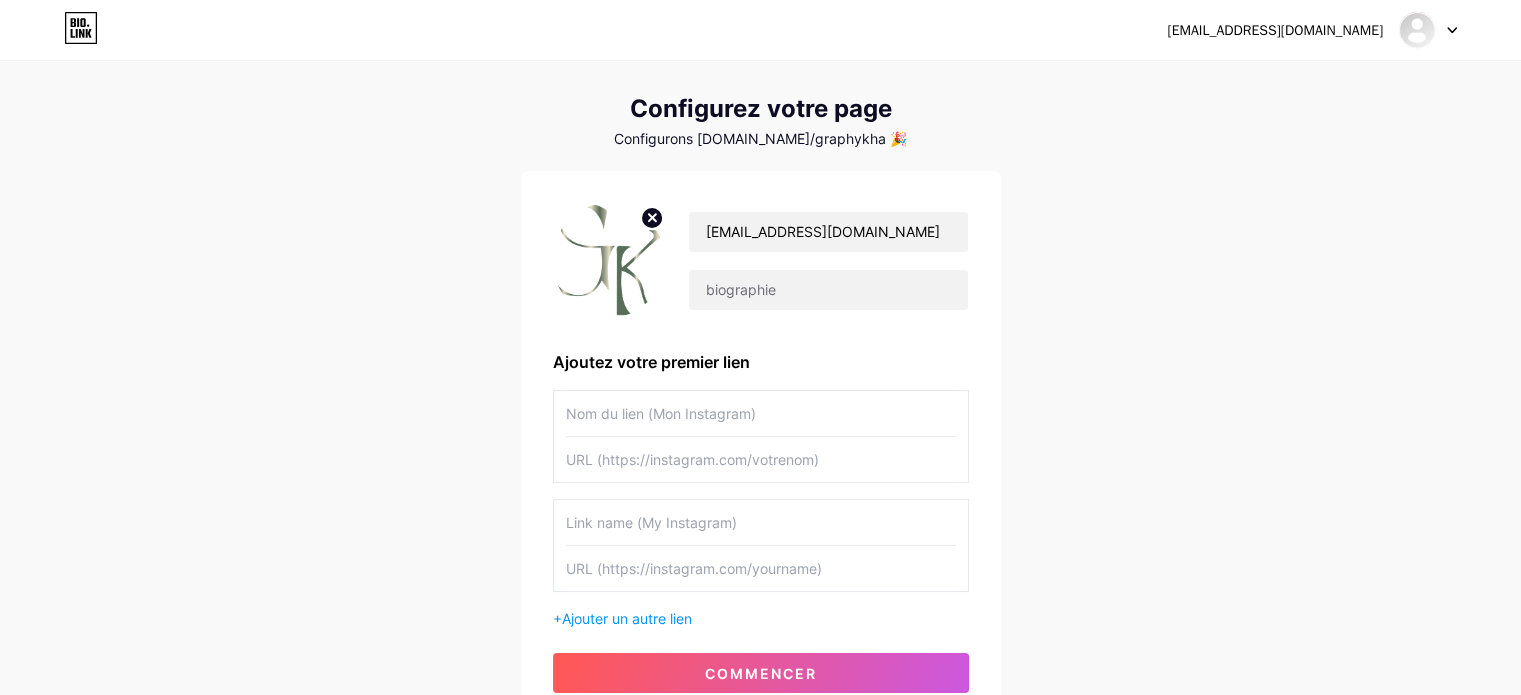 scroll, scrollTop: 0, scrollLeft: 0, axis: both 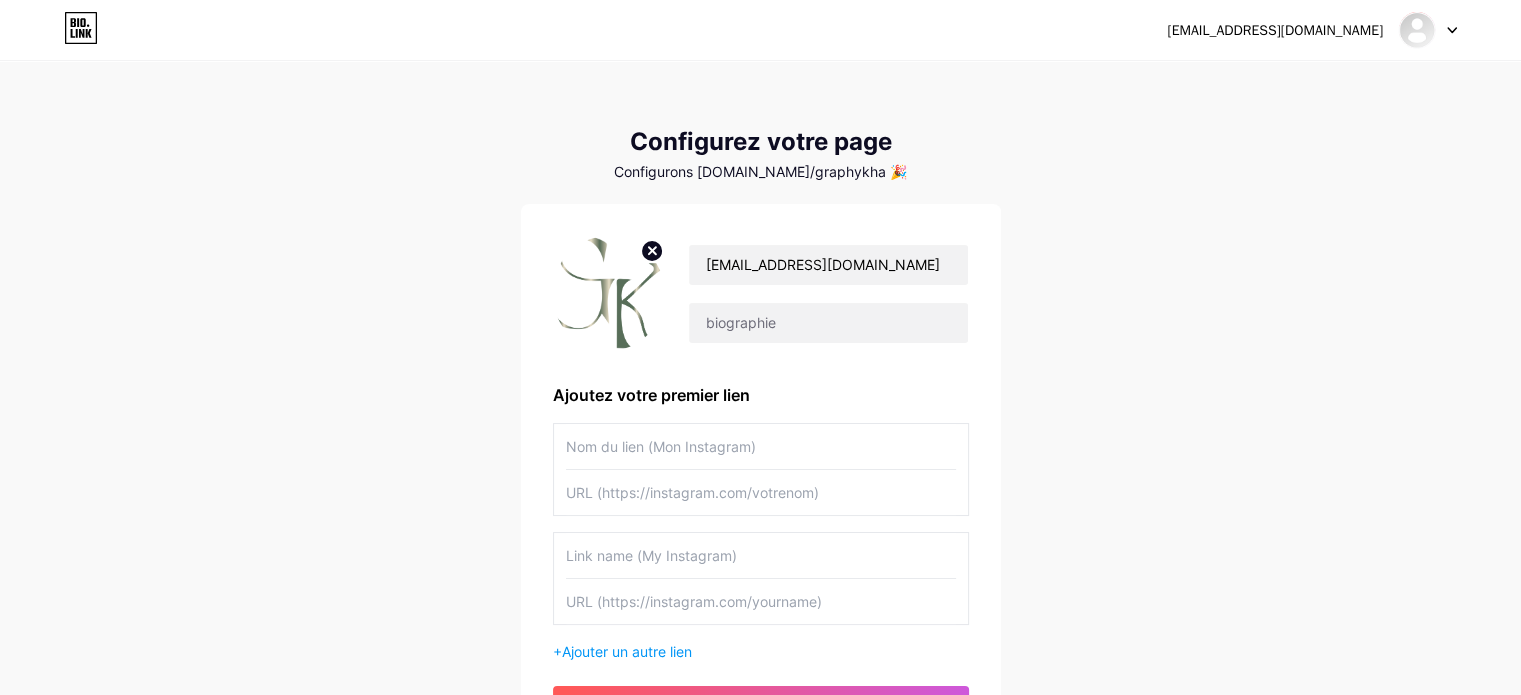 click at bounding box center (609, 293) 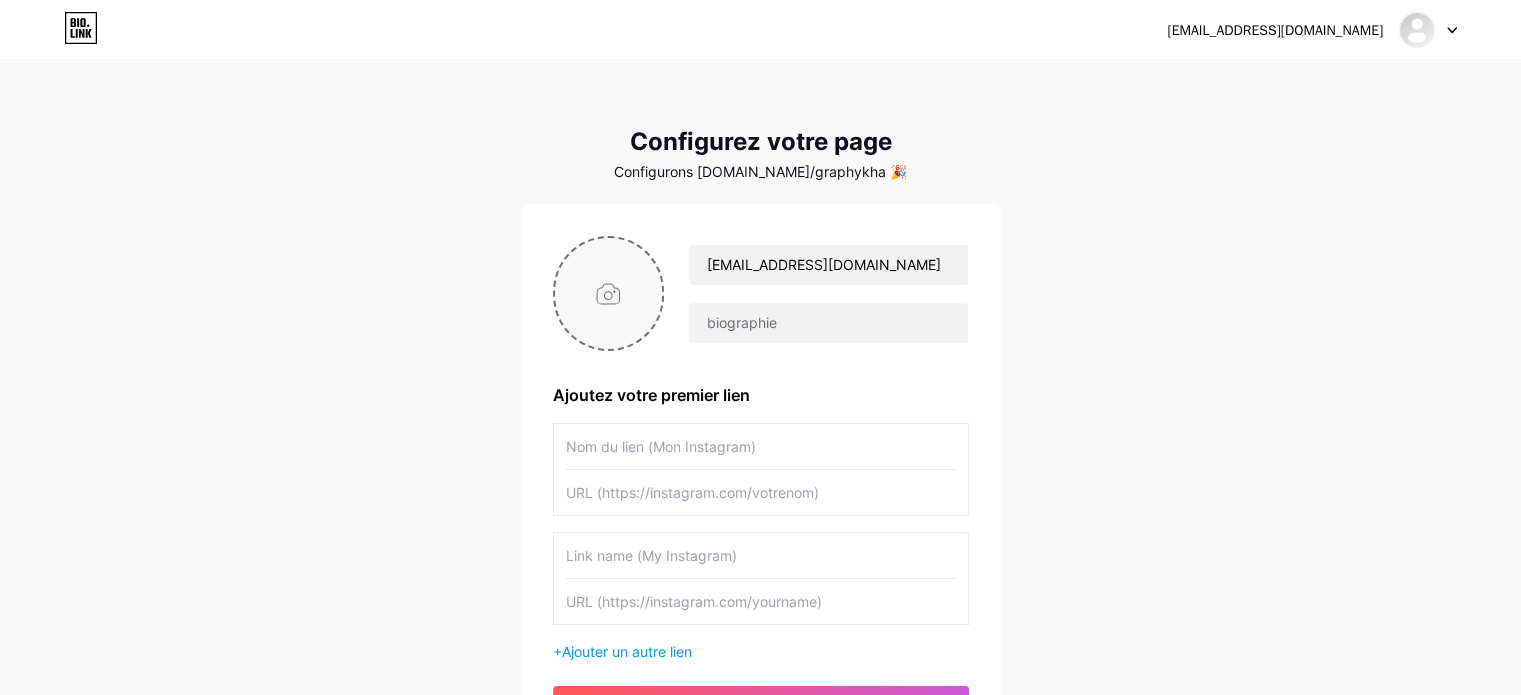 click at bounding box center [609, 293] 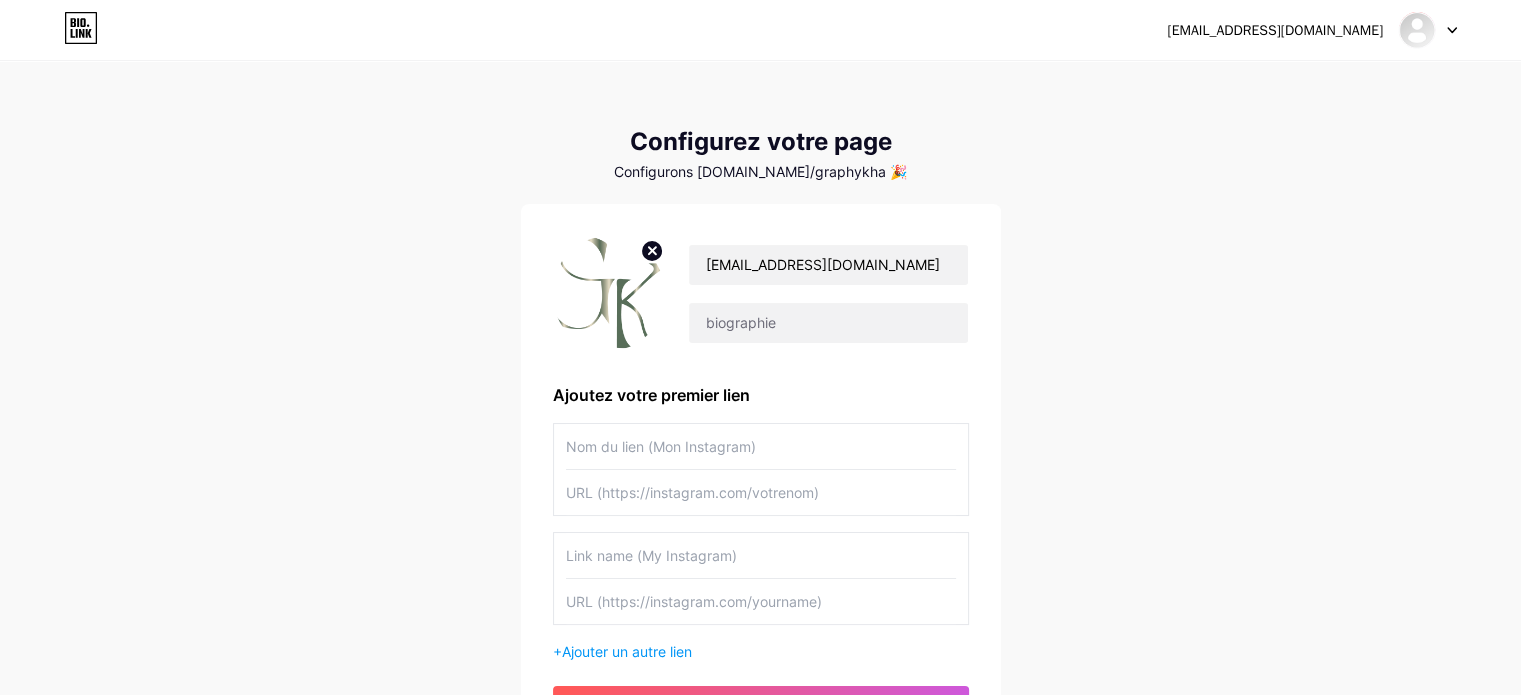 click 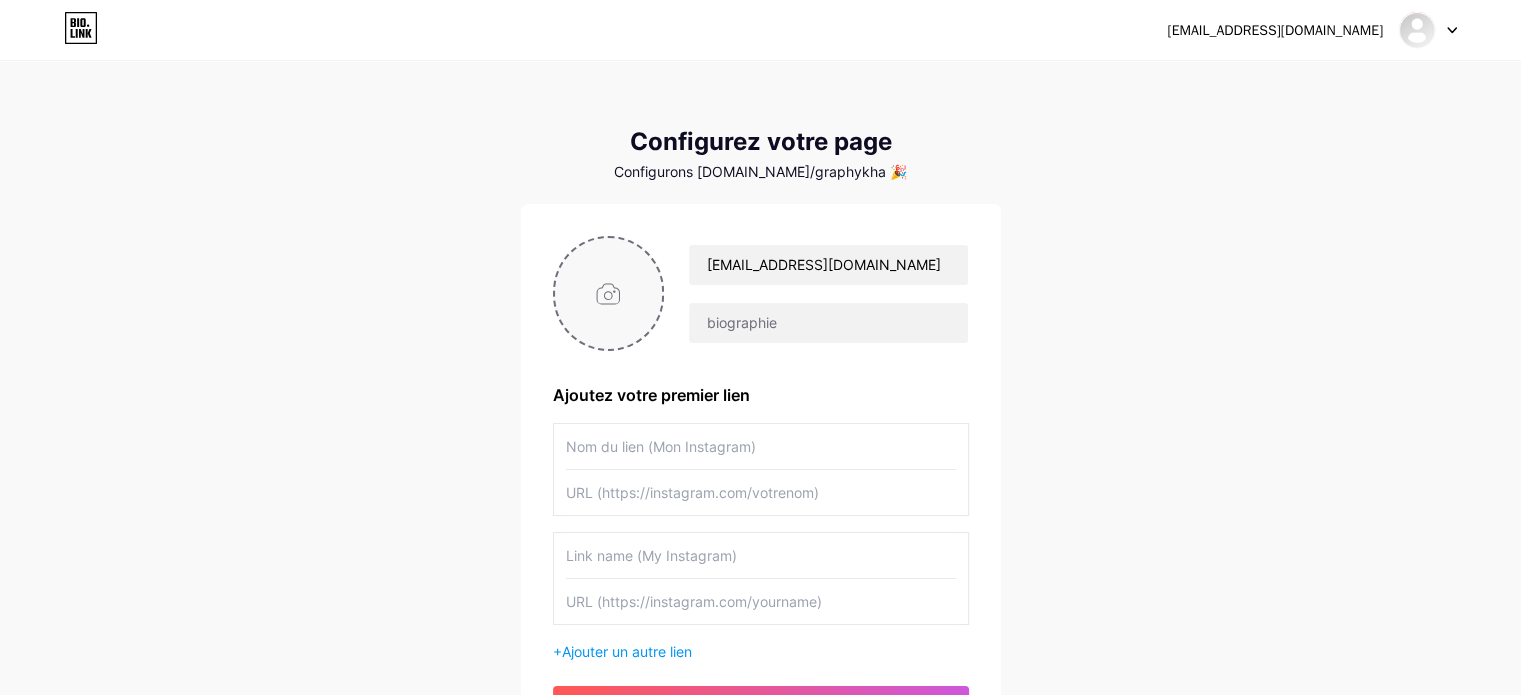 click at bounding box center (609, 293) 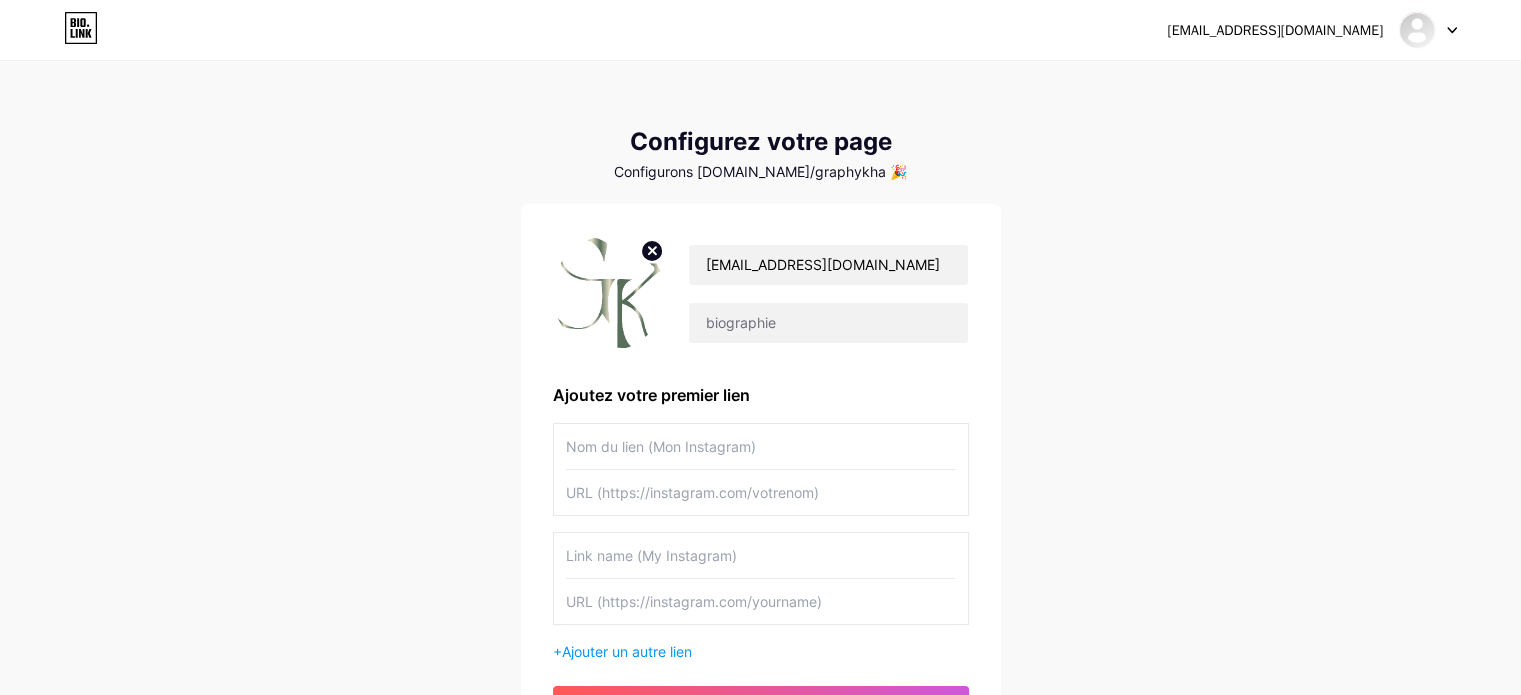 click at bounding box center [609, 293] 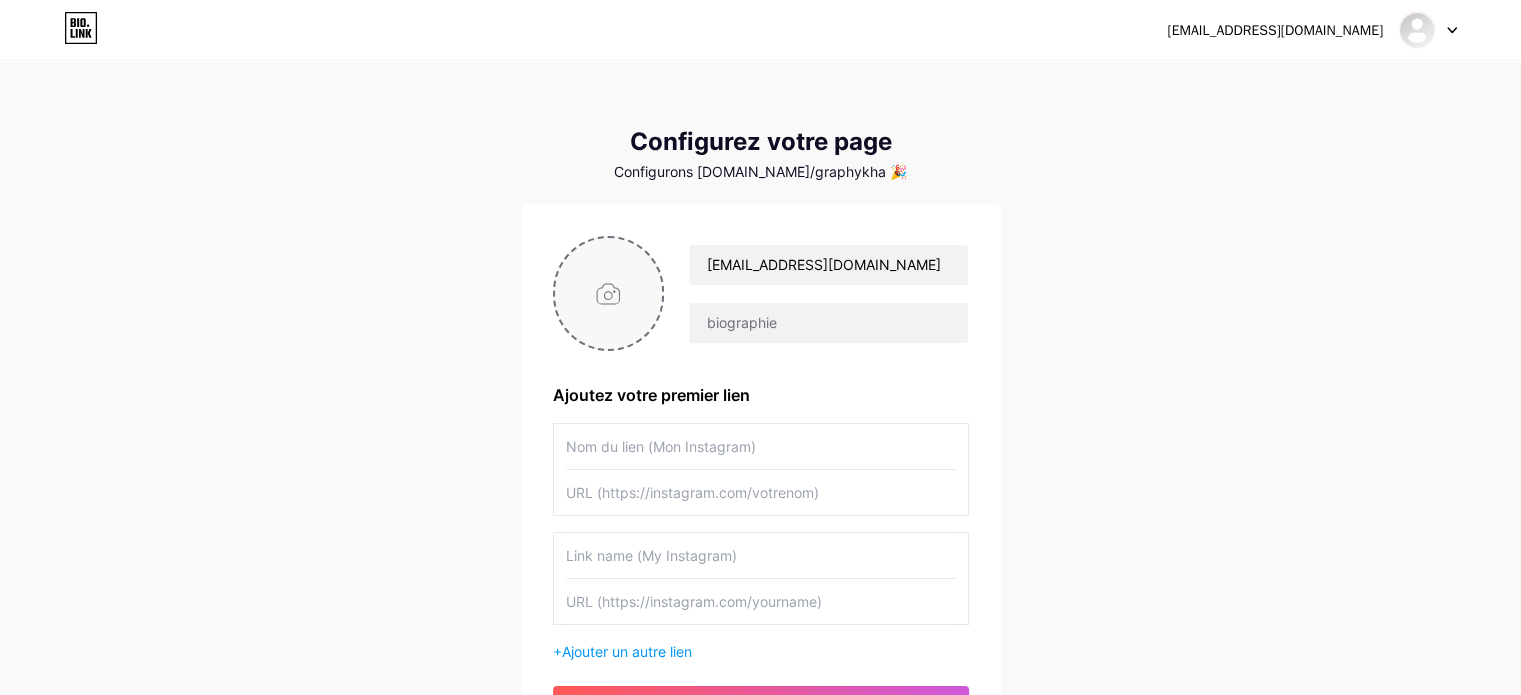 click at bounding box center [609, 293] 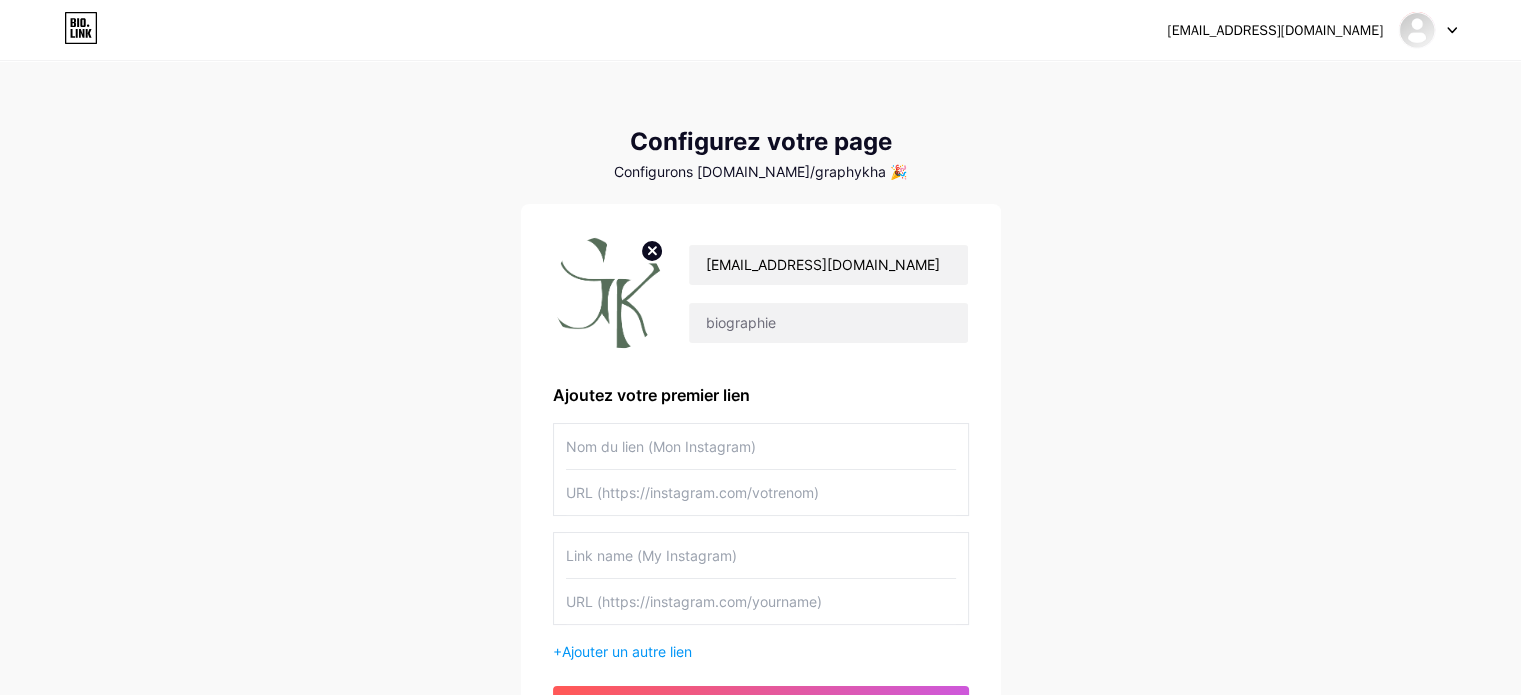 click at bounding box center (609, 293) 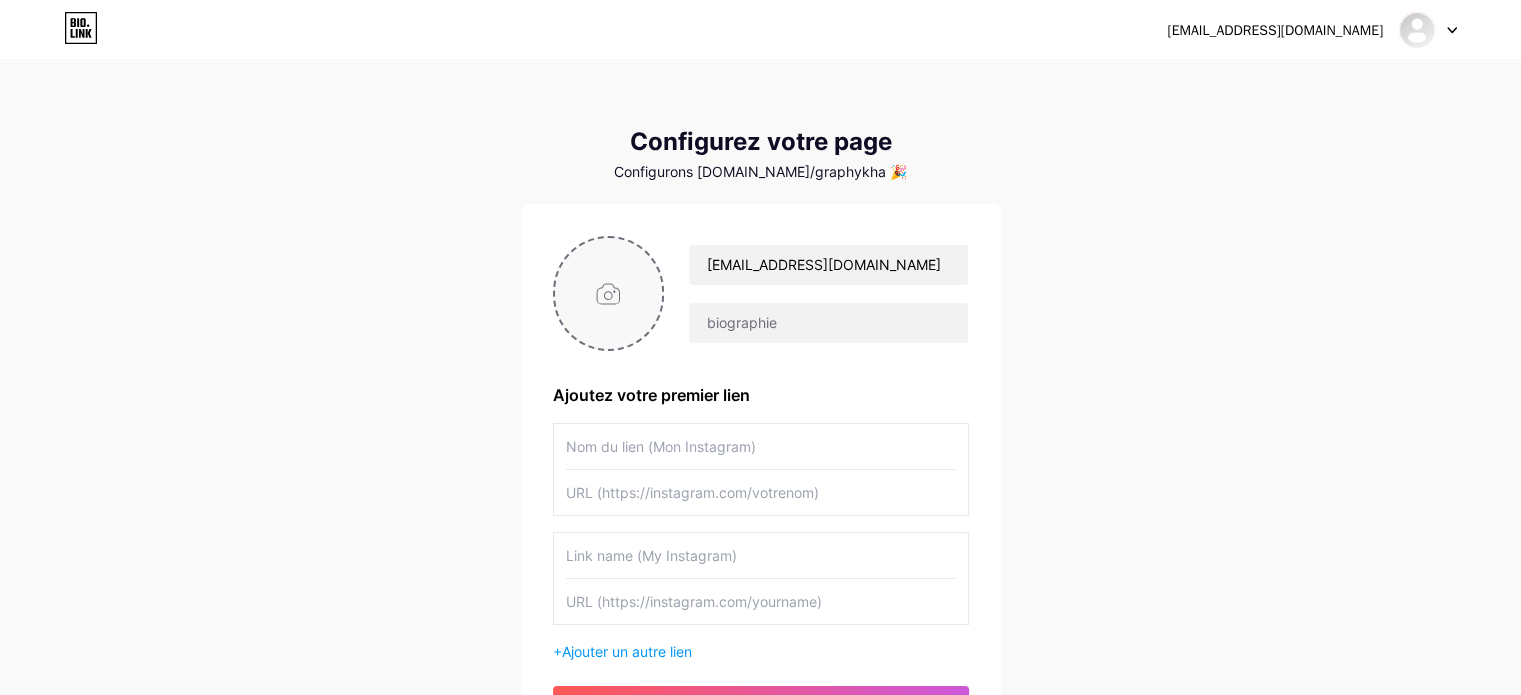 click at bounding box center (609, 293) 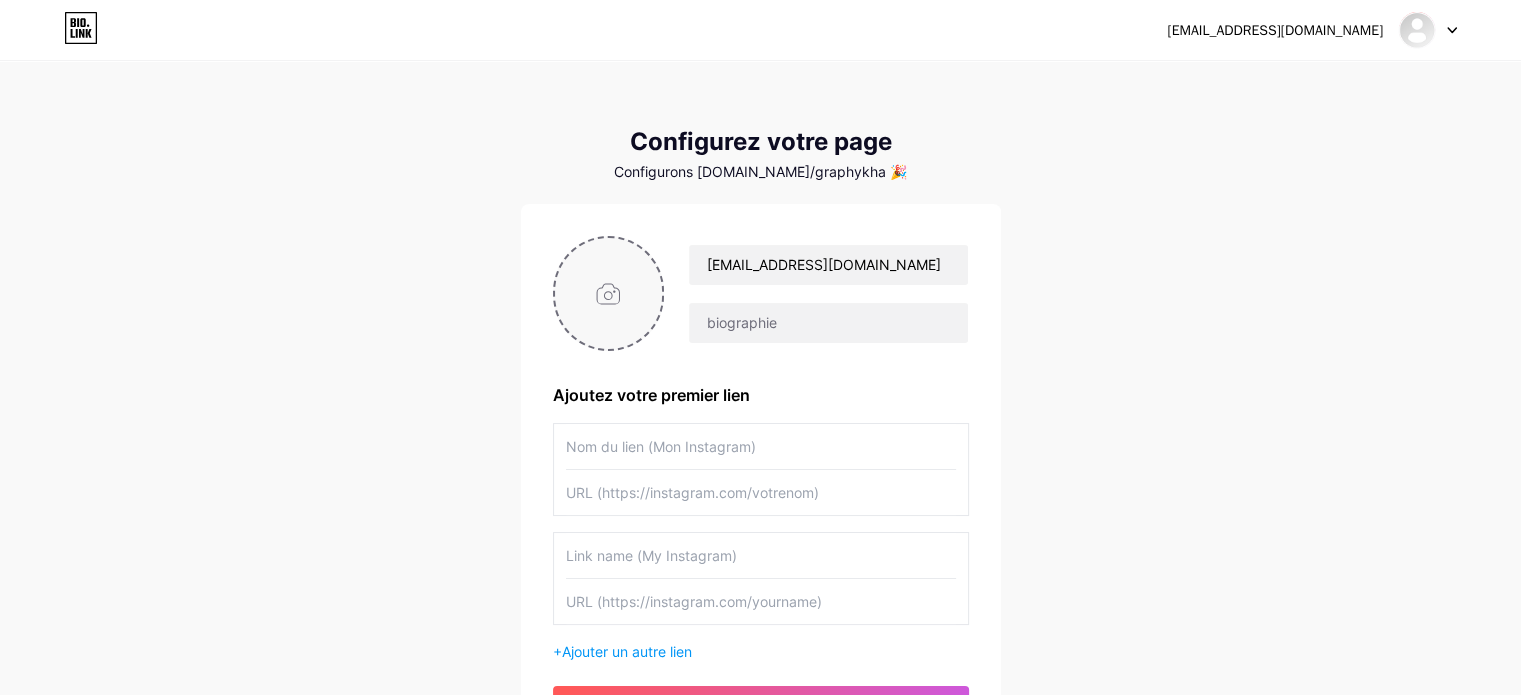 click at bounding box center [609, 293] 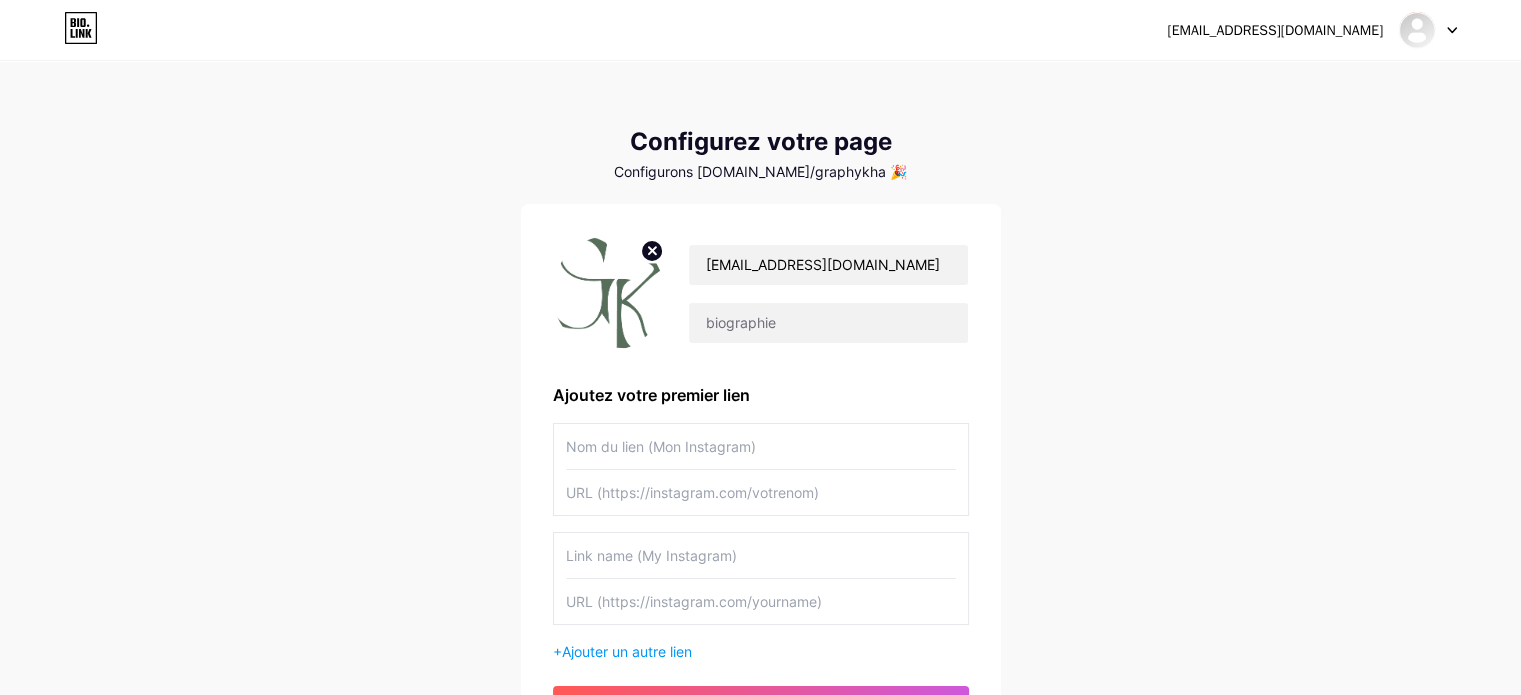 click 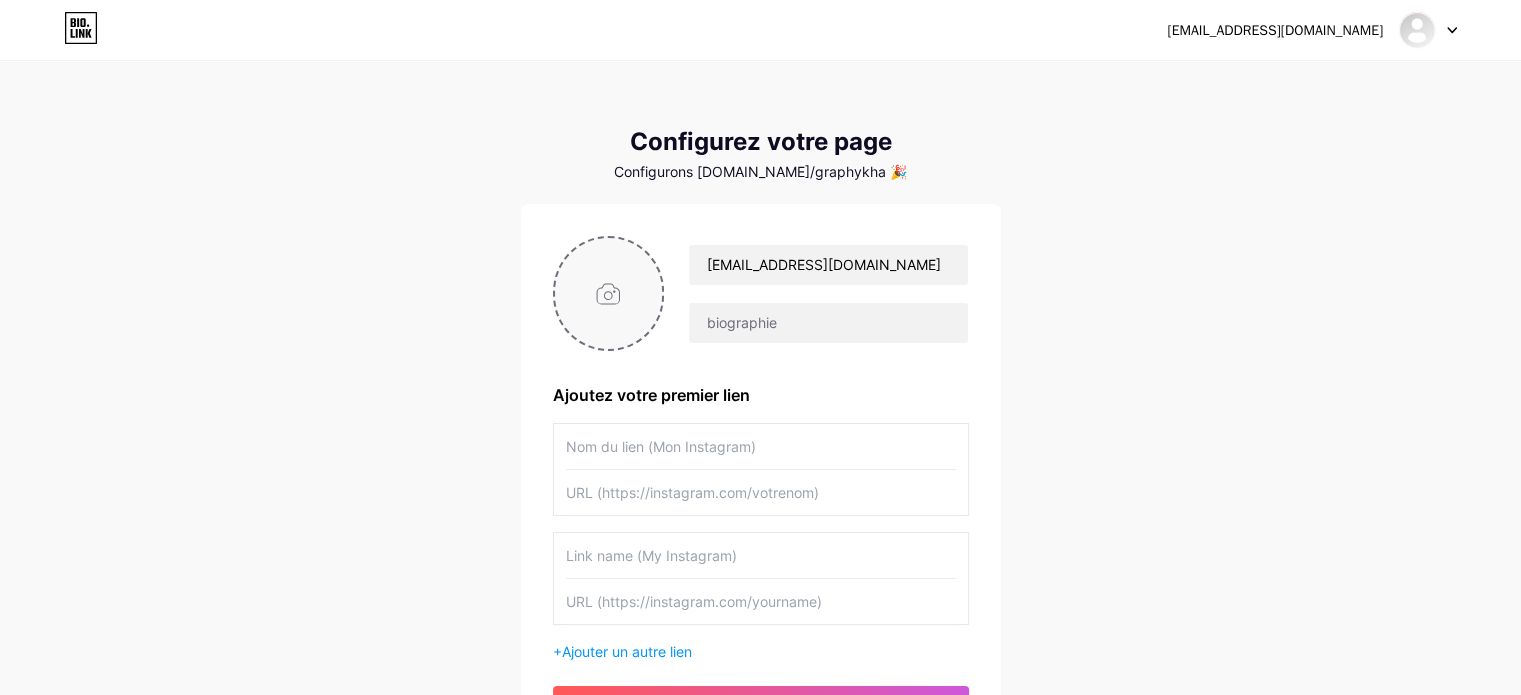 click at bounding box center [609, 293] 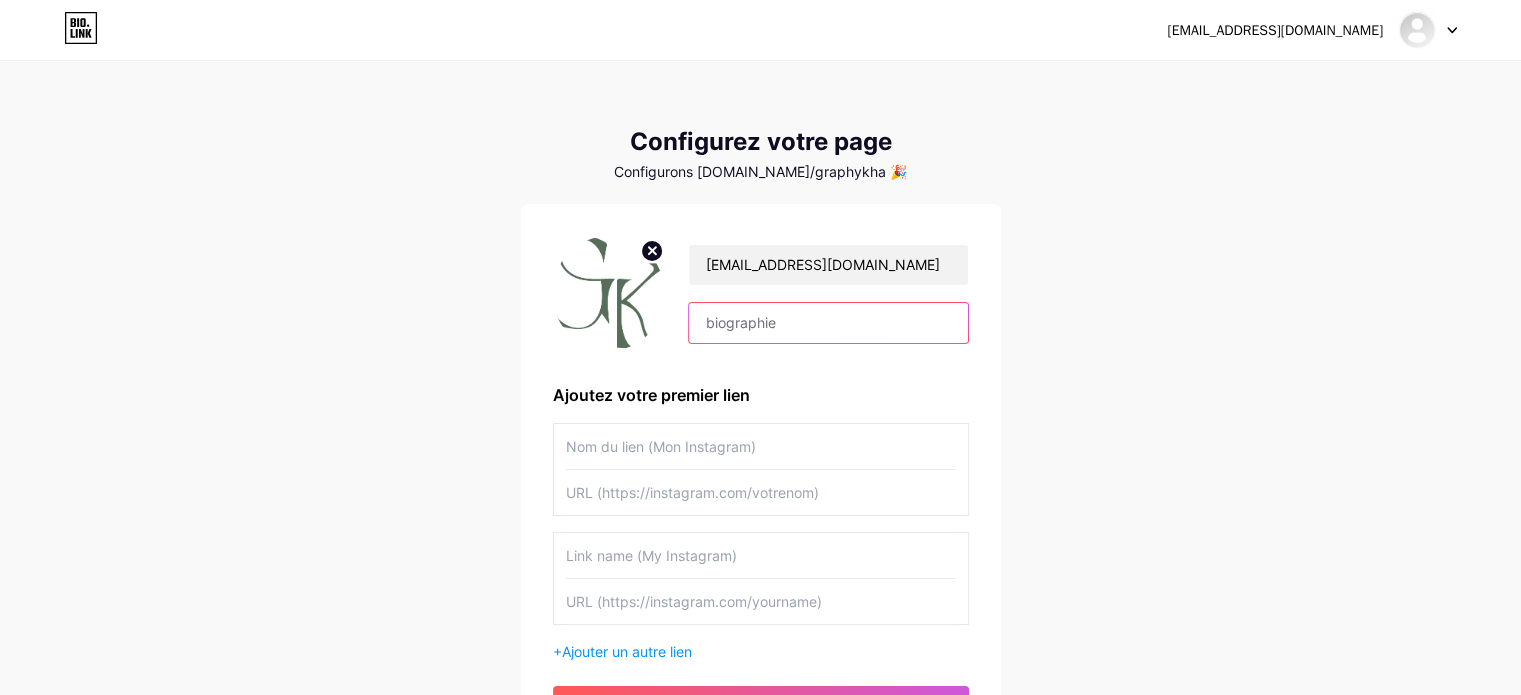 drag, startPoint x: 784, startPoint y: 320, endPoint x: 674, endPoint y: 321, distance: 110.00455 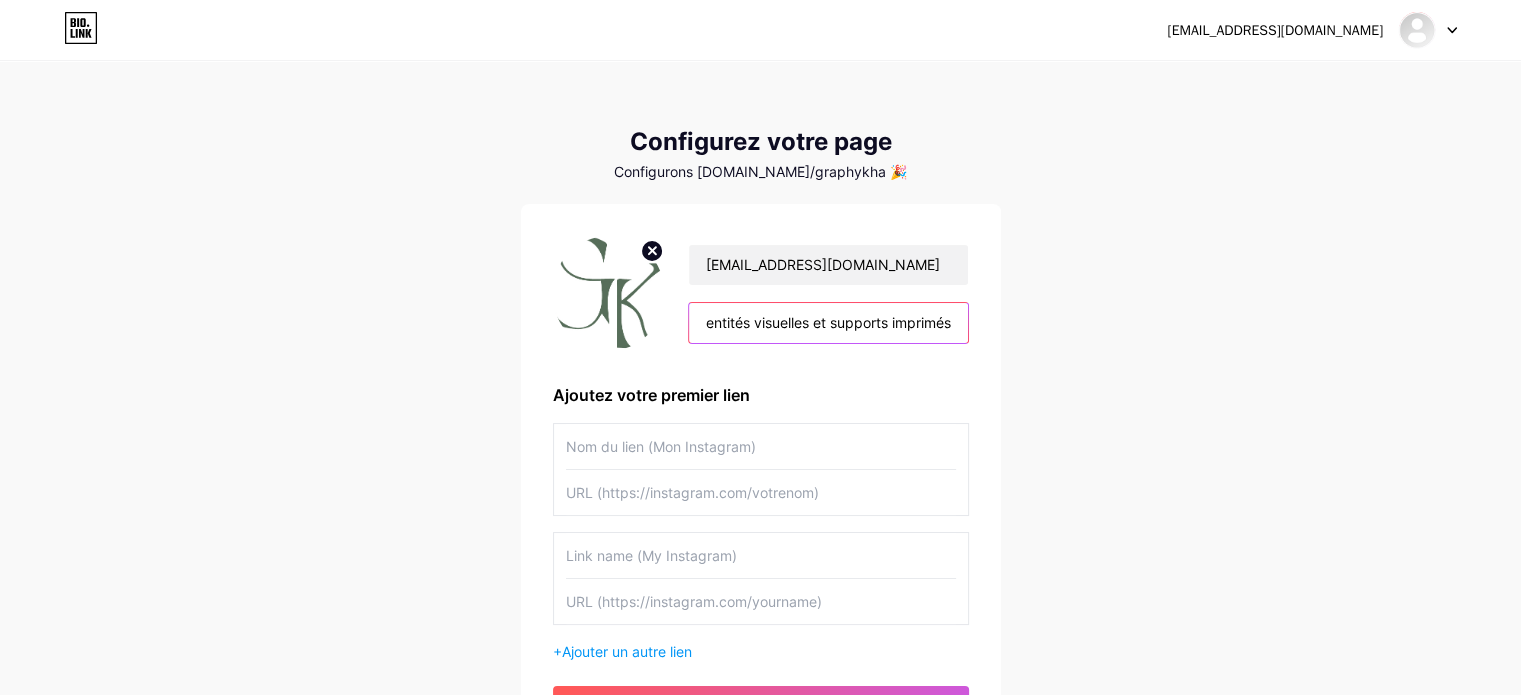 scroll, scrollTop: 0, scrollLeft: 161, axis: horizontal 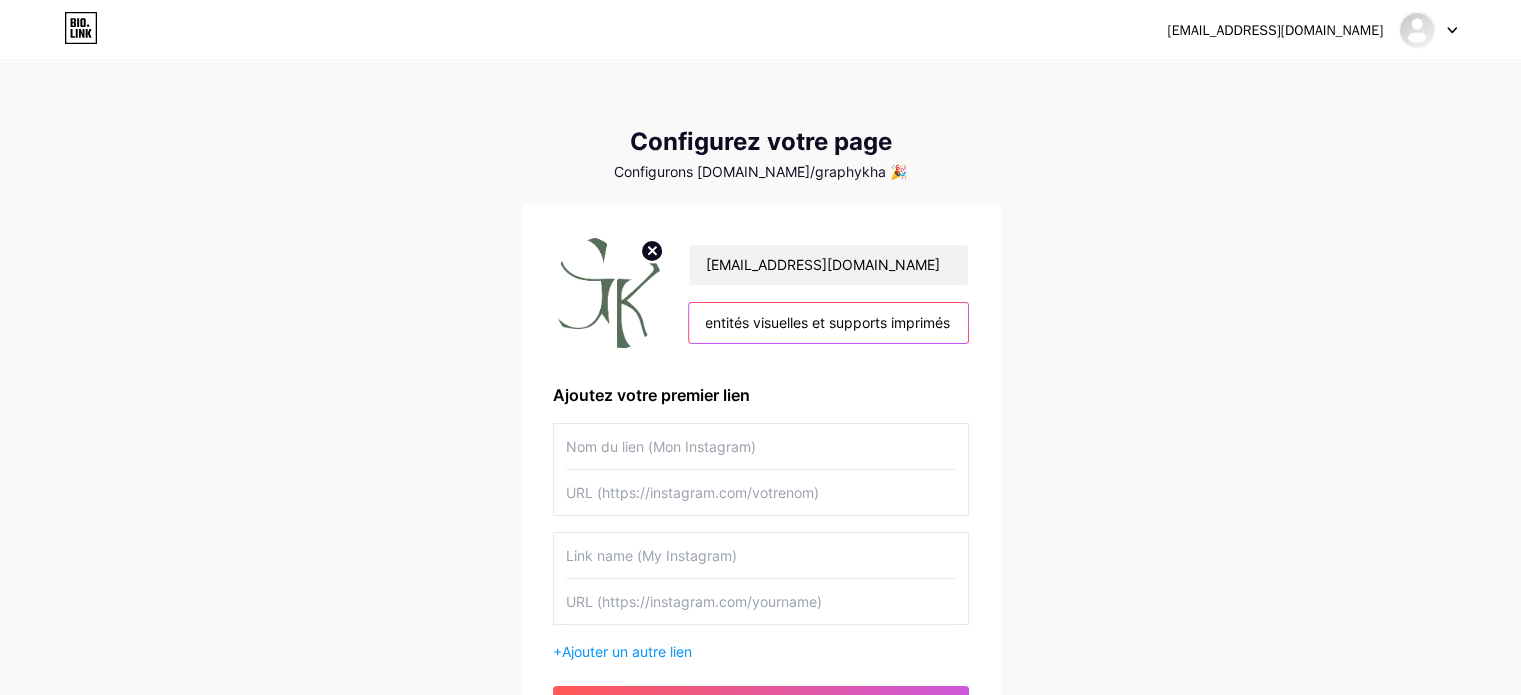 type on "Graphiste free-lance, identités visuelles et supports imprimés" 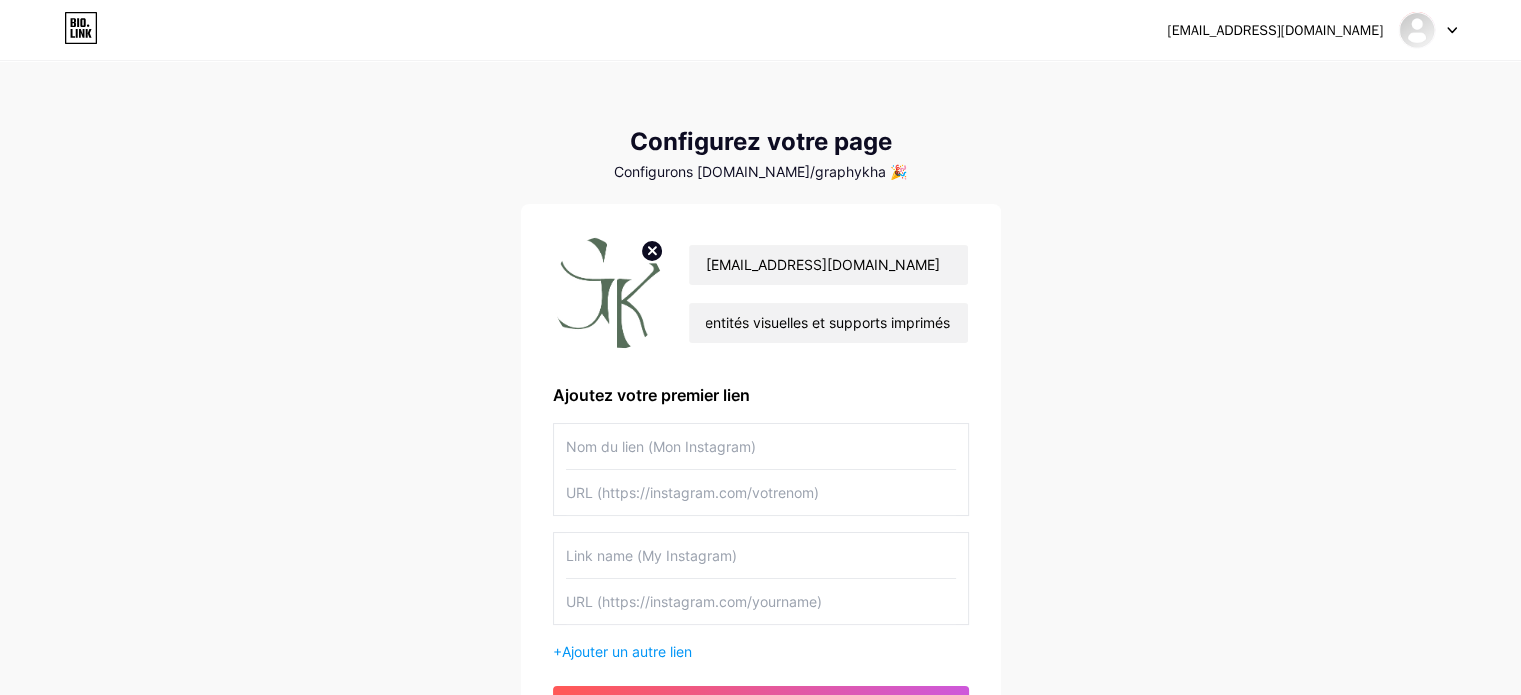 scroll, scrollTop: 0, scrollLeft: 0, axis: both 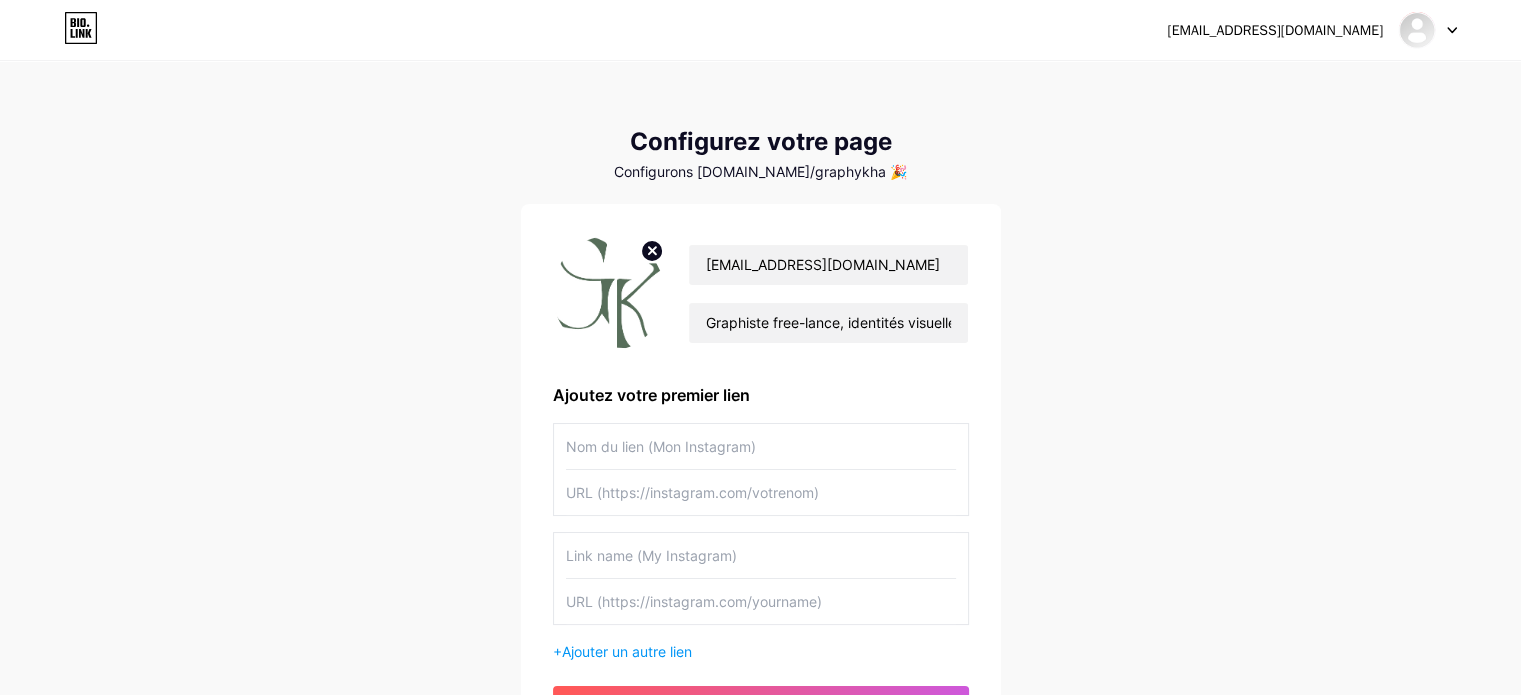 drag, startPoint x: 753, startPoint y: 445, endPoint x: 677, endPoint y: 452, distance: 76.321686 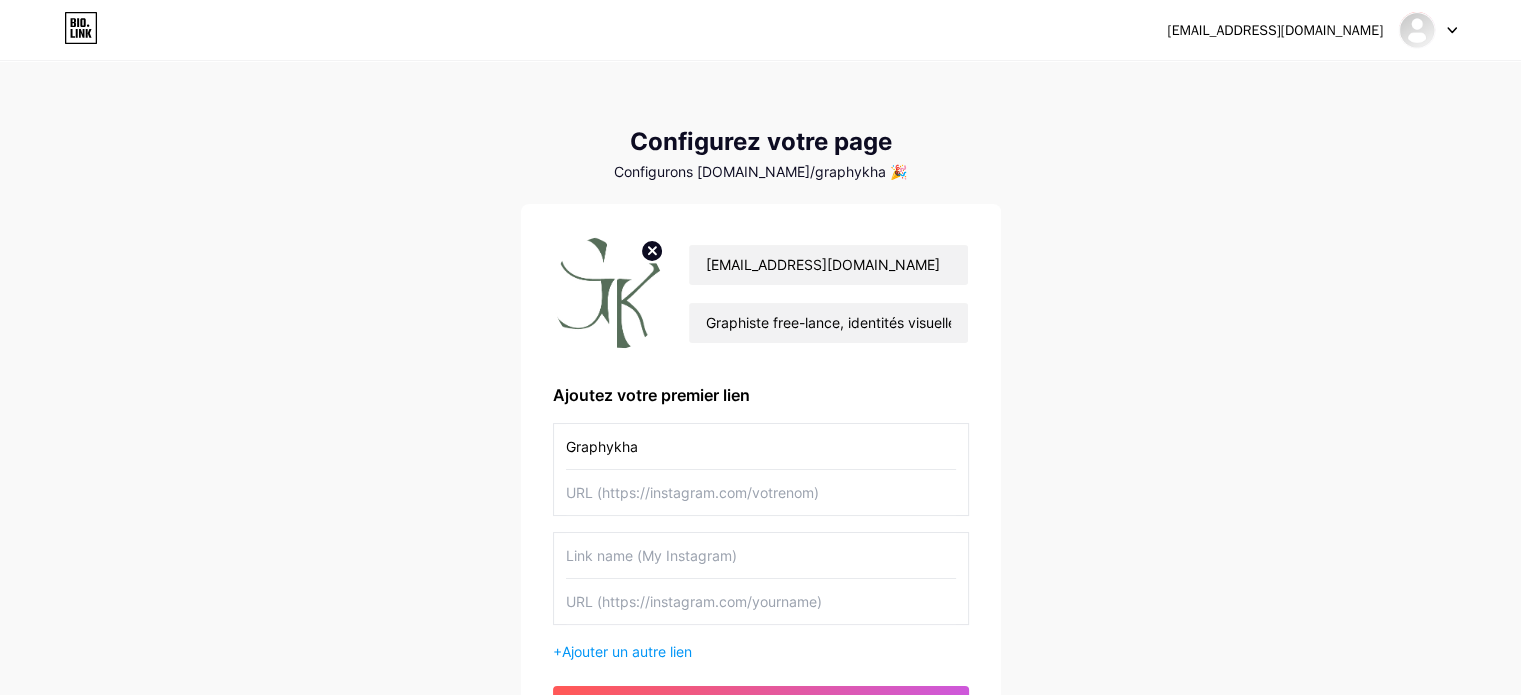 click at bounding box center [761, 492] 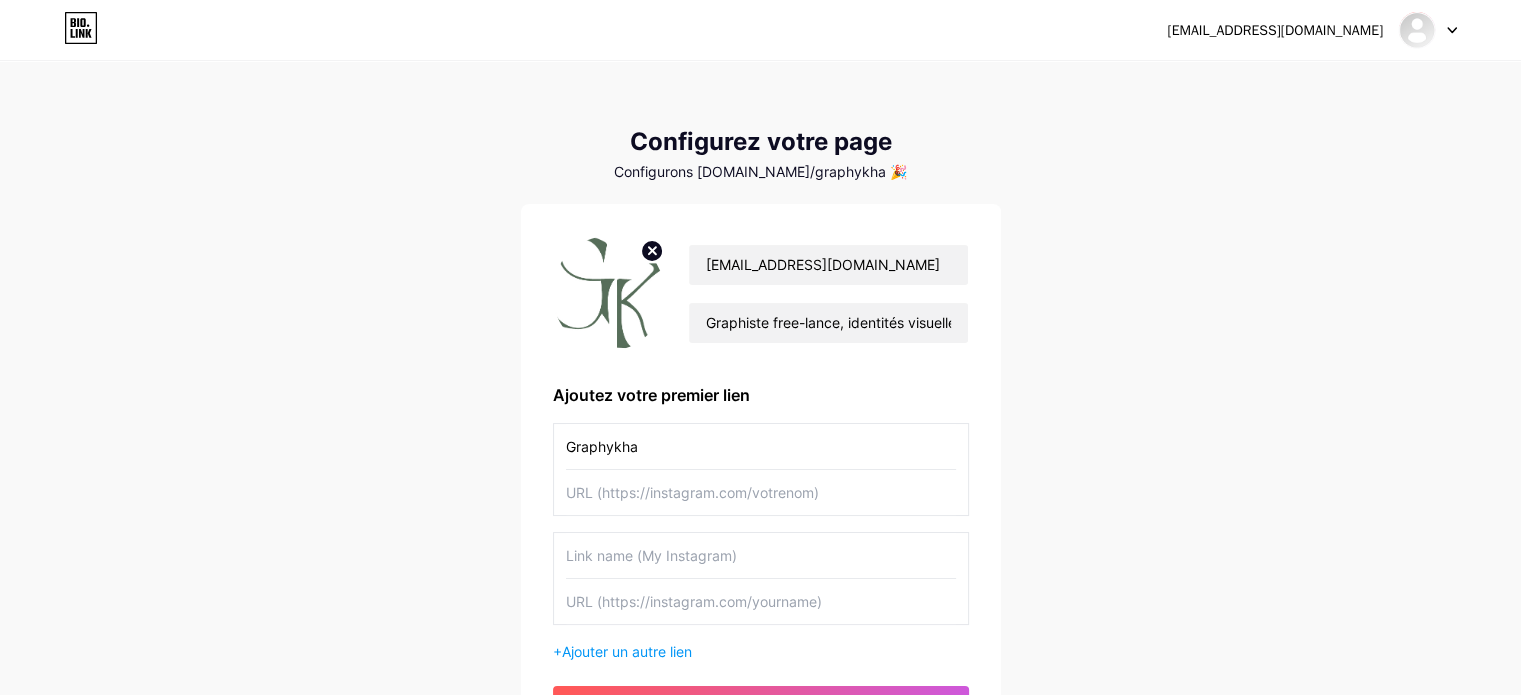 drag, startPoint x: 828, startPoint y: 489, endPoint x: 493, endPoint y: 492, distance: 335.01343 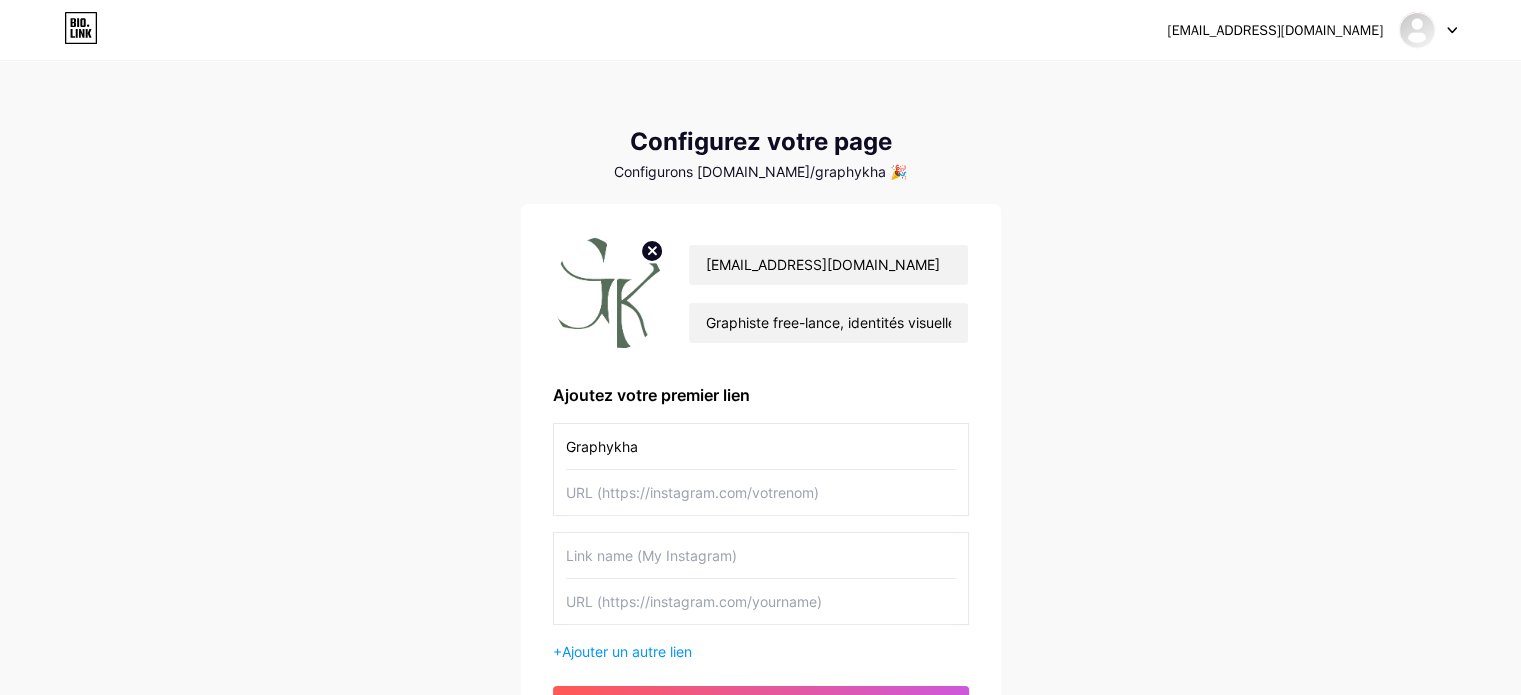 click on "[EMAIL_ADDRESS][DOMAIN_NAME]           Tableau de bord     Déconnexion   Configurez votre page   Configurons [DOMAIN_NAME]/graphykha 🎉               [EMAIL_ADDRESS][DOMAIN_NAME]     Graphiste free-lance, identités visuelles et supports imprimés     Ajoutez votre premier lien   Graphykha
+  Ajouter un autre lien     commencer" at bounding box center [760, 411] 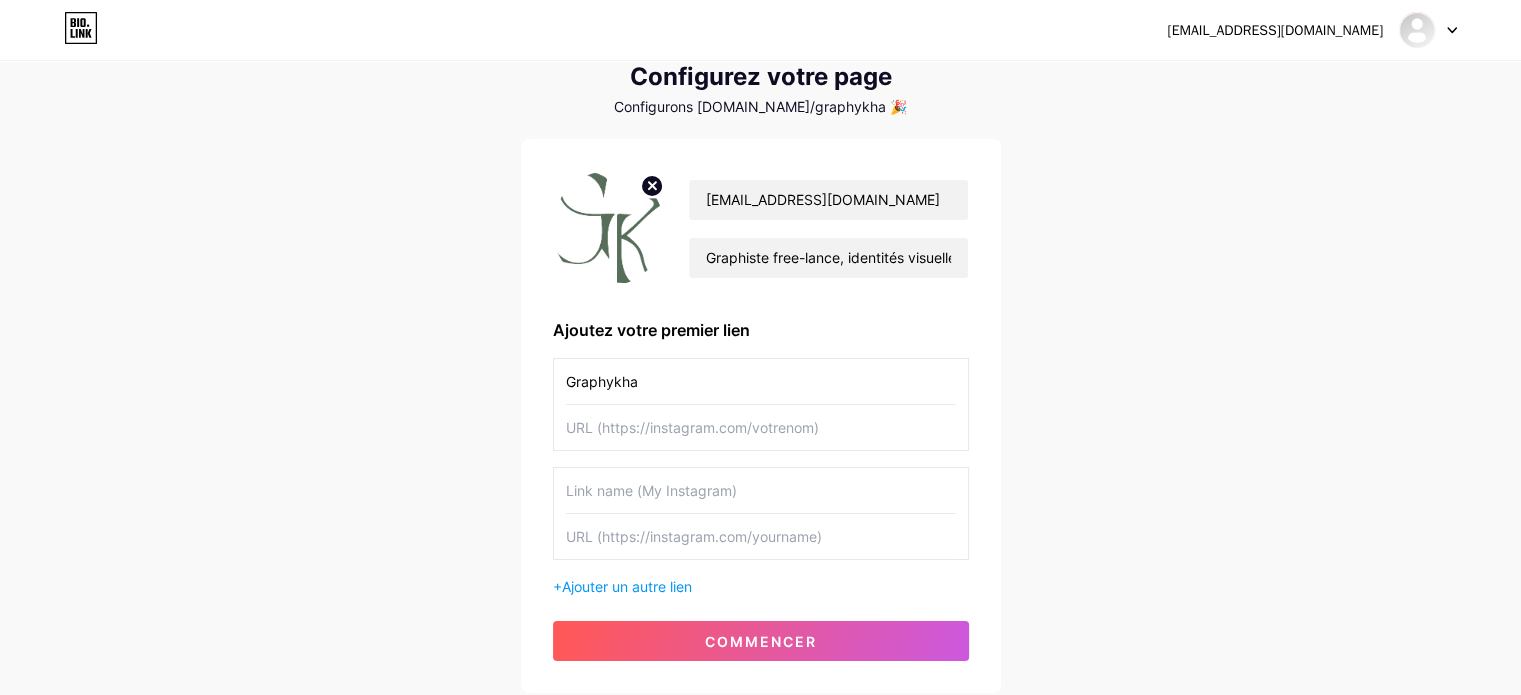 scroll, scrollTop: 100, scrollLeft: 0, axis: vertical 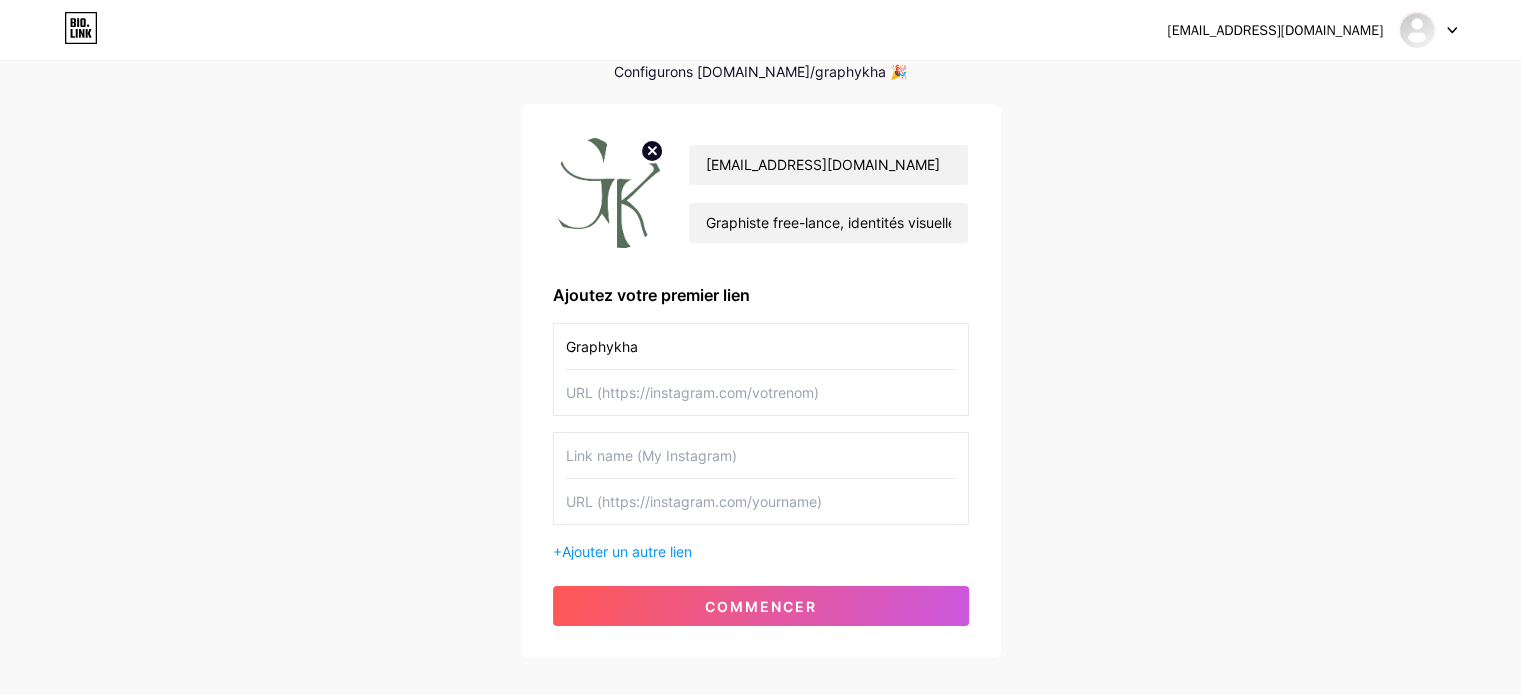 drag, startPoint x: 646, startPoint y: 348, endPoint x: 470, endPoint y: 350, distance: 176.01137 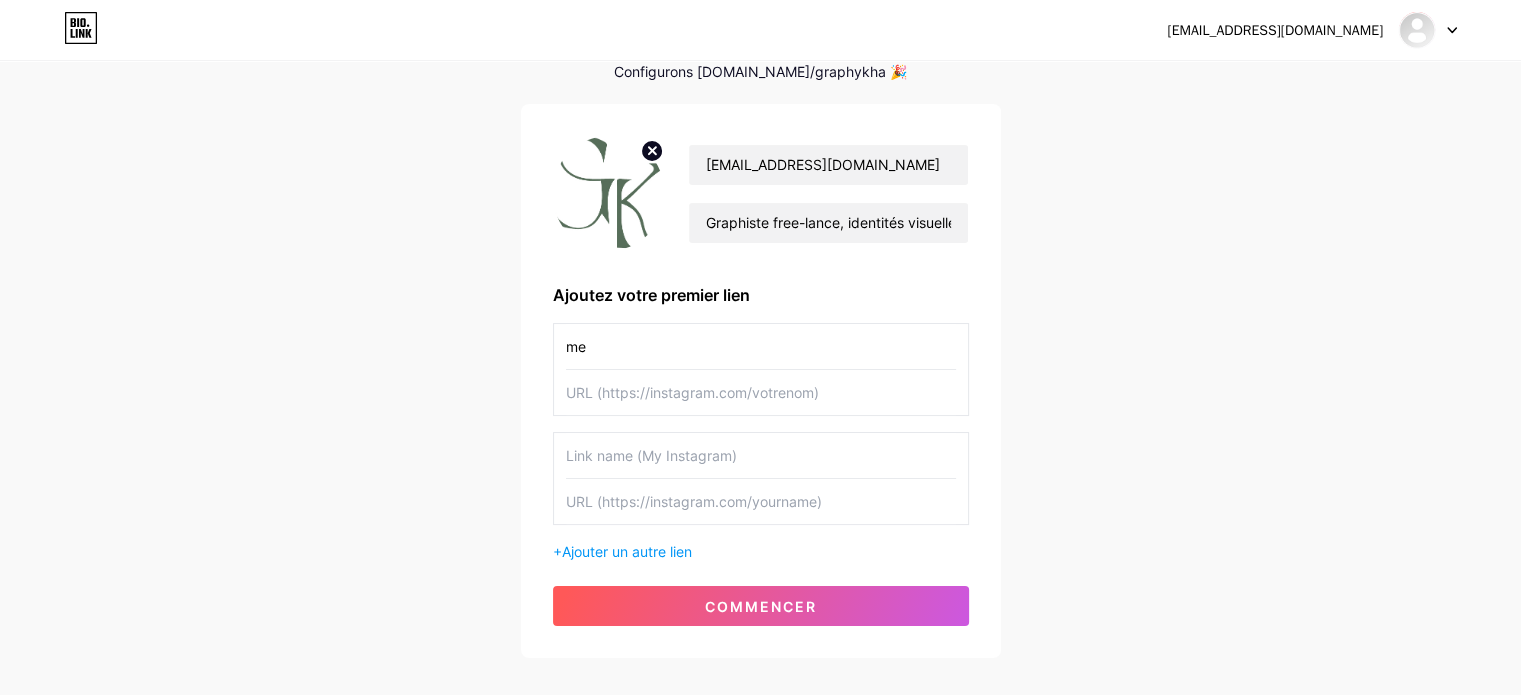type on "m" 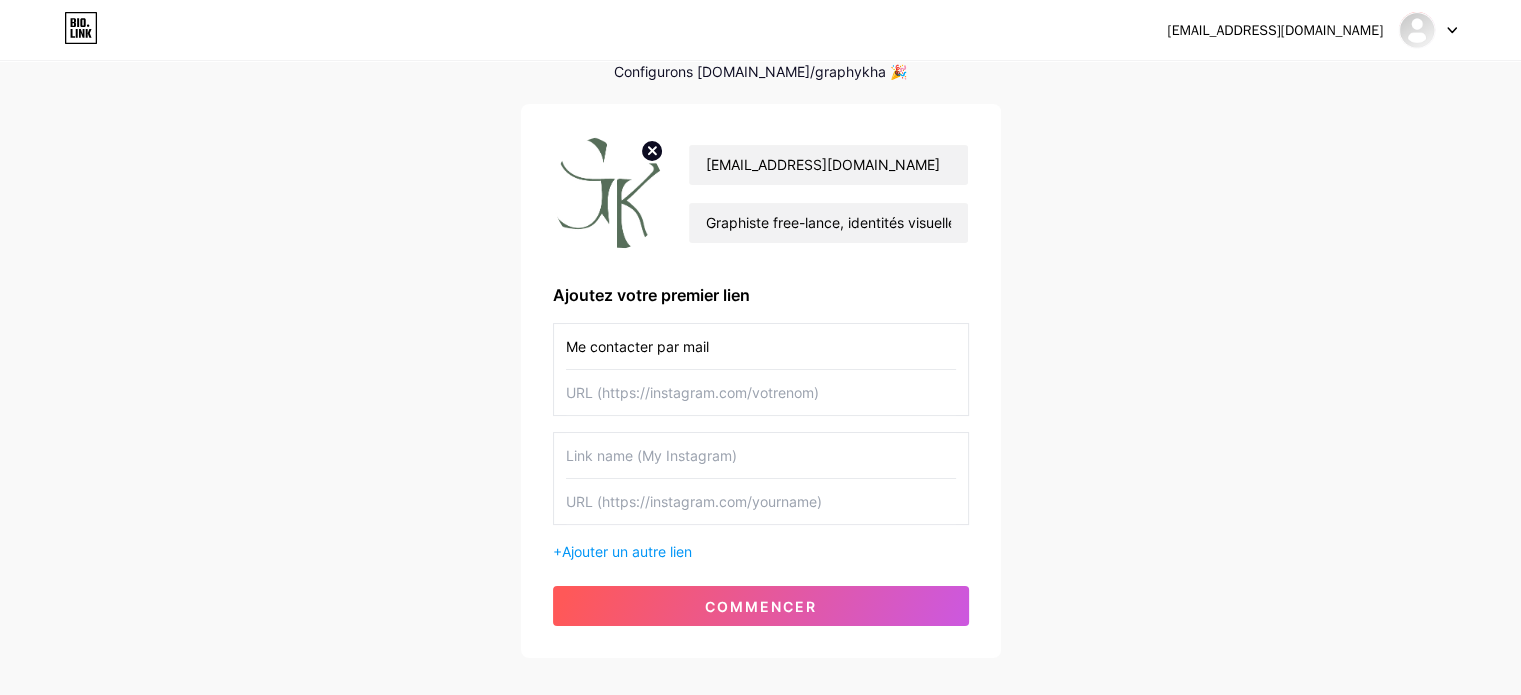 type on "Me contacter par mail" 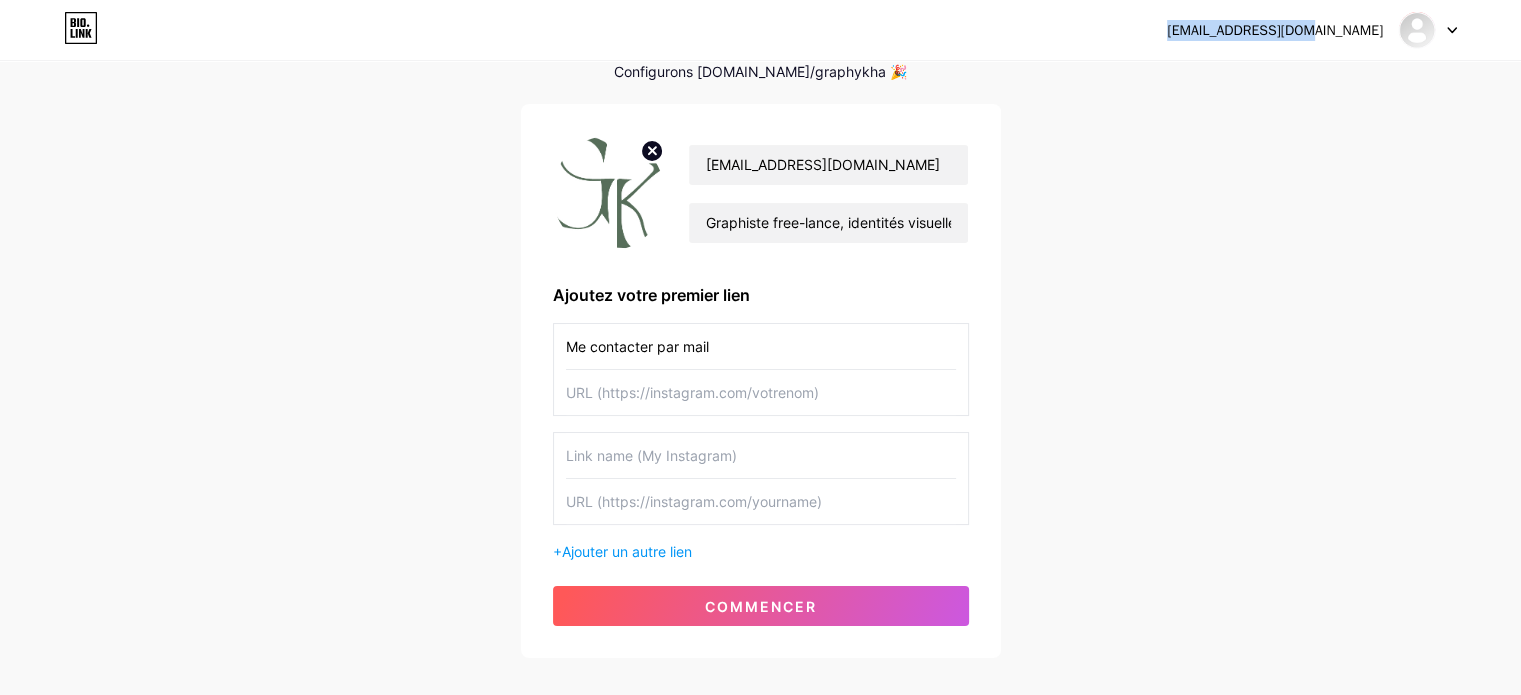 drag, startPoint x: 1380, startPoint y: 31, endPoint x: 1225, endPoint y: 39, distance: 155.20631 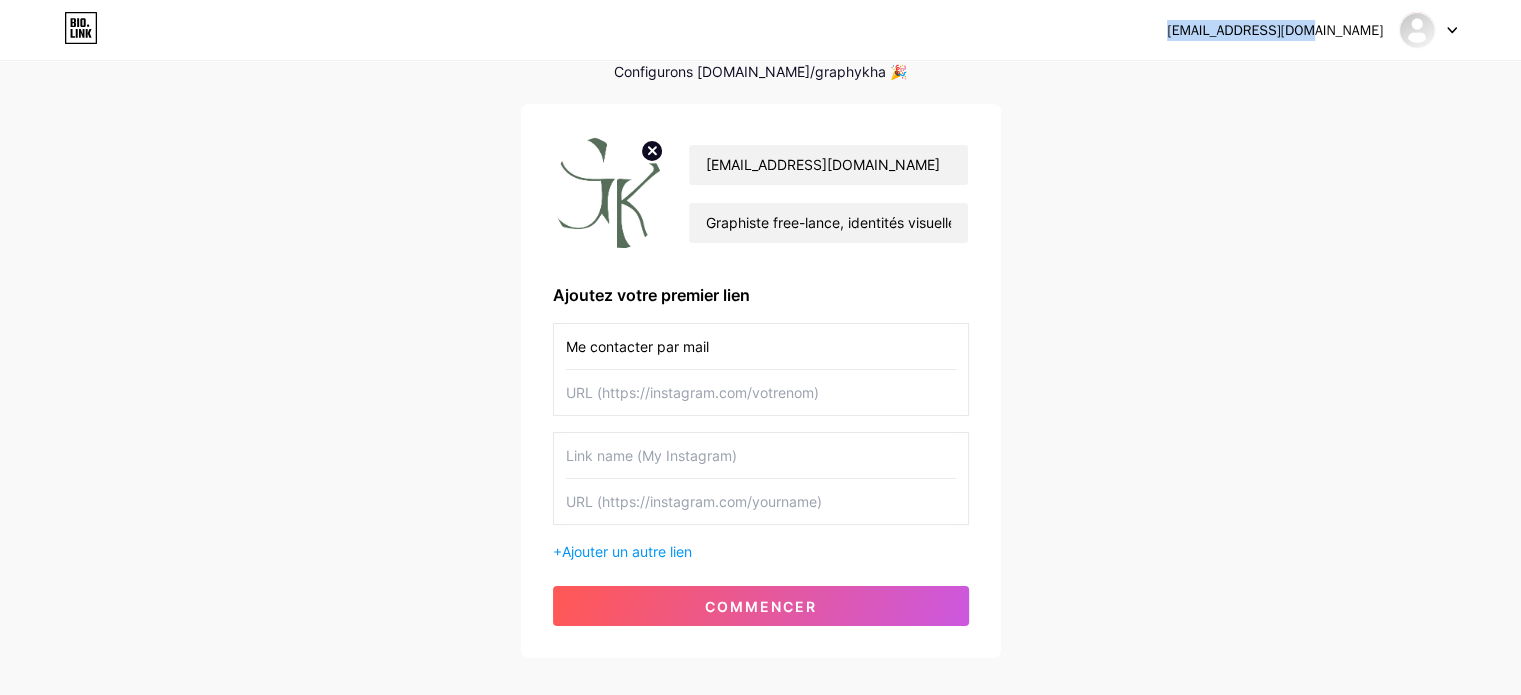 click on "[EMAIL_ADDRESS][DOMAIN_NAME]           Tableau de bord     Déconnexion" at bounding box center (760, 30) 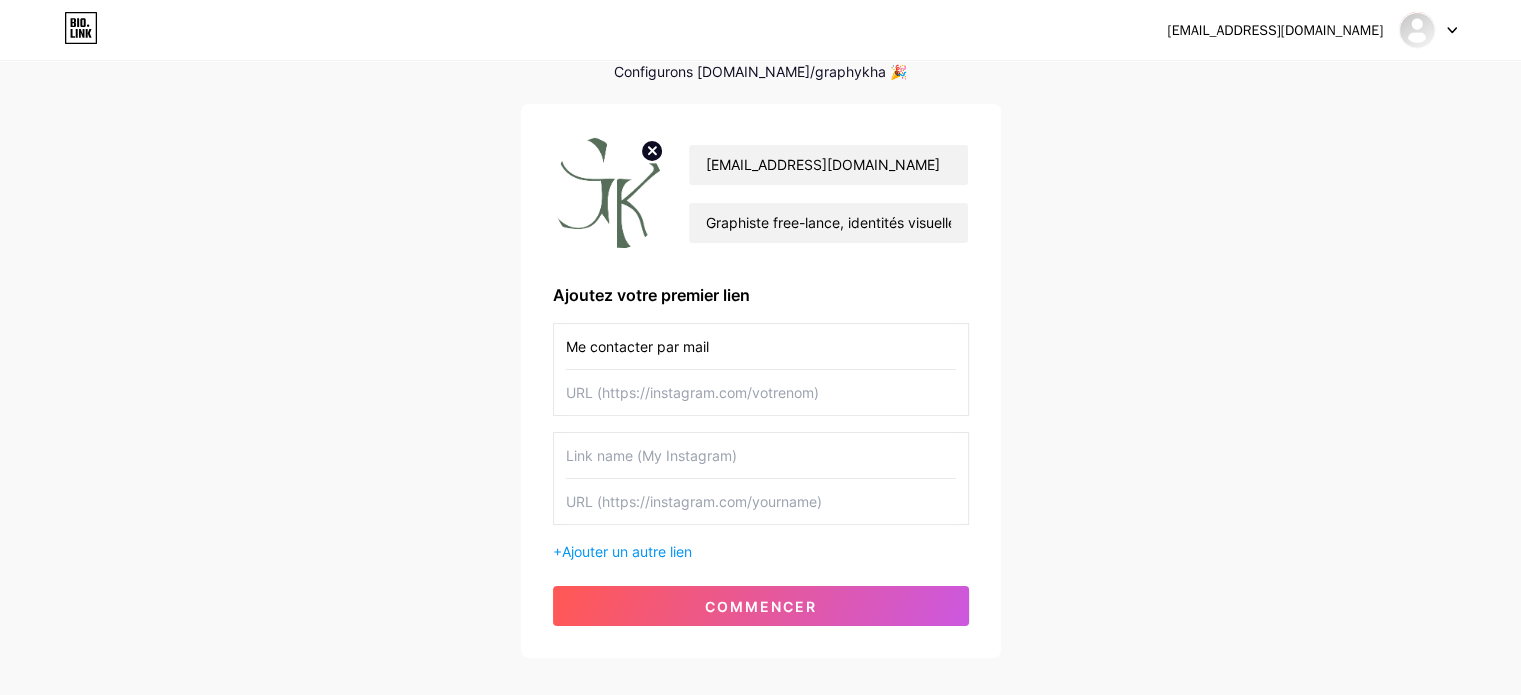 drag, startPoint x: 1342, startPoint y: 127, endPoint x: 1348, endPoint y: 100, distance: 27.658634 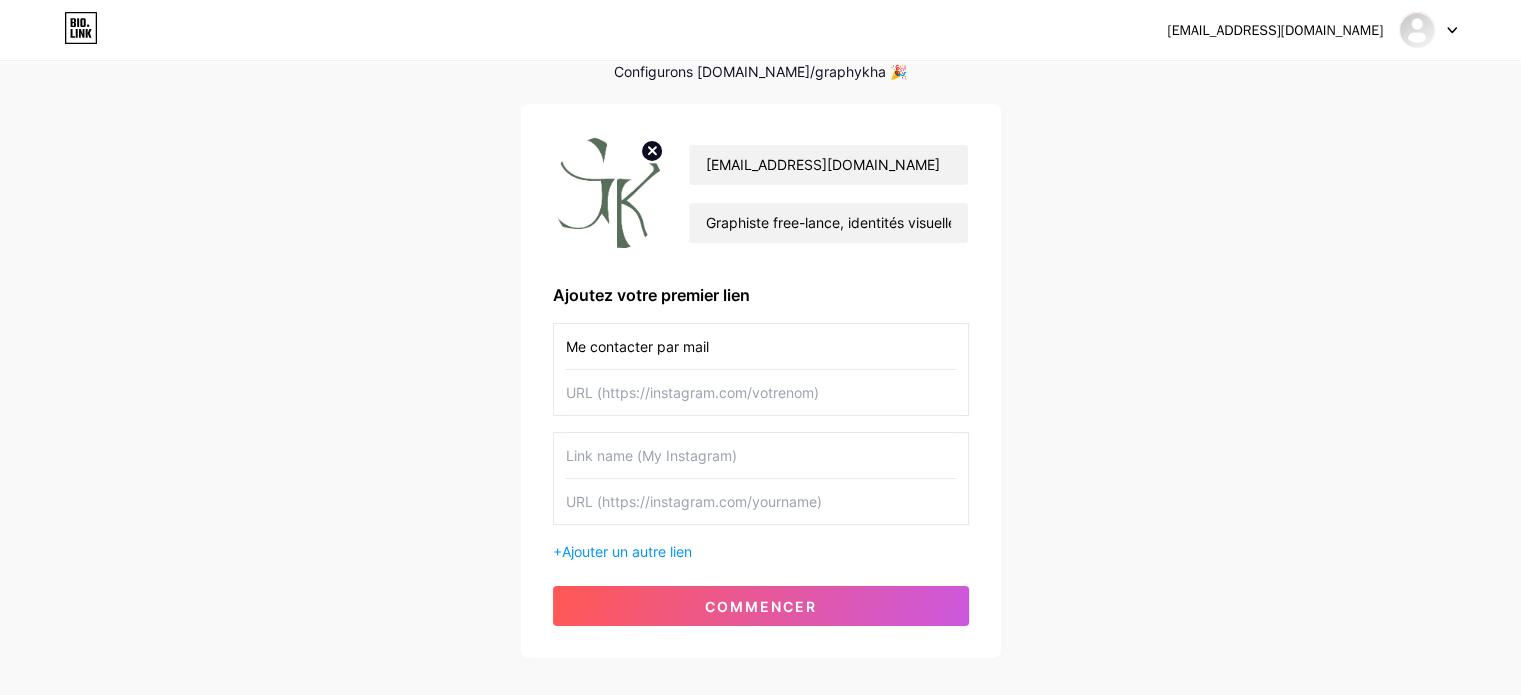 click on "[EMAIL_ADDRESS][DOMAIN_NAME]           Tableau de bord     Déconnexion   Configurez votre page   Configurons [DOMAIN_NAME]/graphykha 🎉               [EMAIL_ADDRESS][DOMAIN_NAME]     Graphiste free-lance, identités visuelles et supports imprimés     Ajoutez votre premier lien   Me contacter par mail
+  Ajouter un autre lien     commencer" at bounding box center [760, 311] 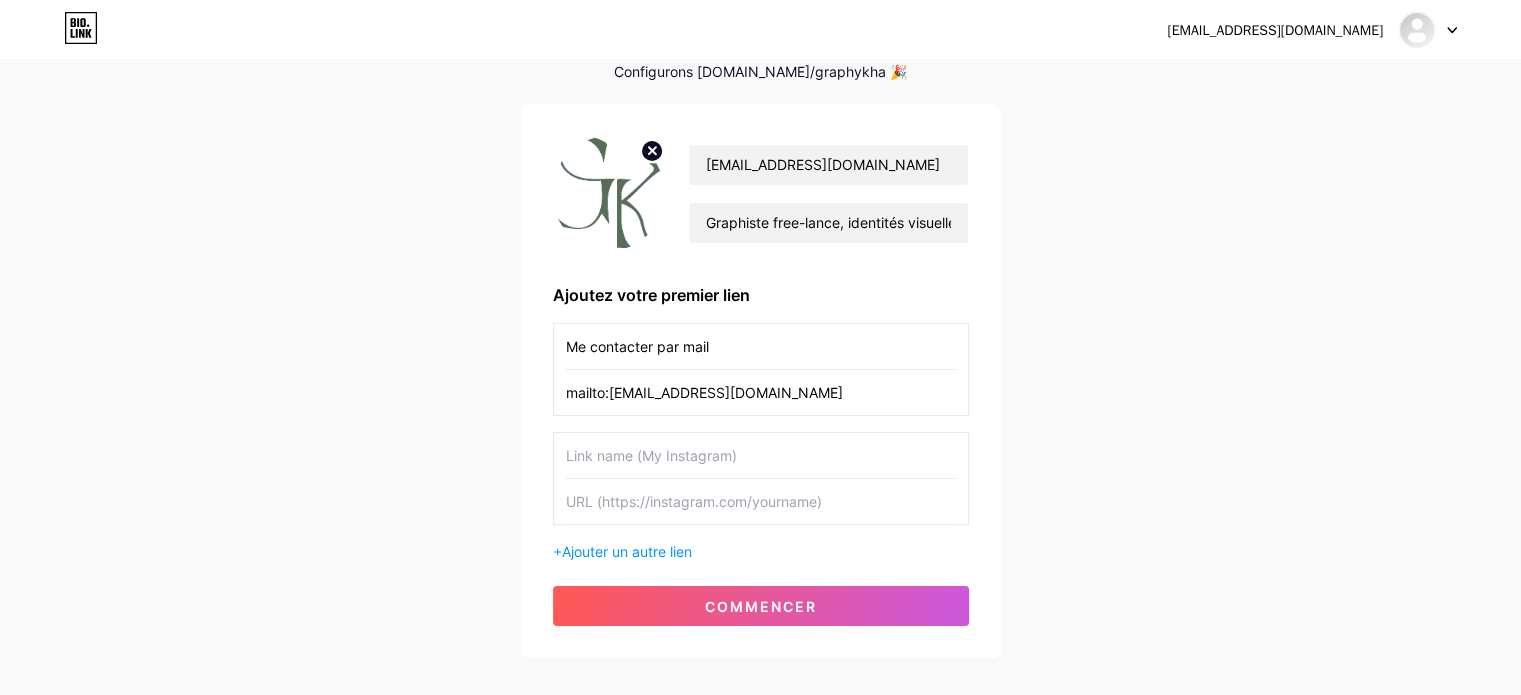 type on "mailto:[EMAIL_ADDRESS][DOMAIN_NAME]" 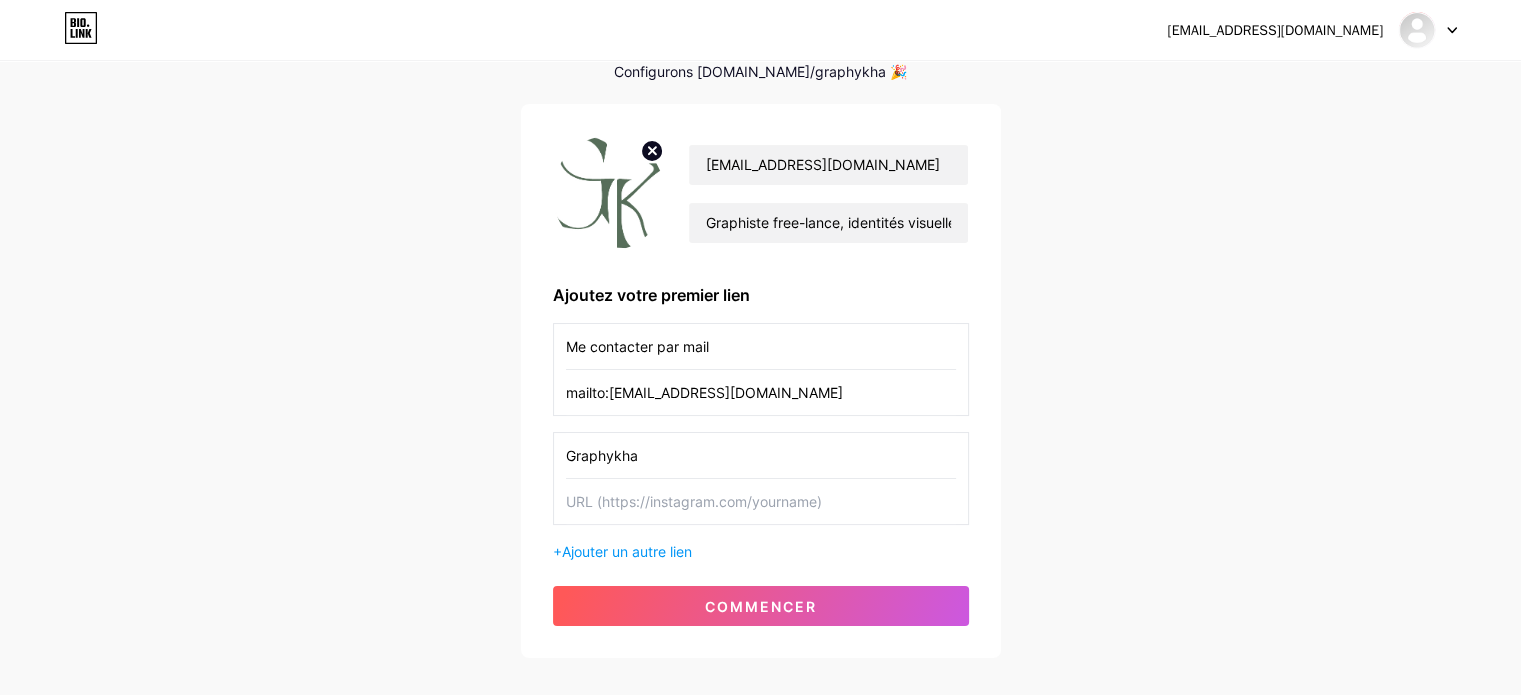type on "Graphykha" 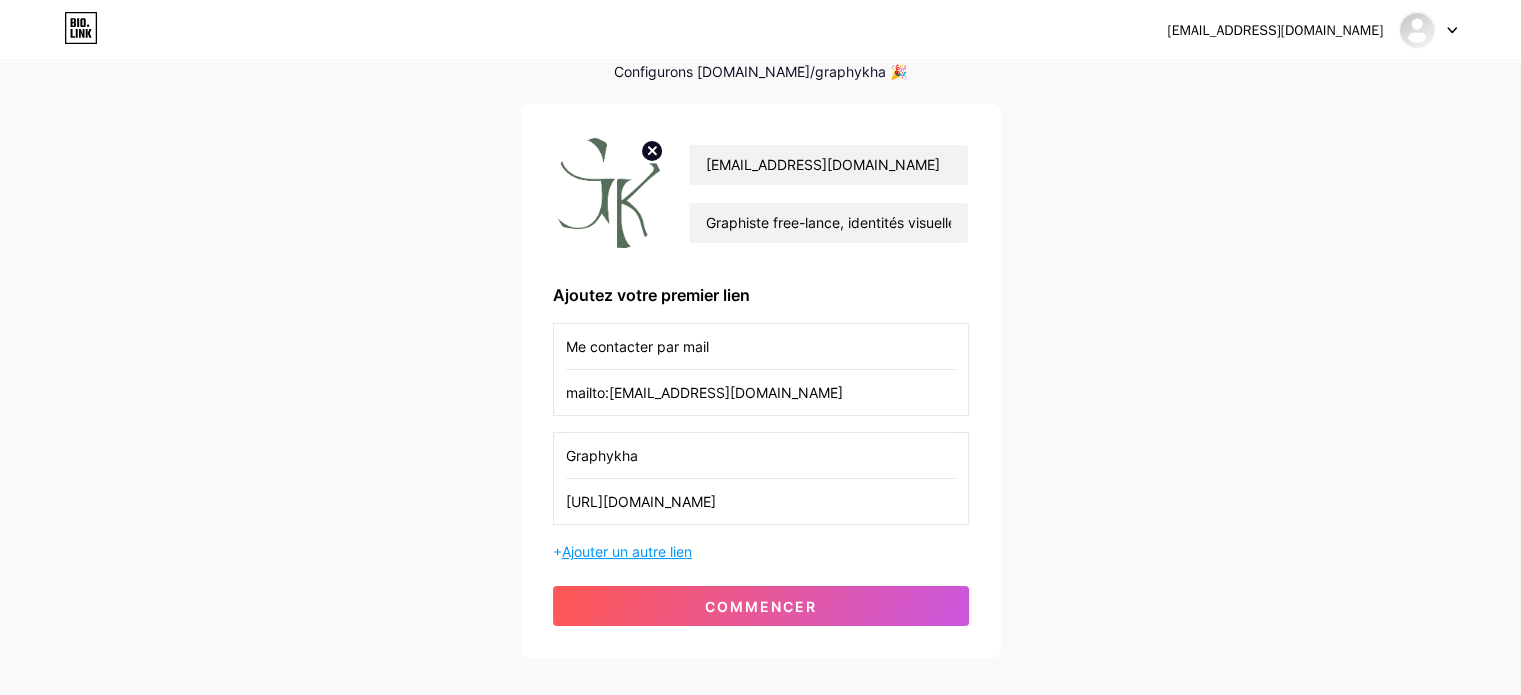 type on "[URL][DOMAIN_NAME]" 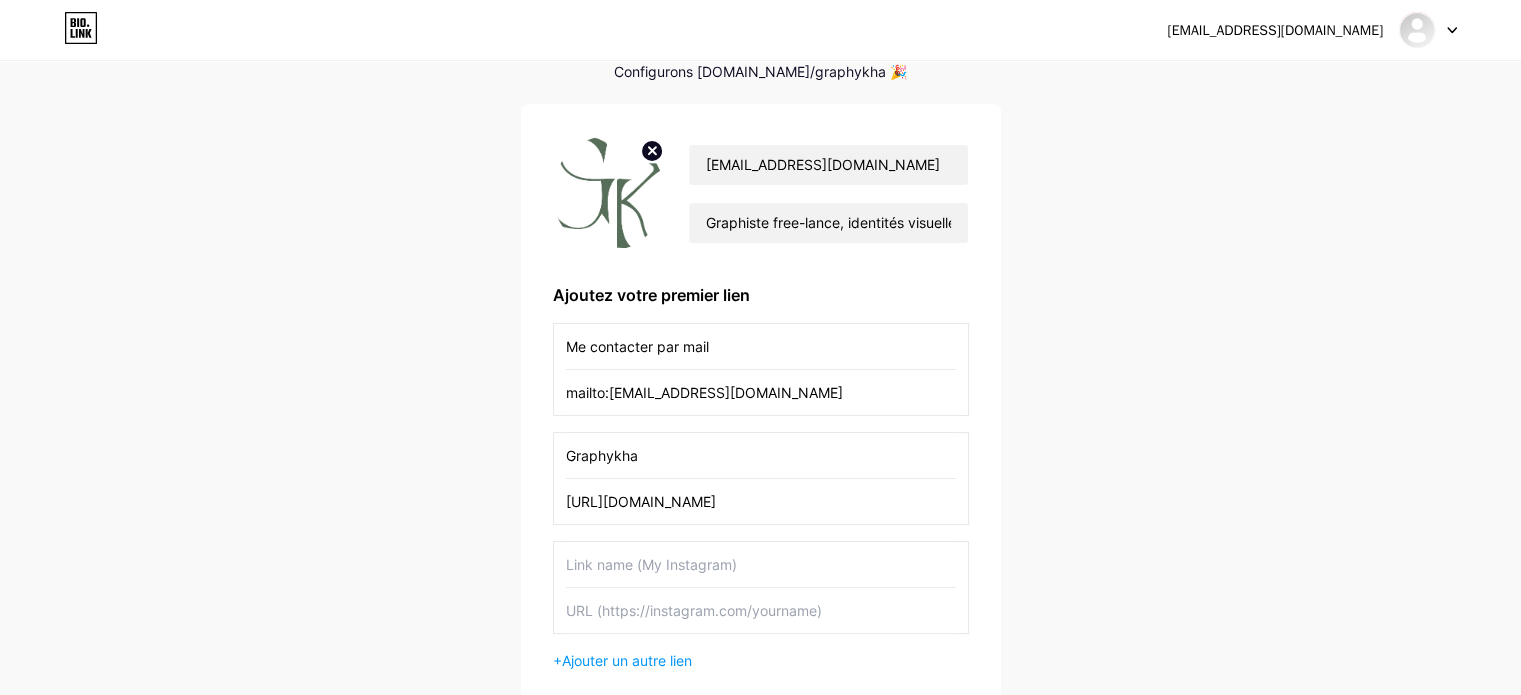 click on "Graphykha" at bounding box center (761, 455) 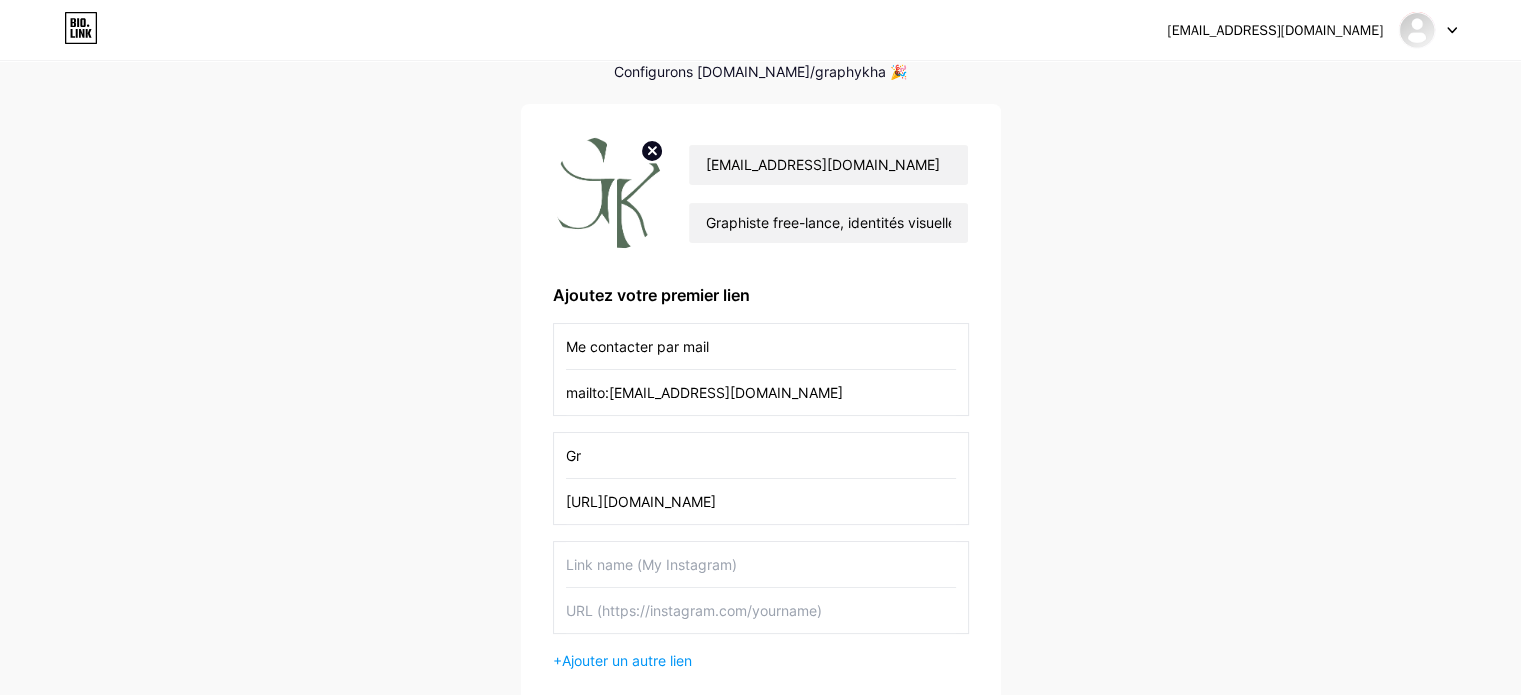 type on "G" 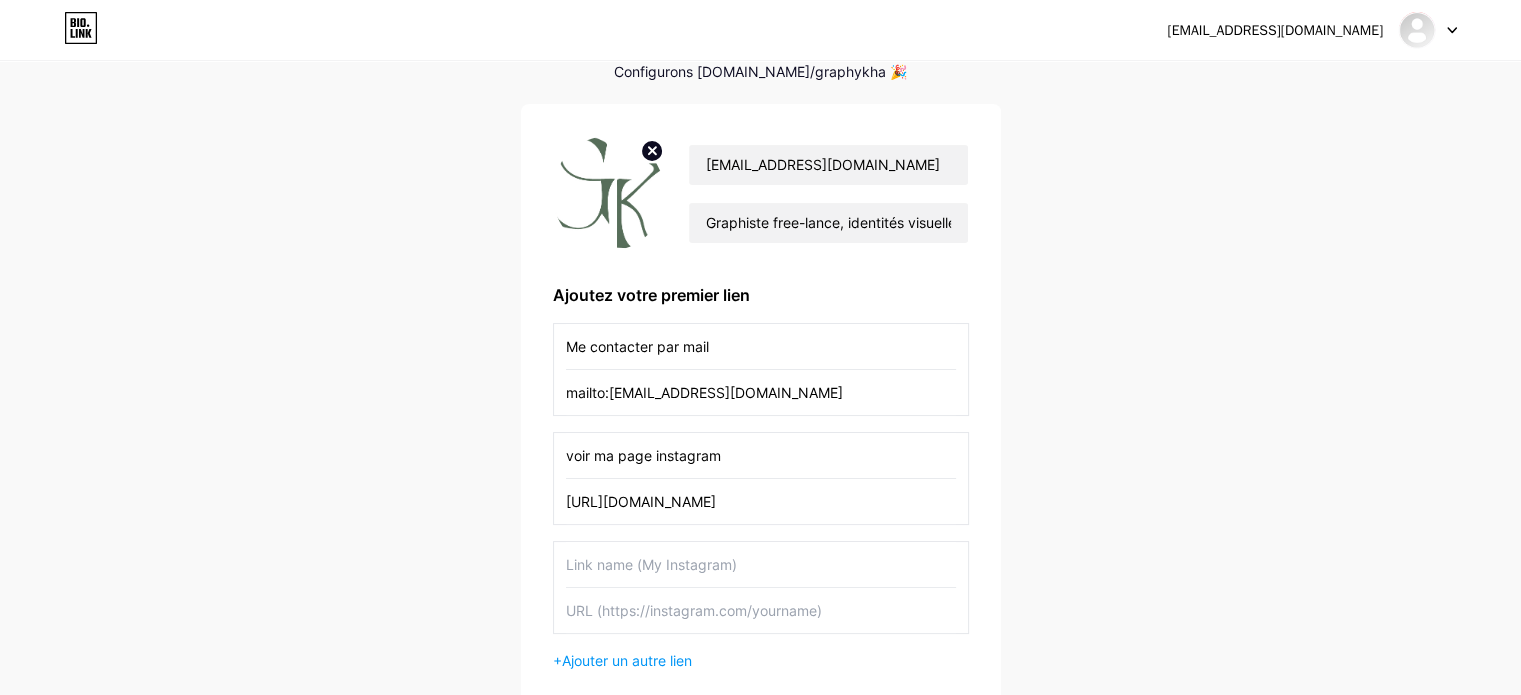 type on "voir ma page instagram" 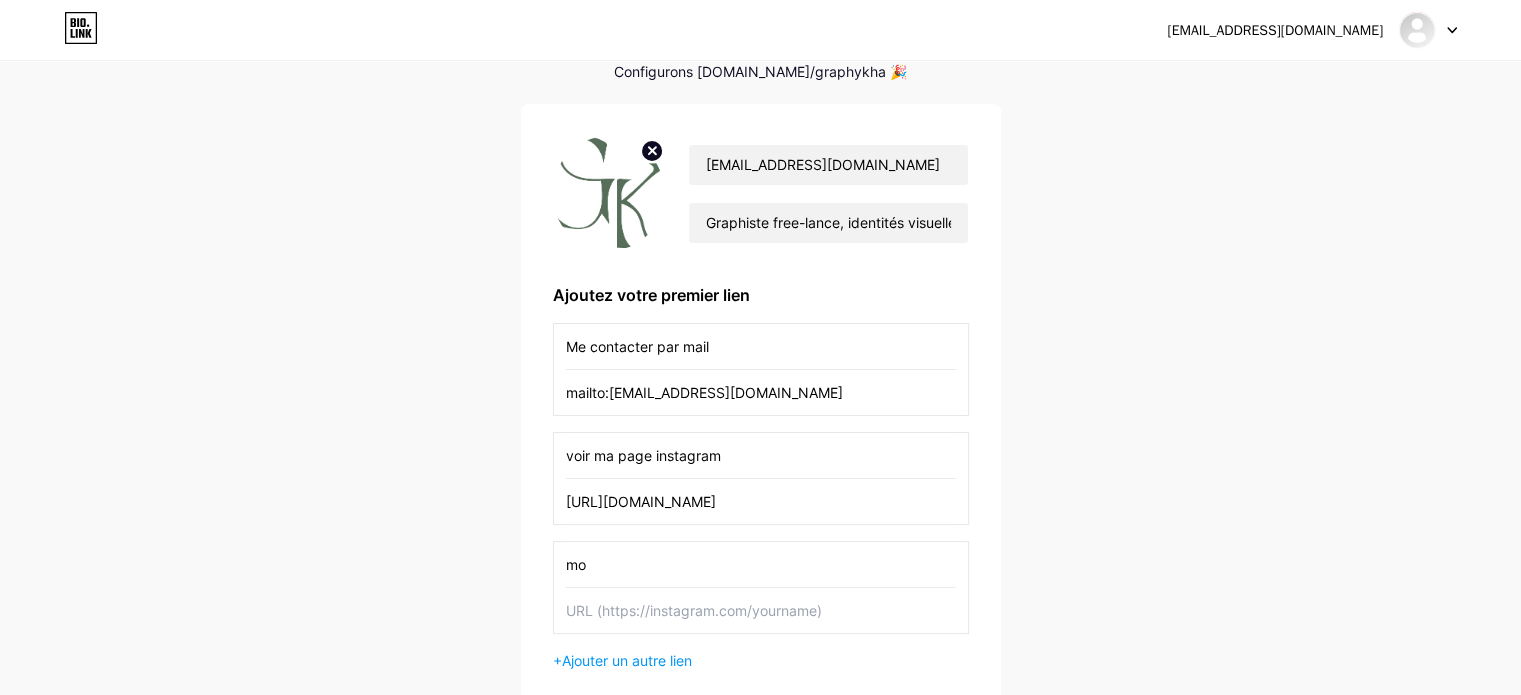 type on "m" 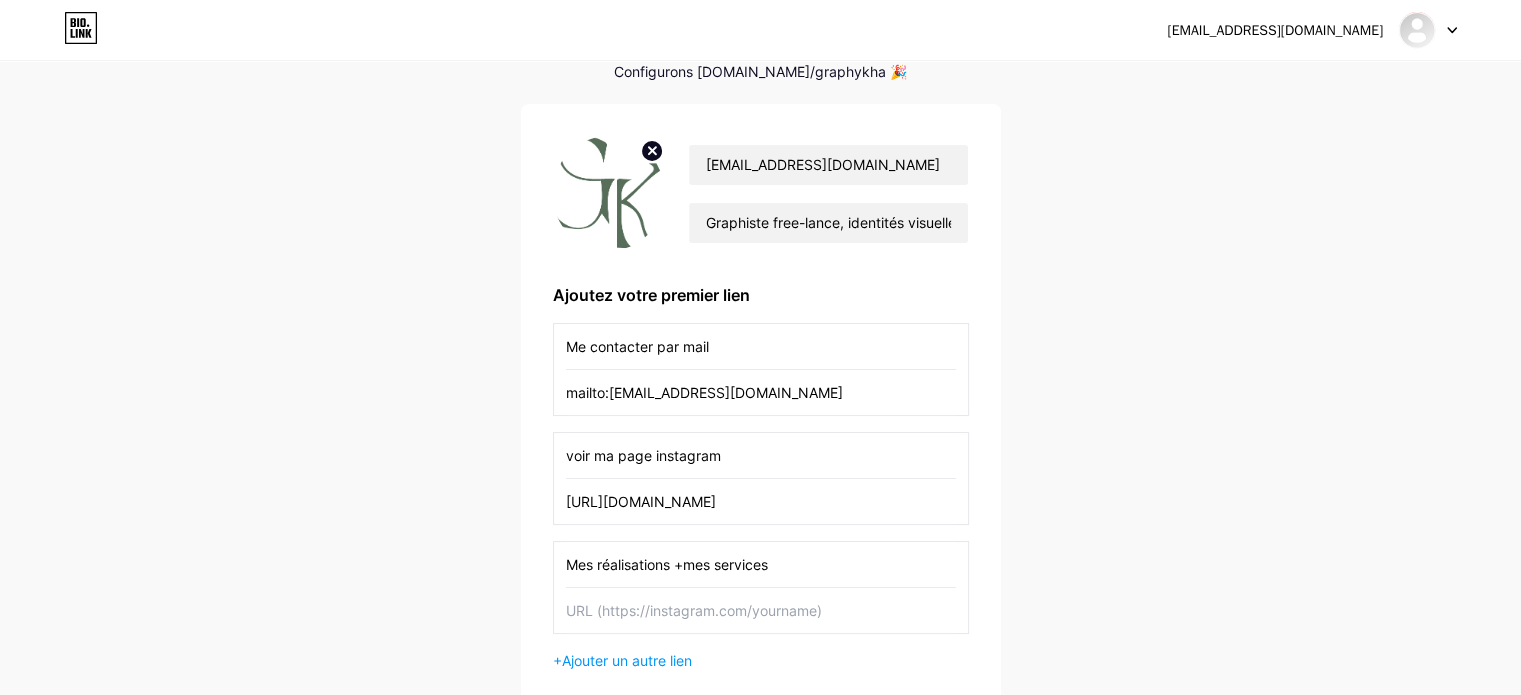 type on "Mes réalisations +mes services" 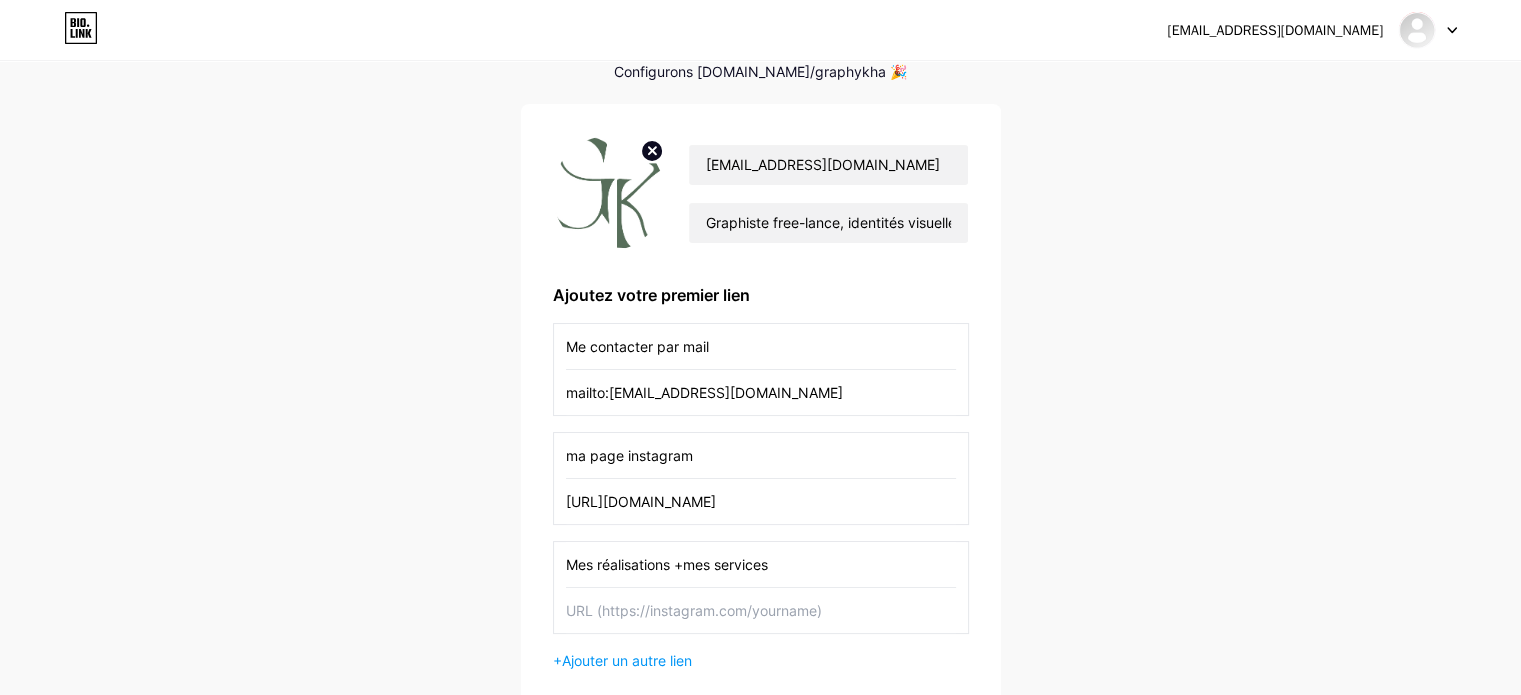 click on "ma page instagram" at bounding box center (761, 455) 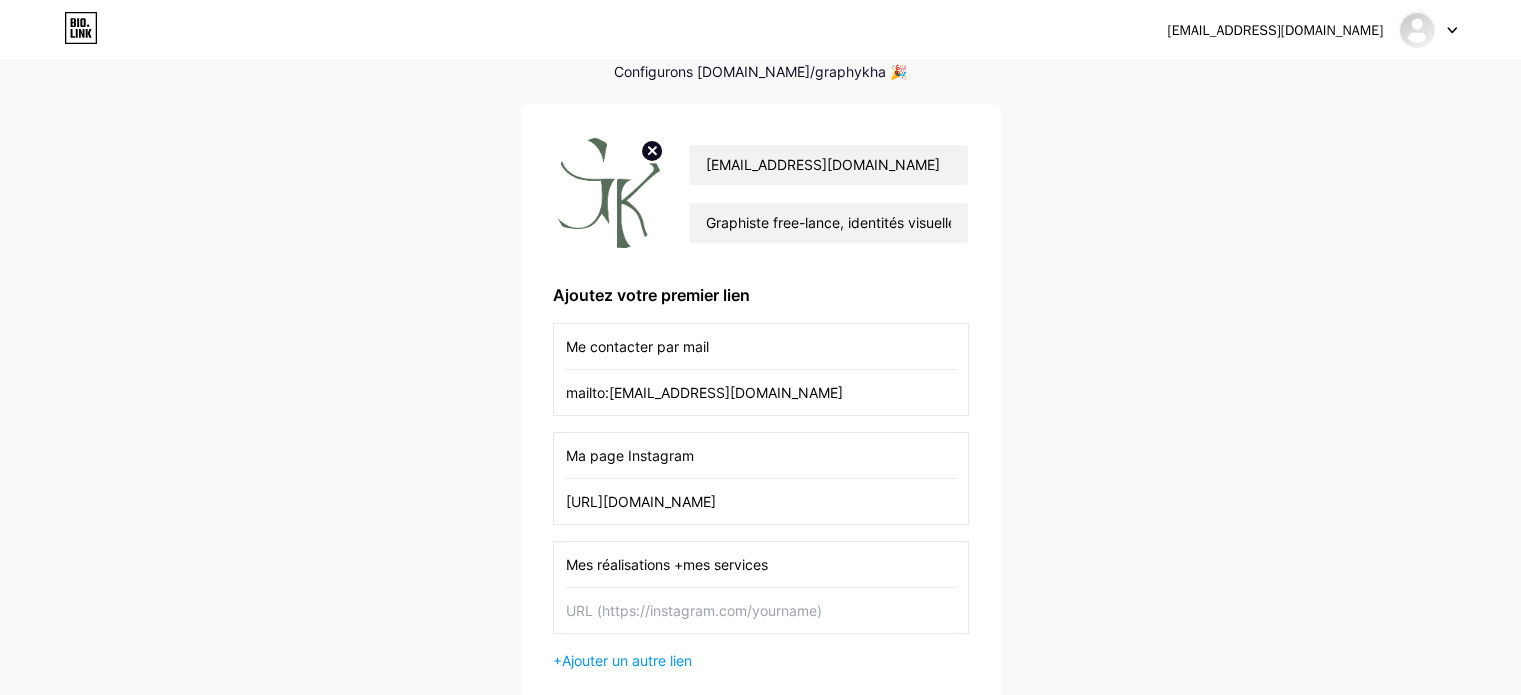 type on "Ma page Instagram" 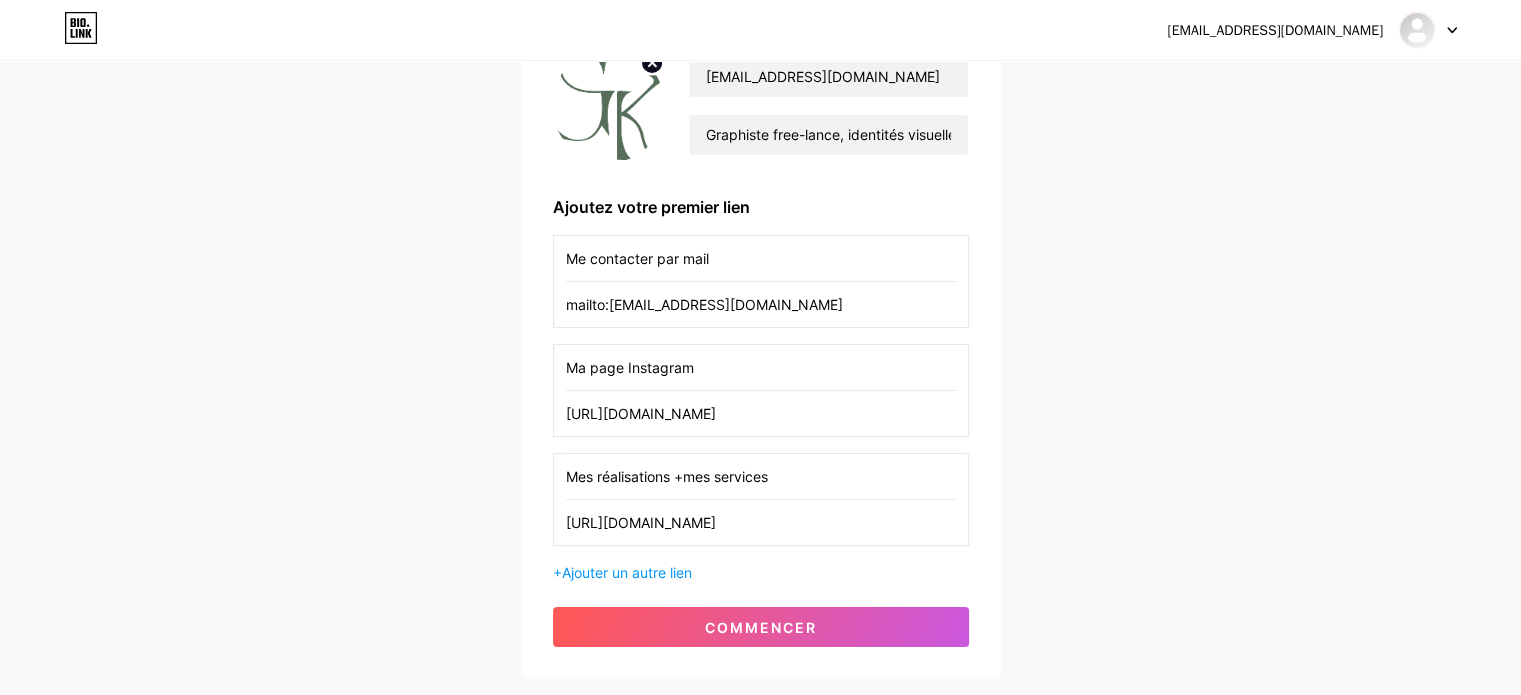 scroll, scrollTop: 314, scrollLeft: 0, axis: vertical 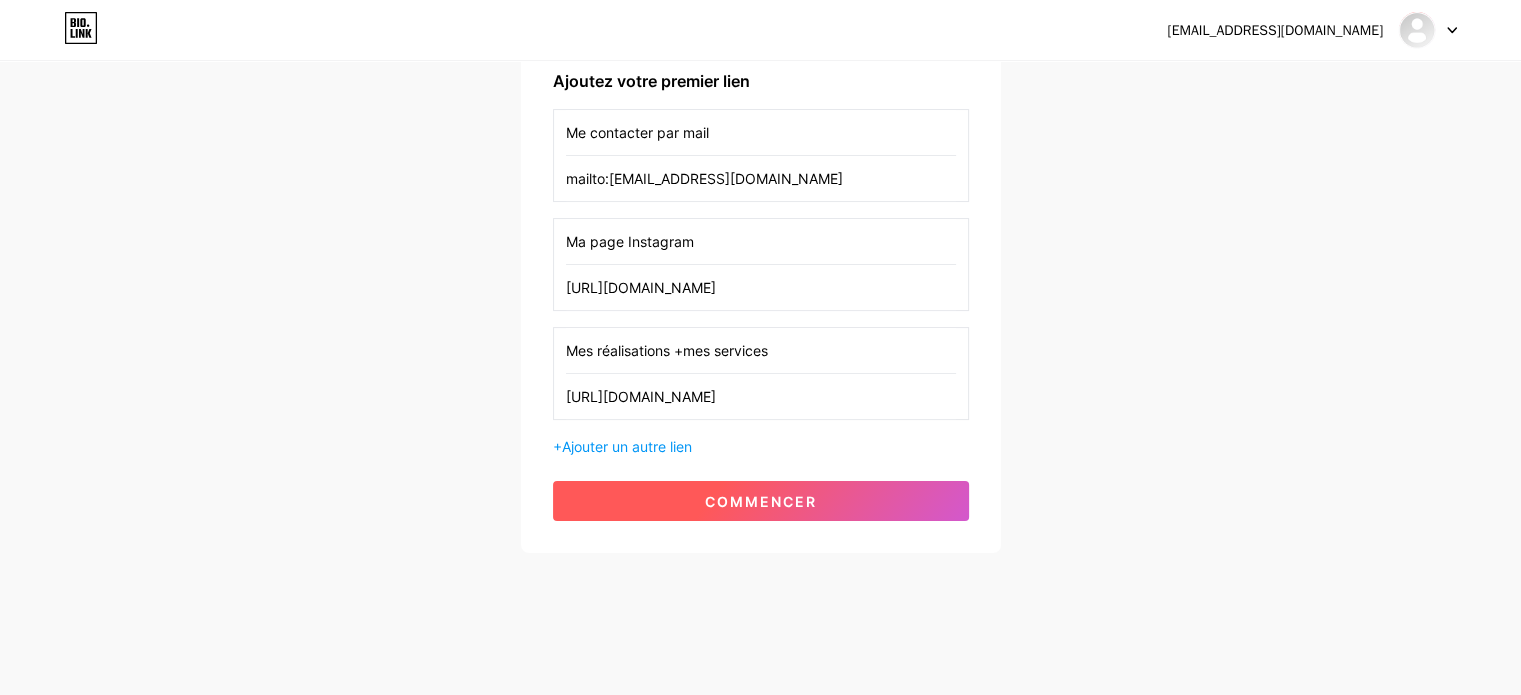 type on "[URL][DOMAIN_NAME]" 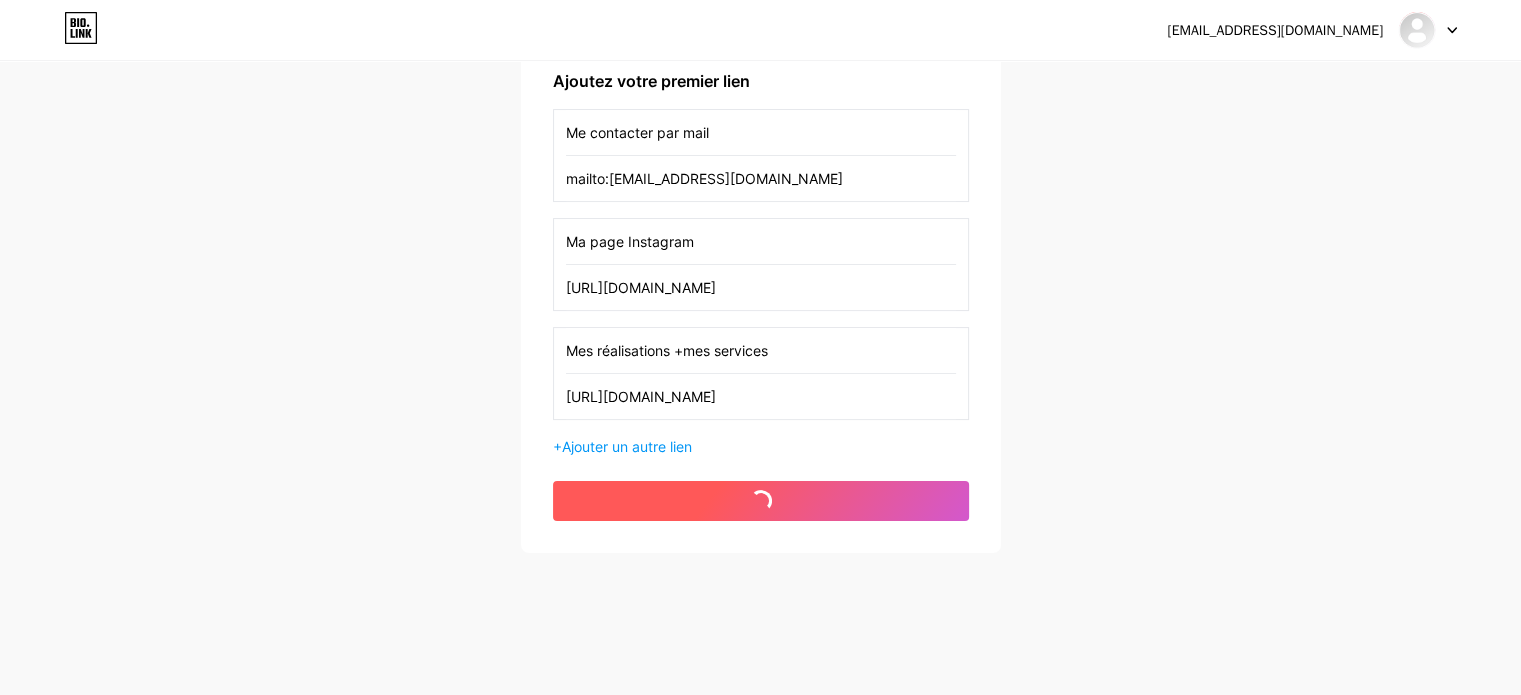 scroll, scrollTop: 0, scrollLeft: 0, axis: both 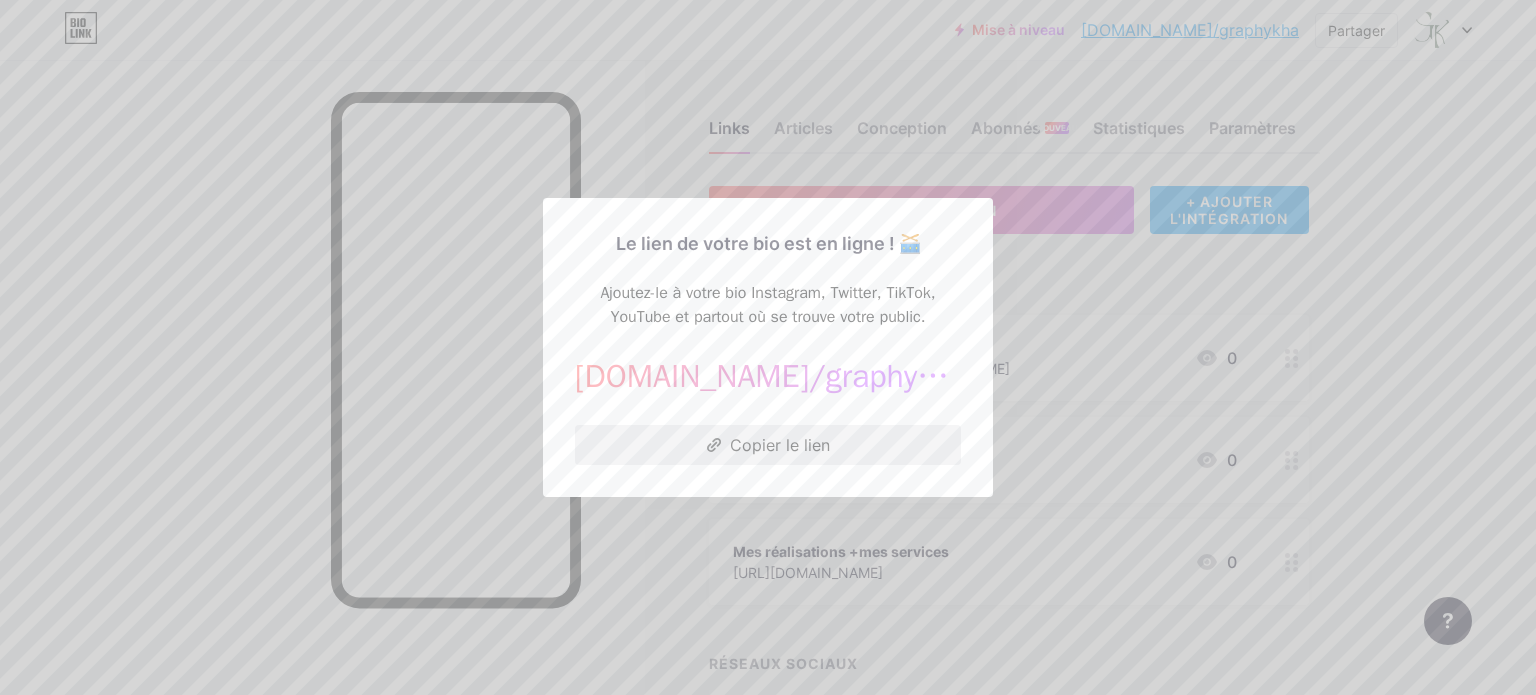 click on "Copier le lien" at bounding box center [780, 445] 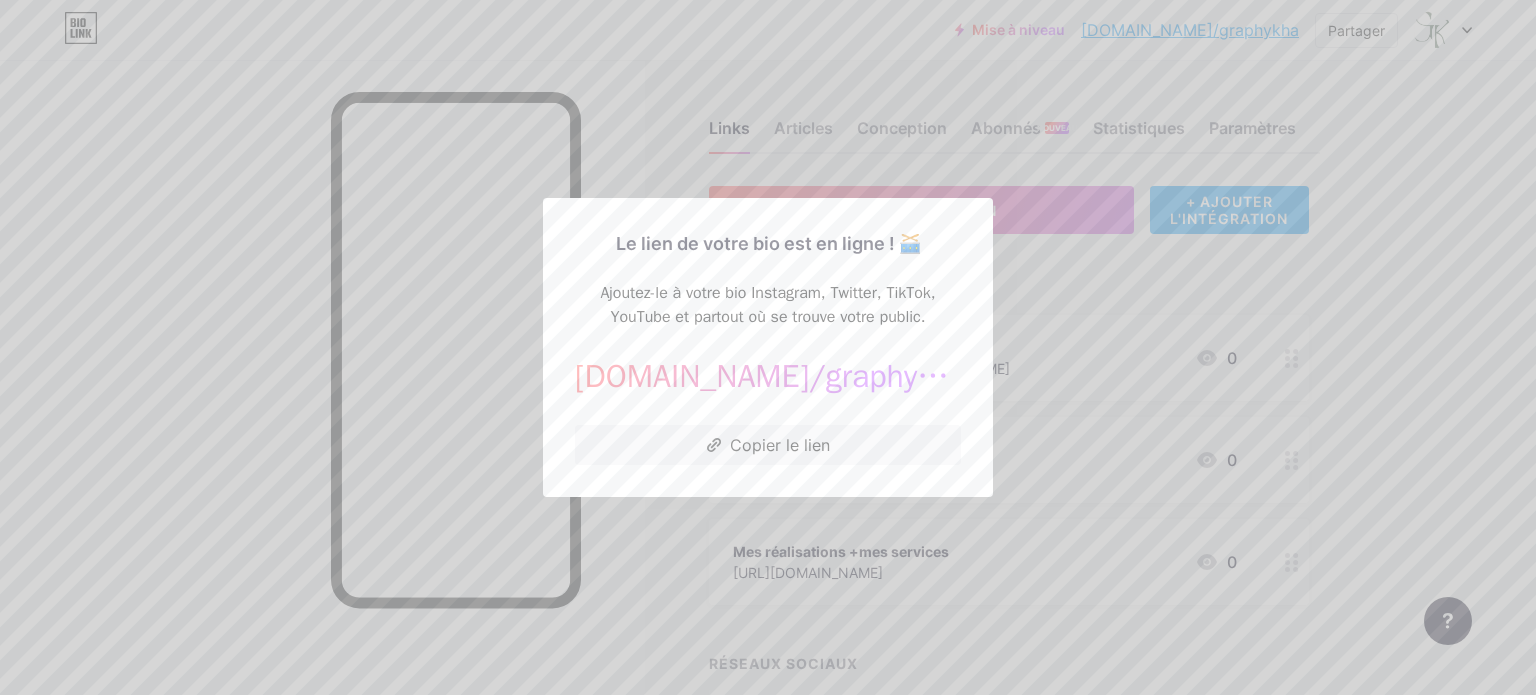 drag, startPoint x: 627, startPoint y: 593, endPoint x: 572, endPoint y: 535, distance: 79.93122 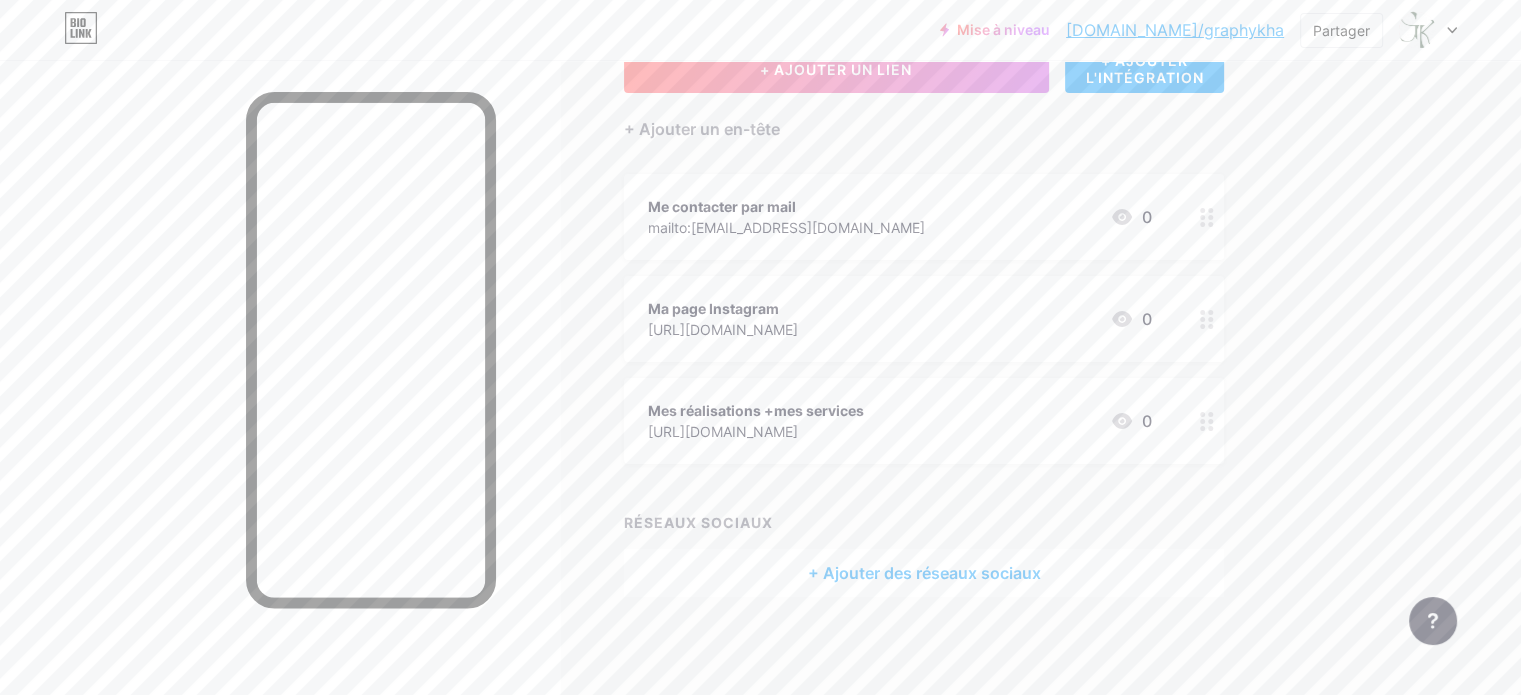 scroll, scrollTop: 41, scrollLeft: 0, axis: vertical 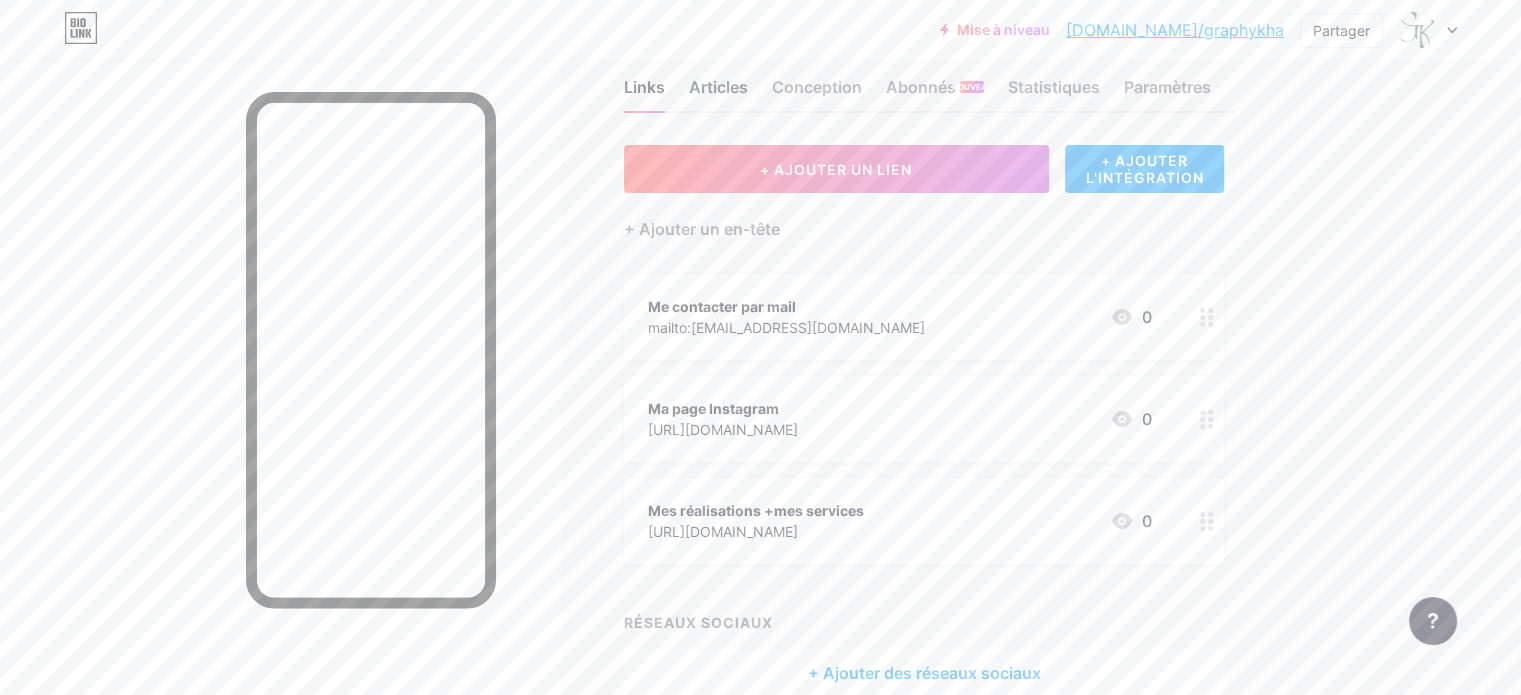 click on "Articles" at bounding box center [718, 87] 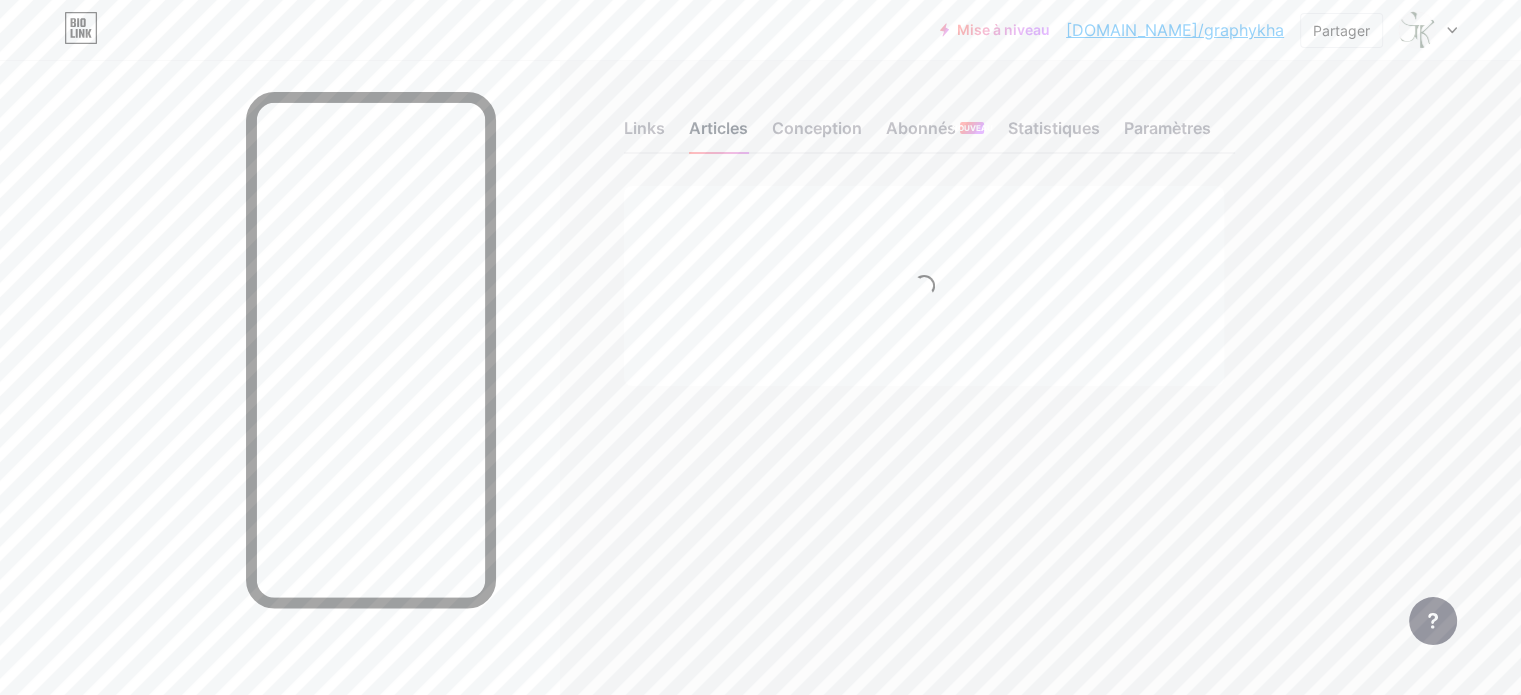scroll, scrollTop: 0, scrollLeft: 0, axis: both 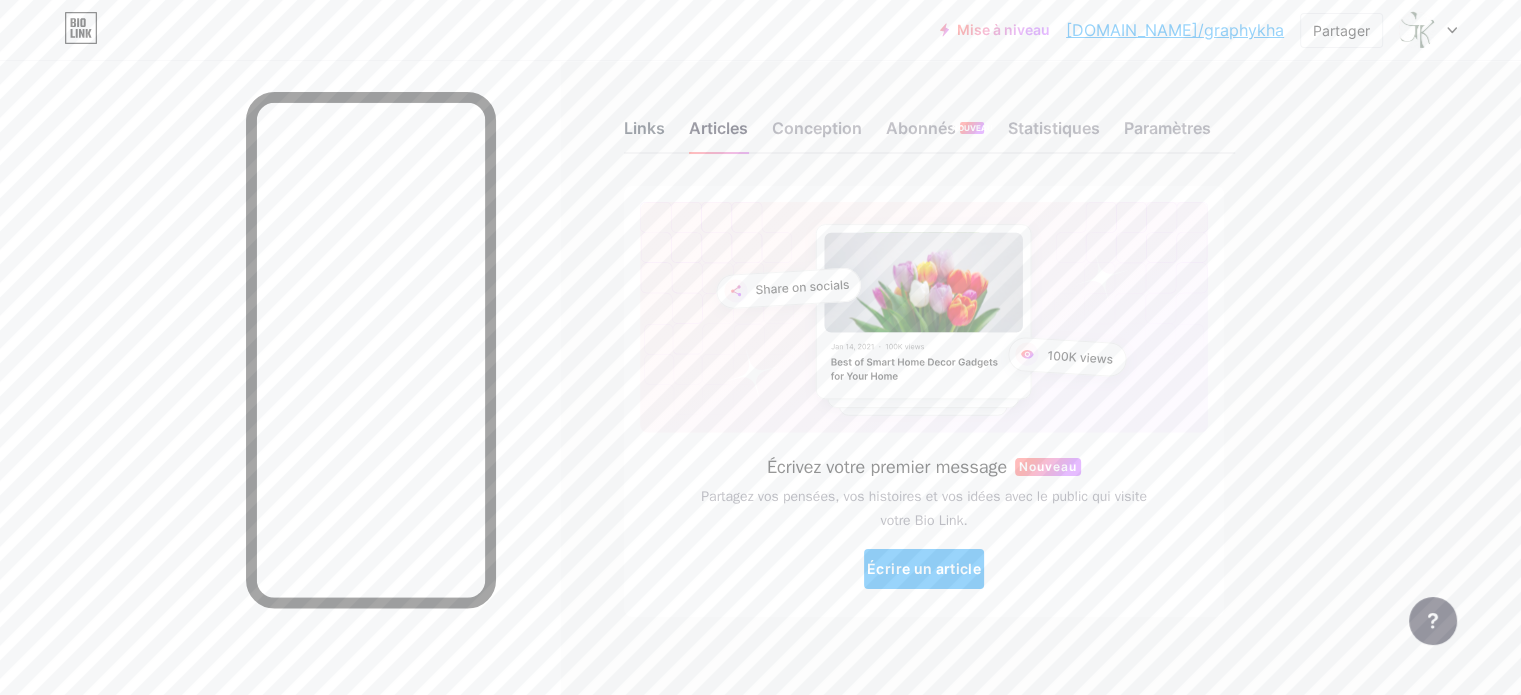 click on "Links" at bounding box center [644, 128] 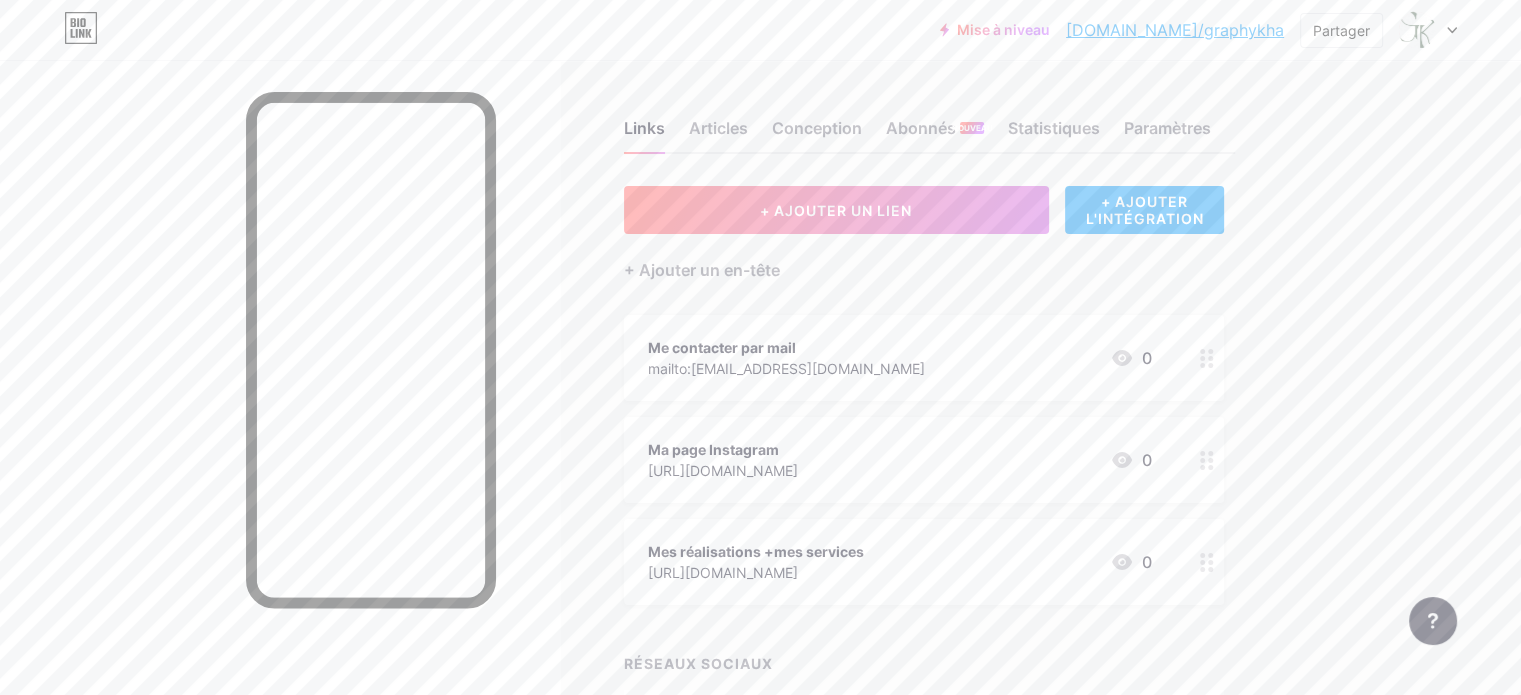 click at bounding box center [280, 407] 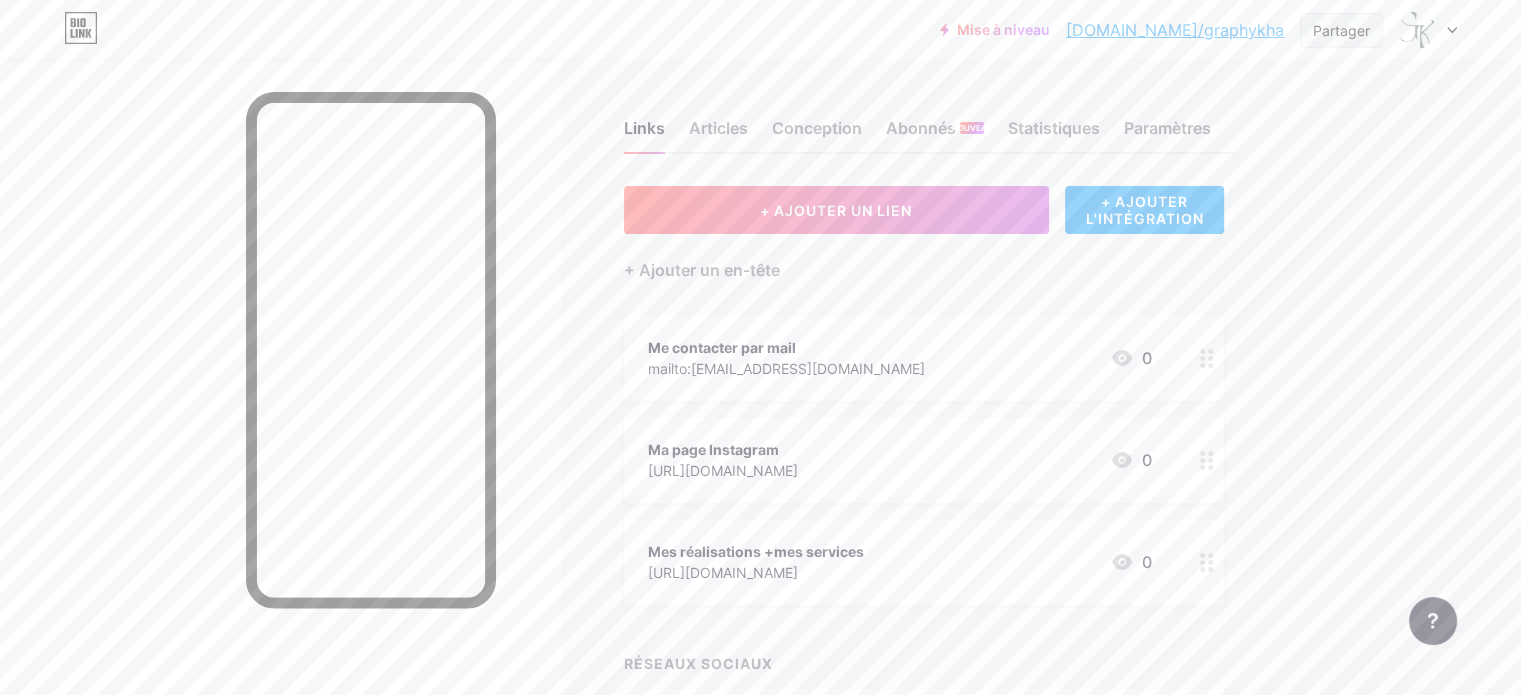 click on "Partager" at bounding box center [1341, 30] 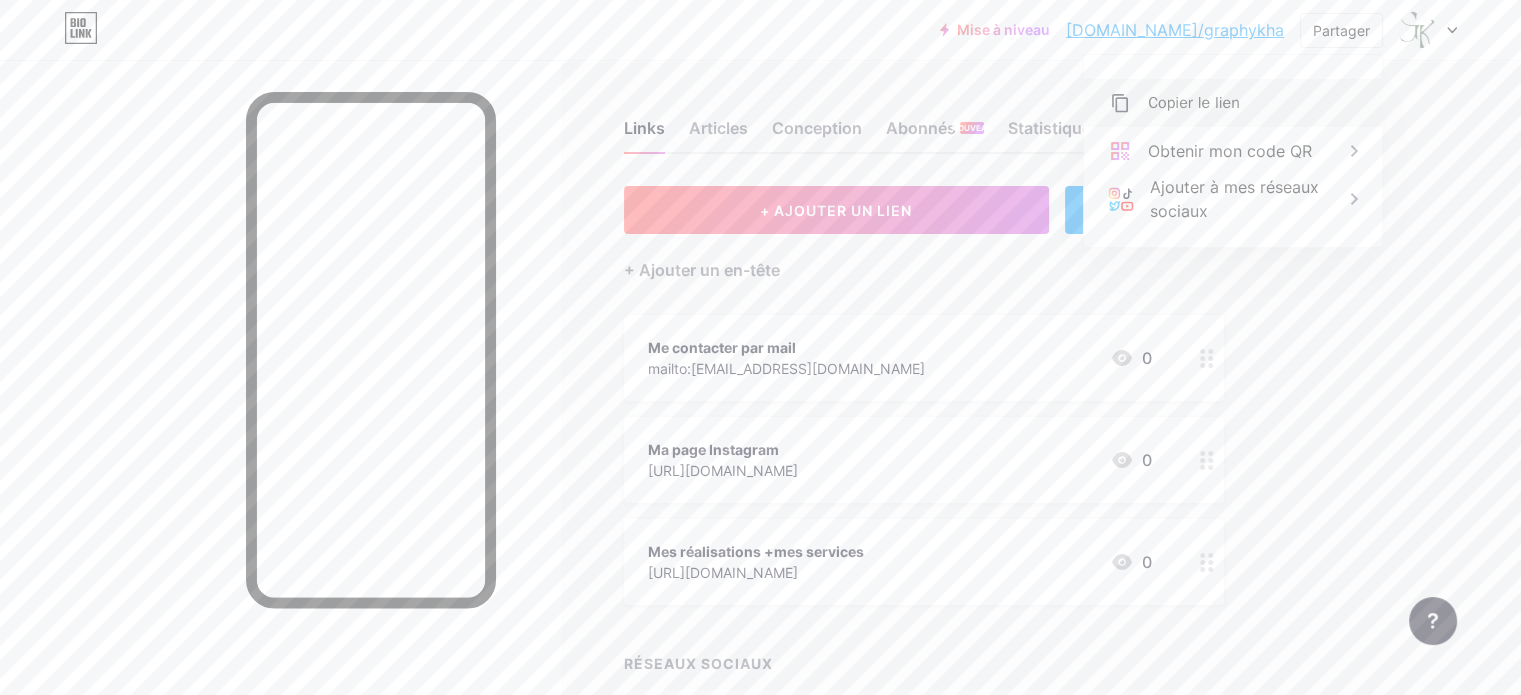click on "Copier le lien" at bounding box center [1194, 103] 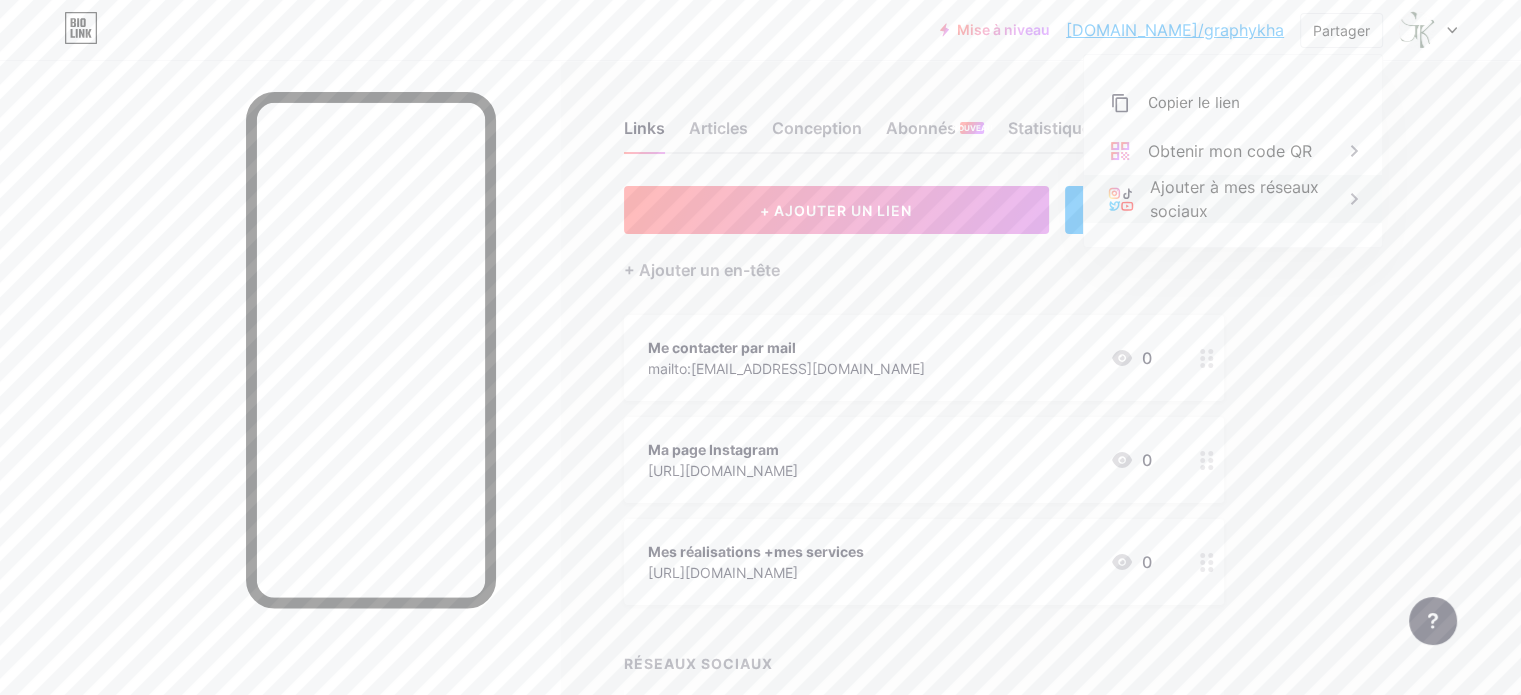click on "Ajouter à mes réseaux sociaux" at bounding box center [1234, 199] 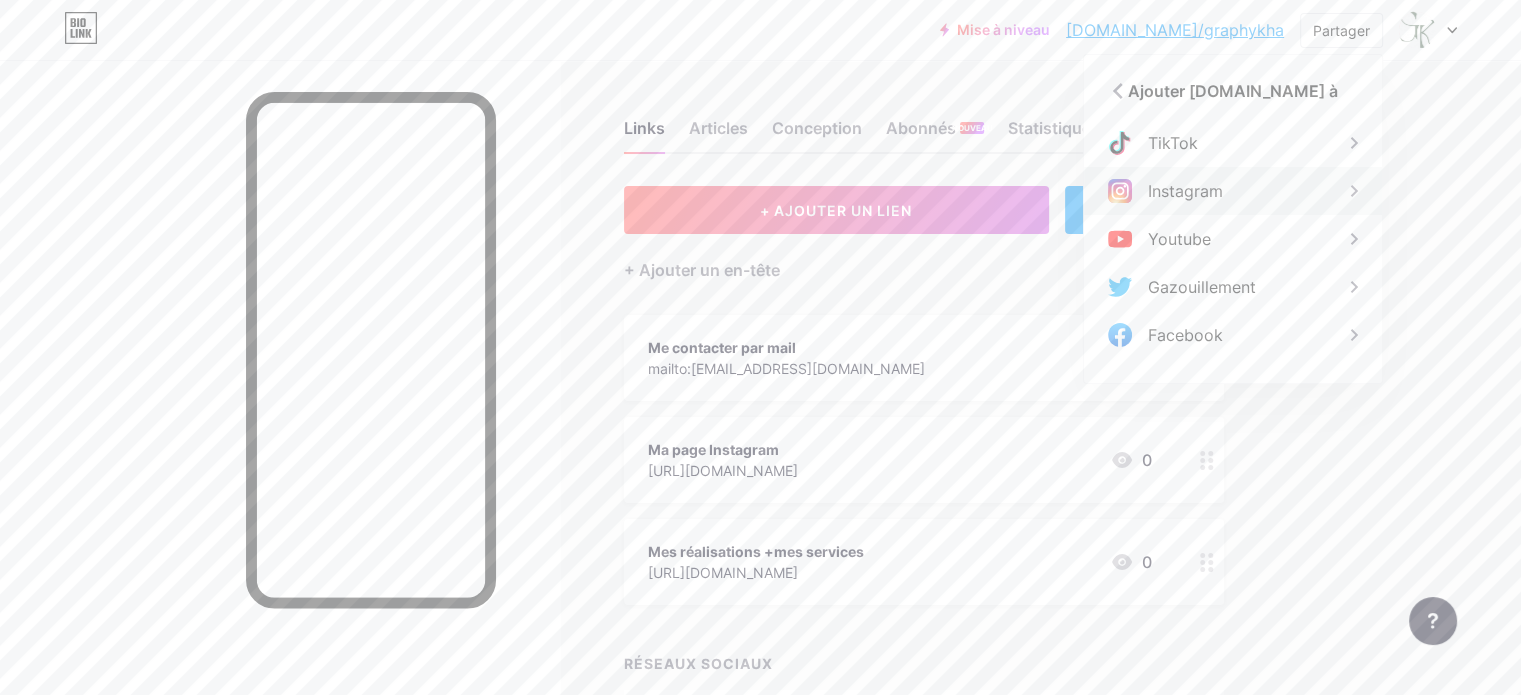 click on "Instagram" at bounding box center (1185, 191) 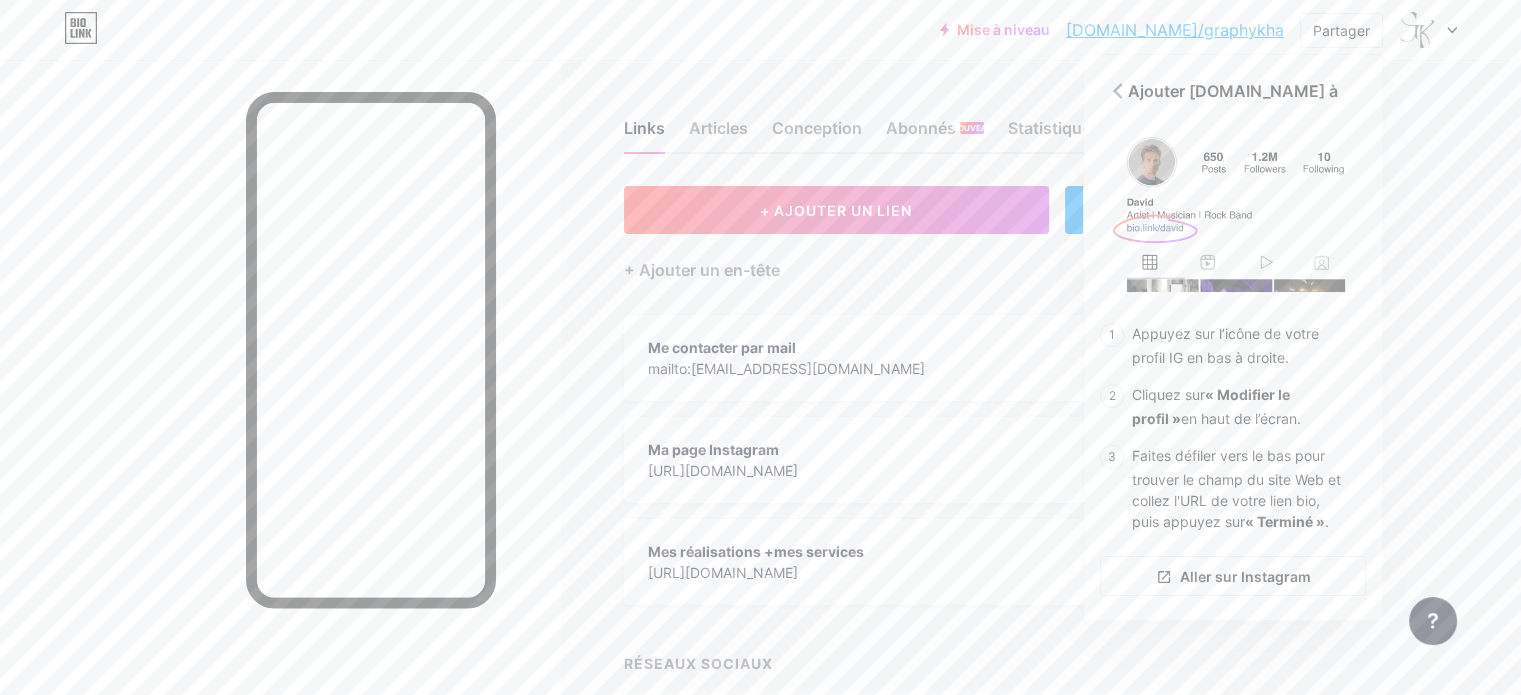 scroll, scrollTop: 100, scrollLeft: 0, axis: vertical 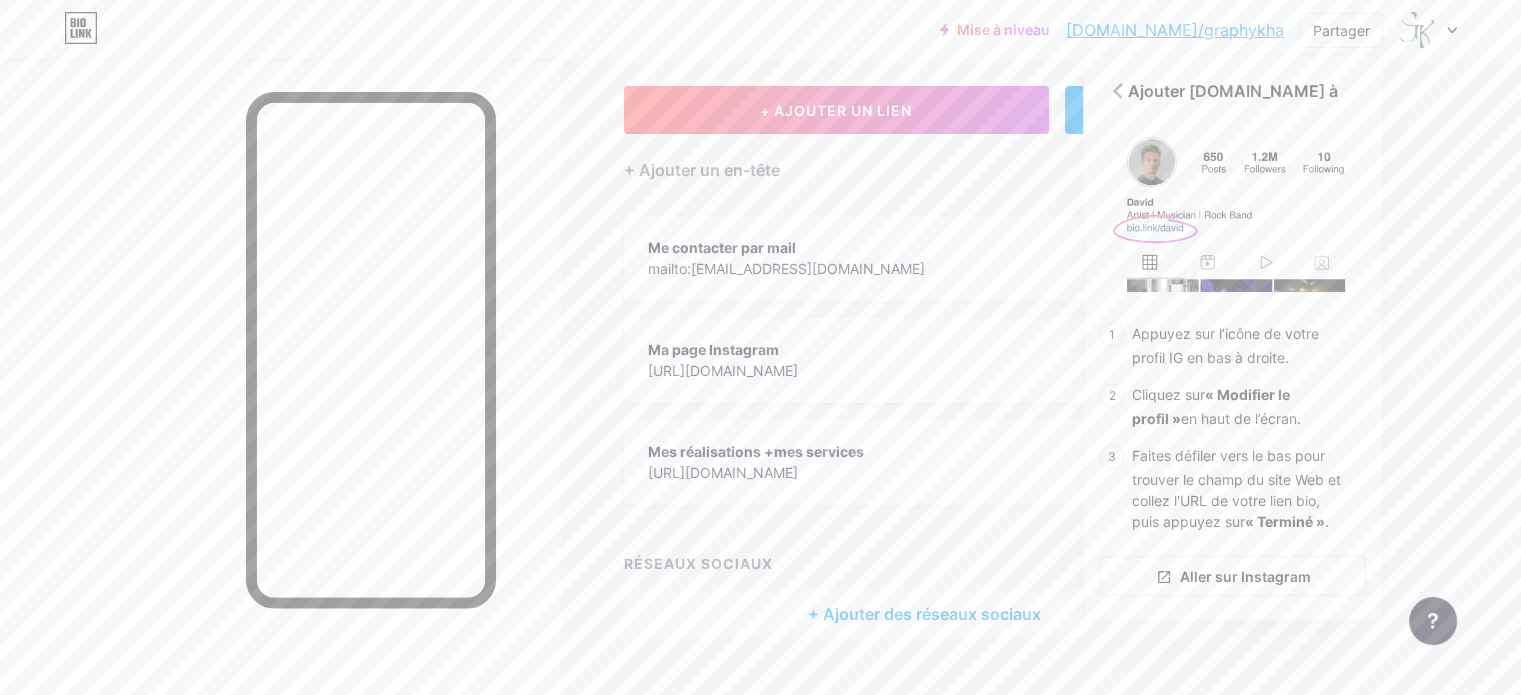 click at bounding box center (280, 407) 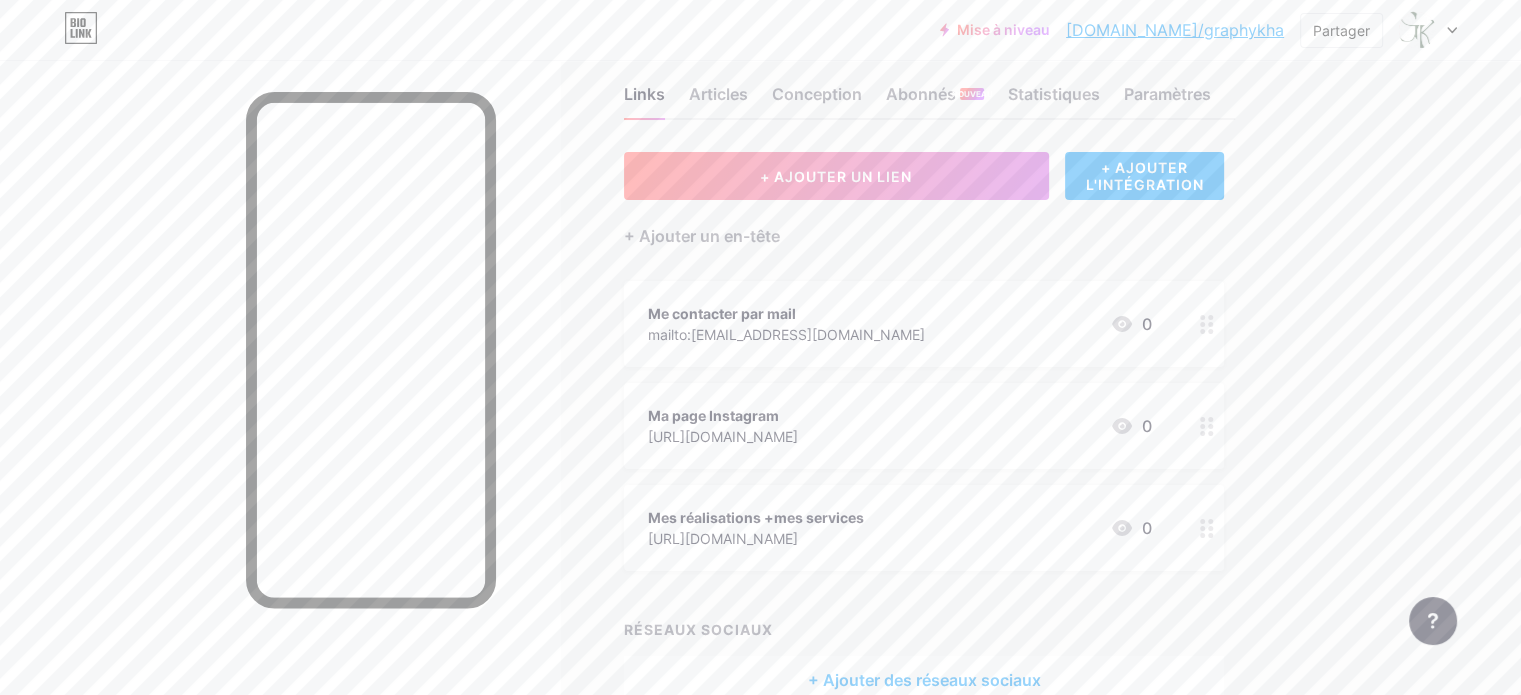 scroll, scrollTop: 0, scrollLeft: 0, axis: both 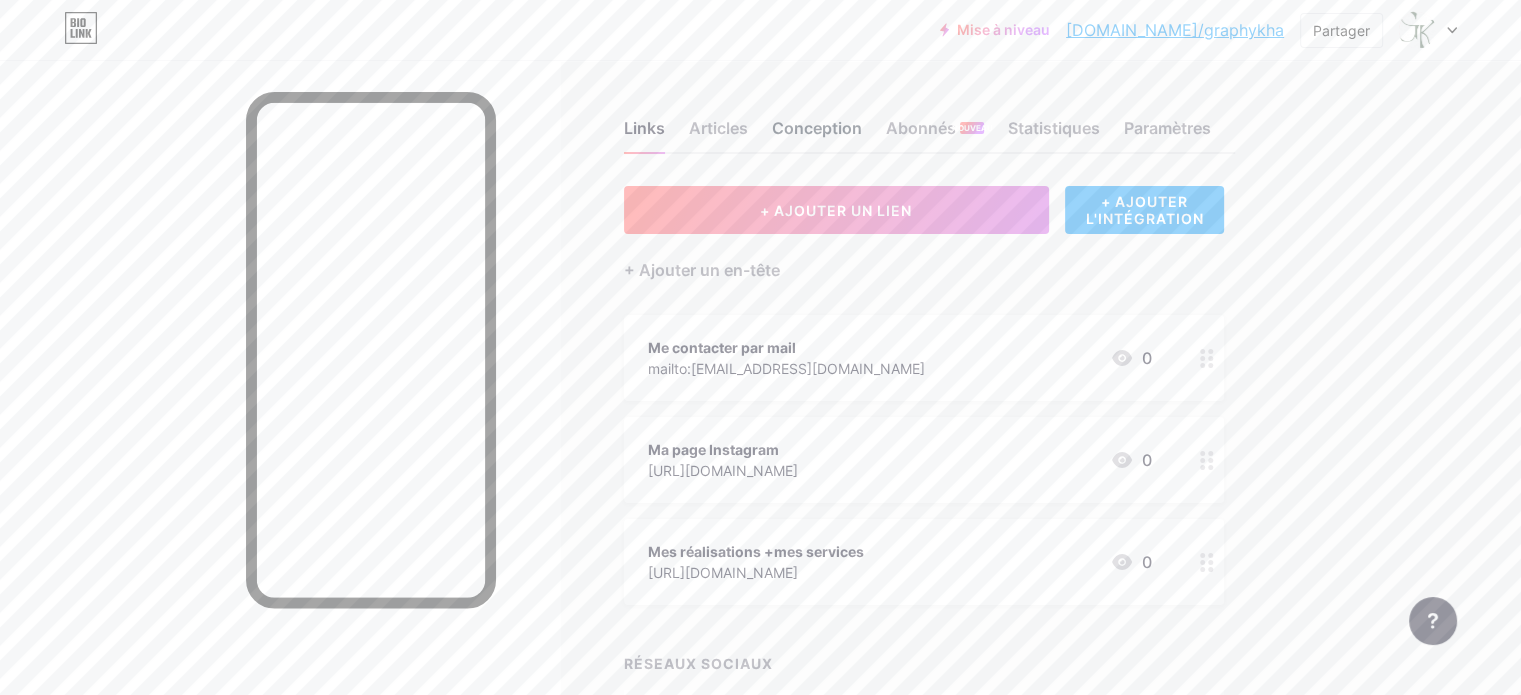 click on "Conception" at bounding box center [817, 128] 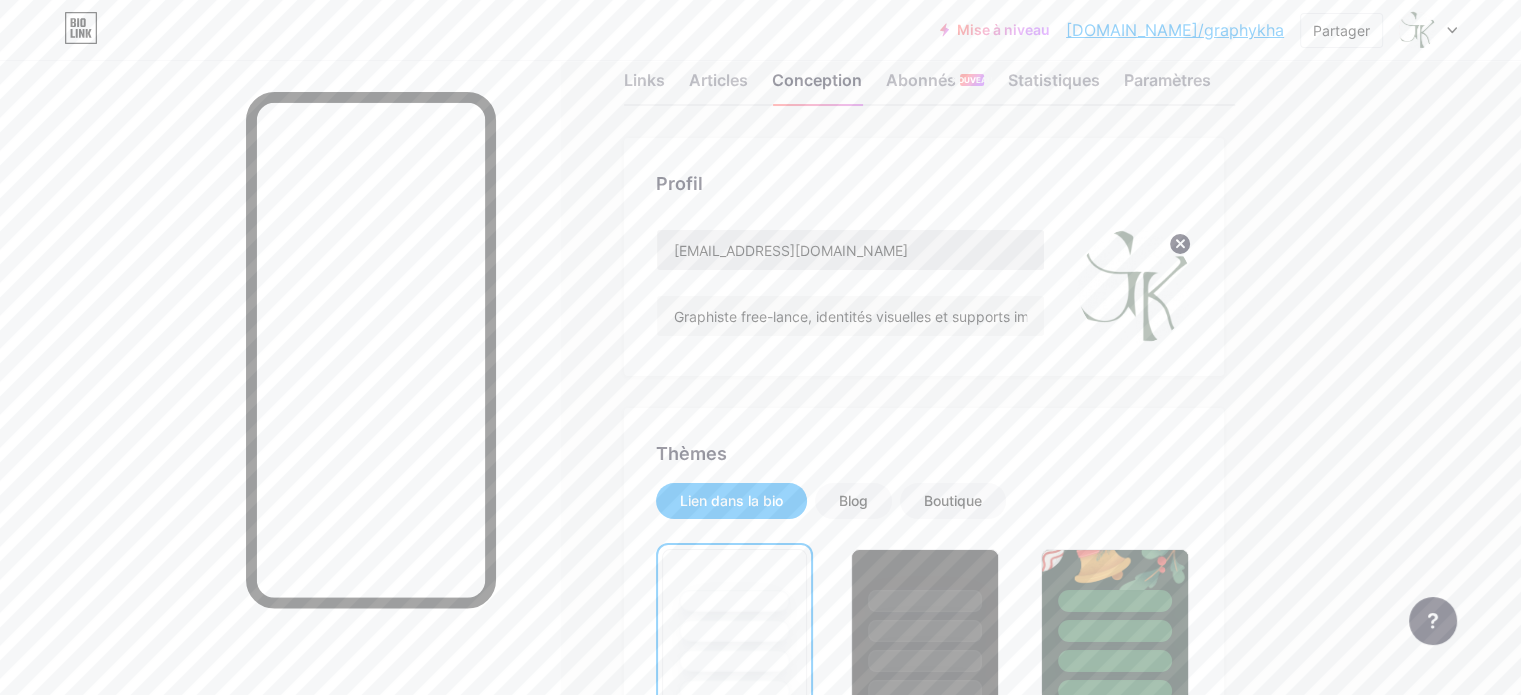 scroll, scrollTop: 0, scrollLeft: 0, axis: both 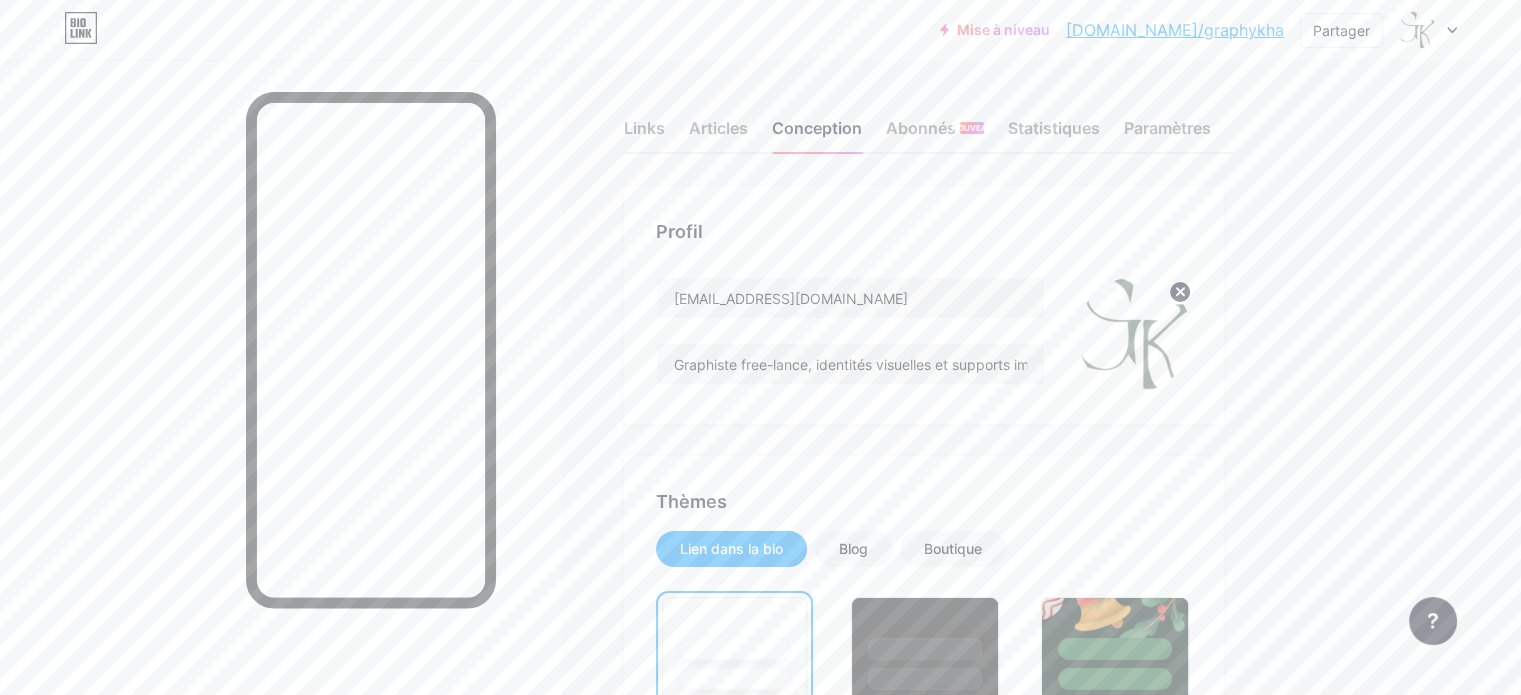 click on "Lien dans la bio" at bounding box center (731, 548) 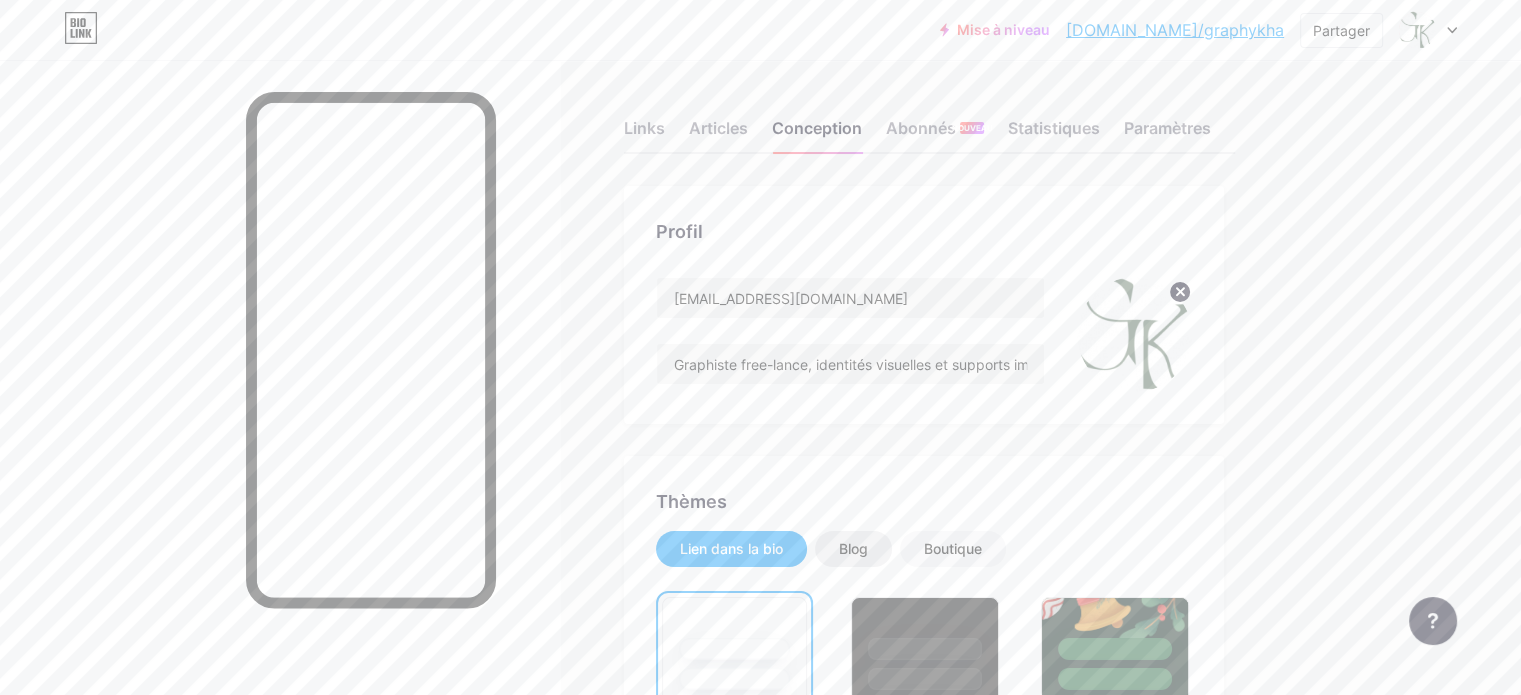 click on "Blog" at bounding box center [853, 548] 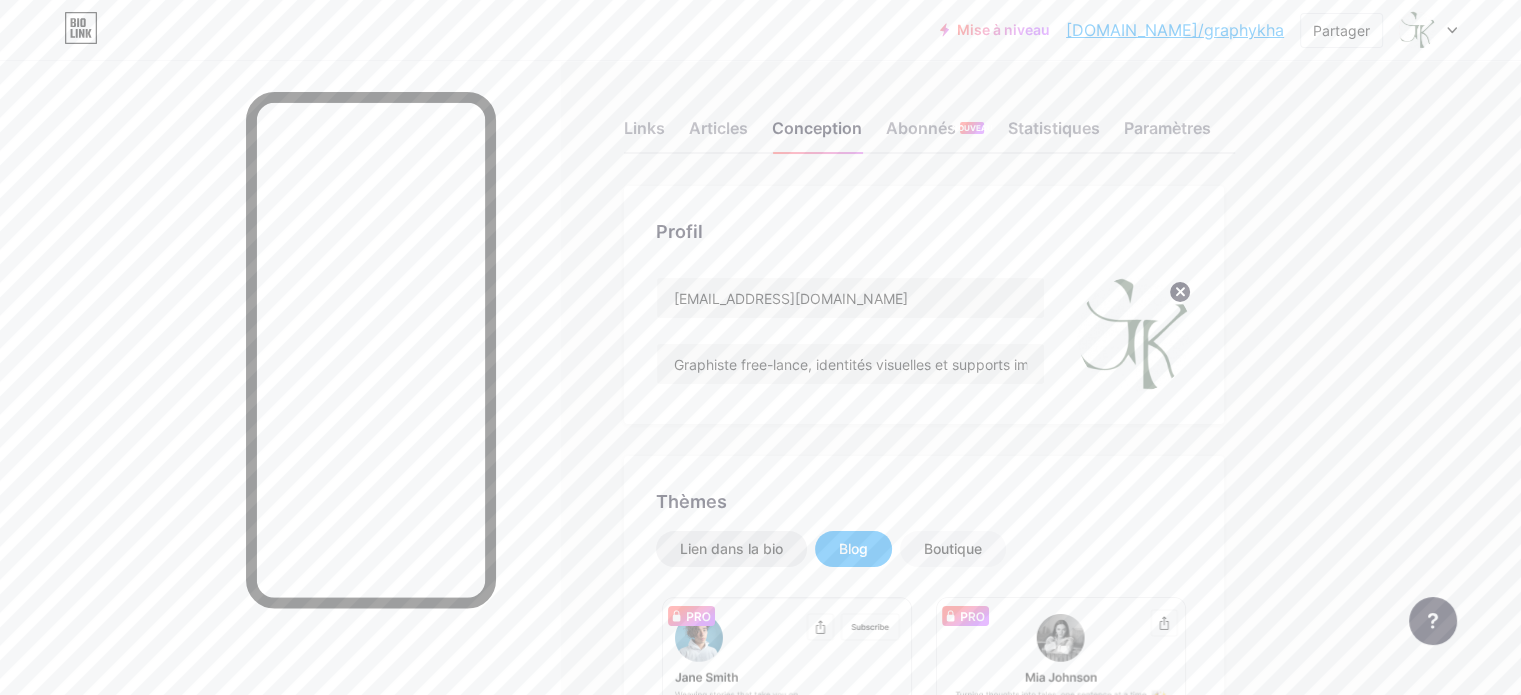 click on "Lien dans la bio" at bounding box center [731, 548] 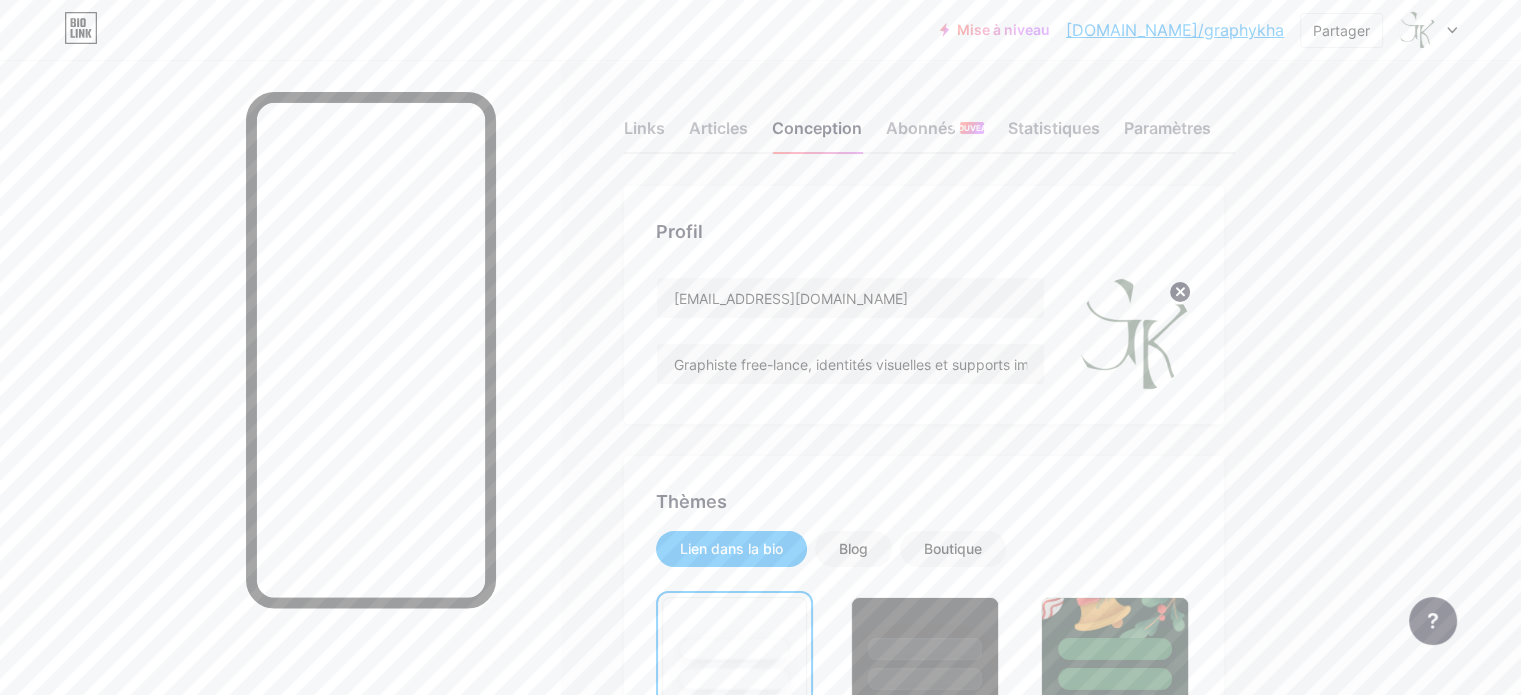 scroll, scrollTop: 400, scrollLeft: 0, axis: vertical 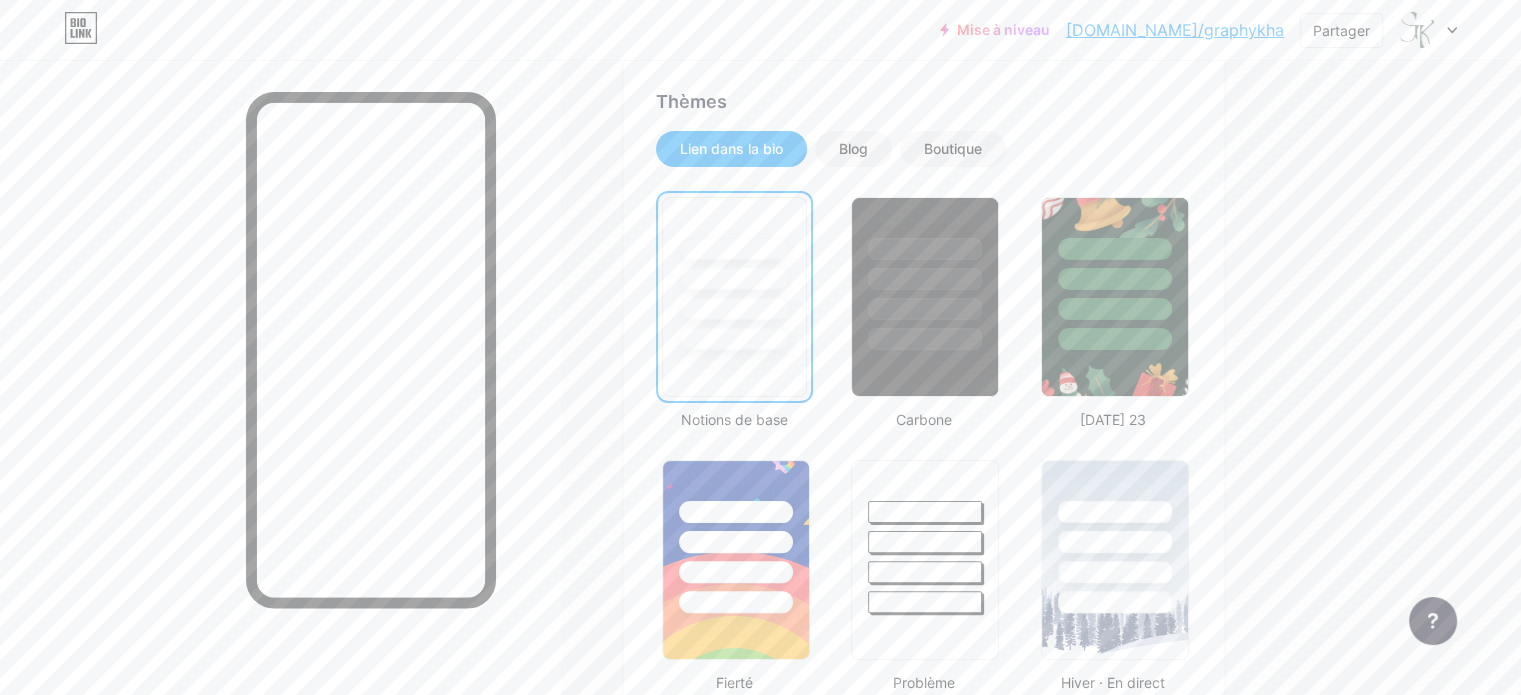 click at bounding box center [734, 279] 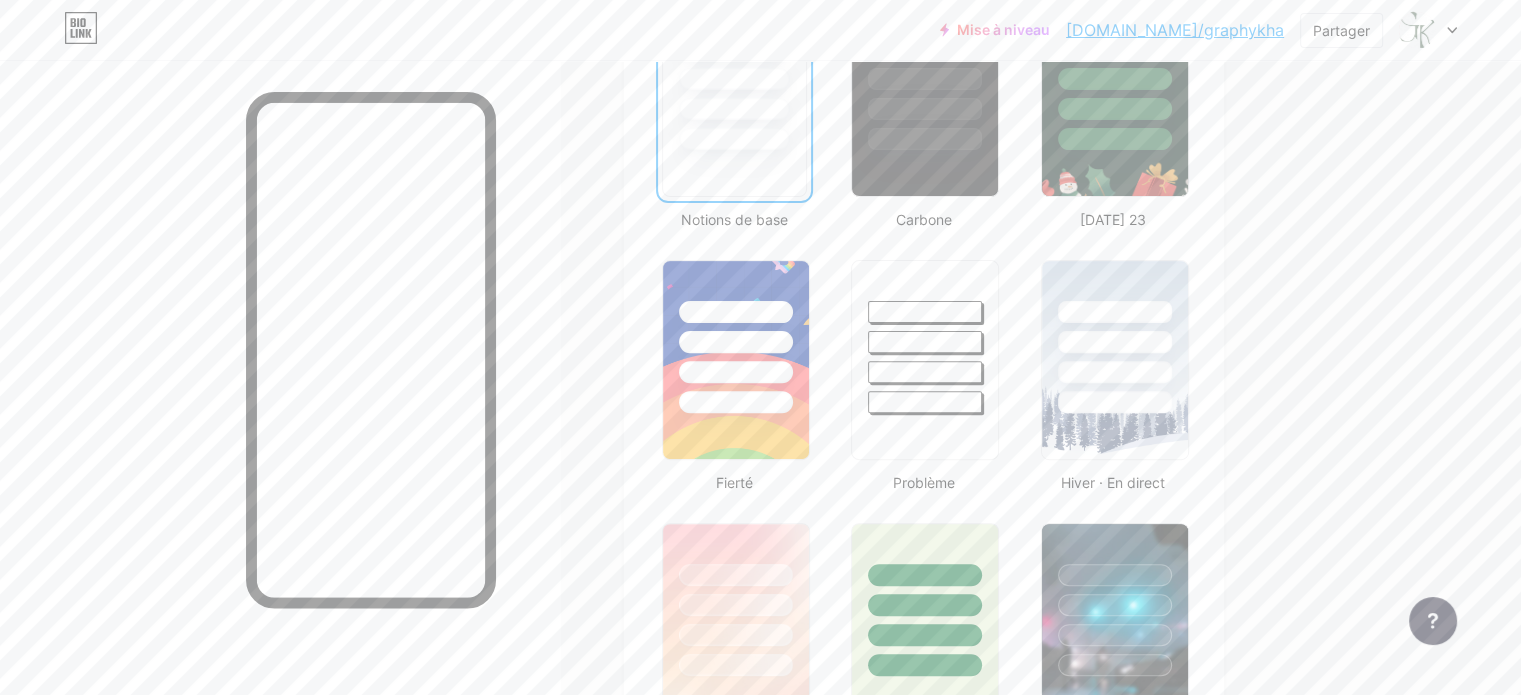 scroll, scrollTop: 900, scrollLeft: 0, axis: vertical 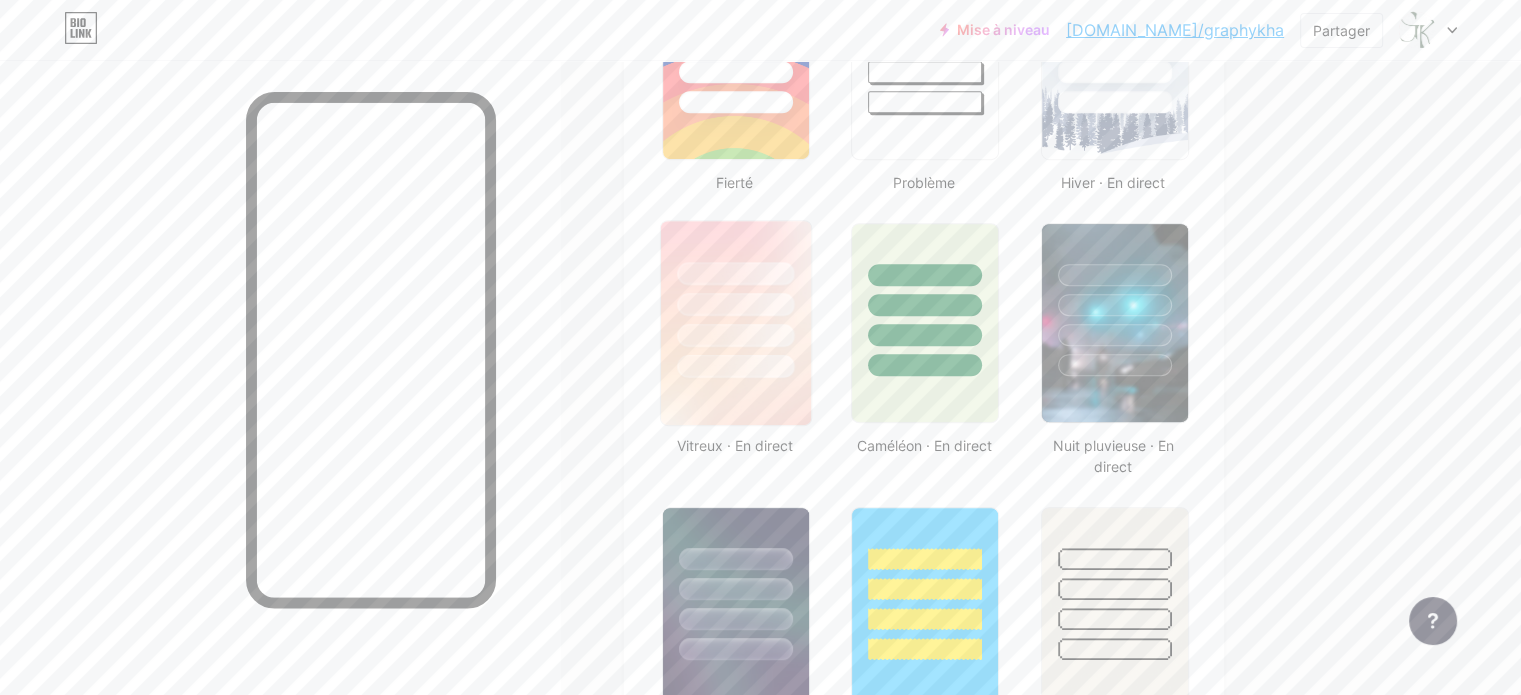 click at bounding box center [736, 299] 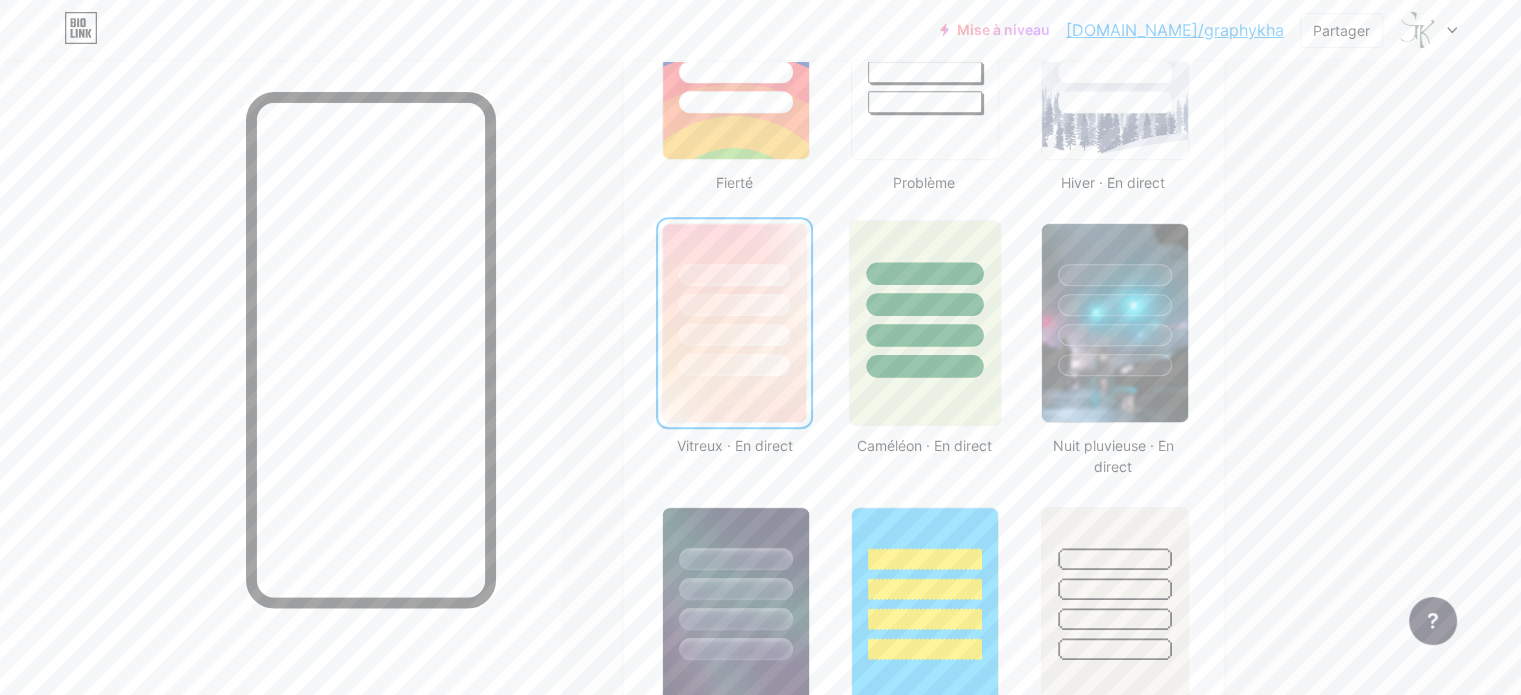 click at bounding box center [925, 335] 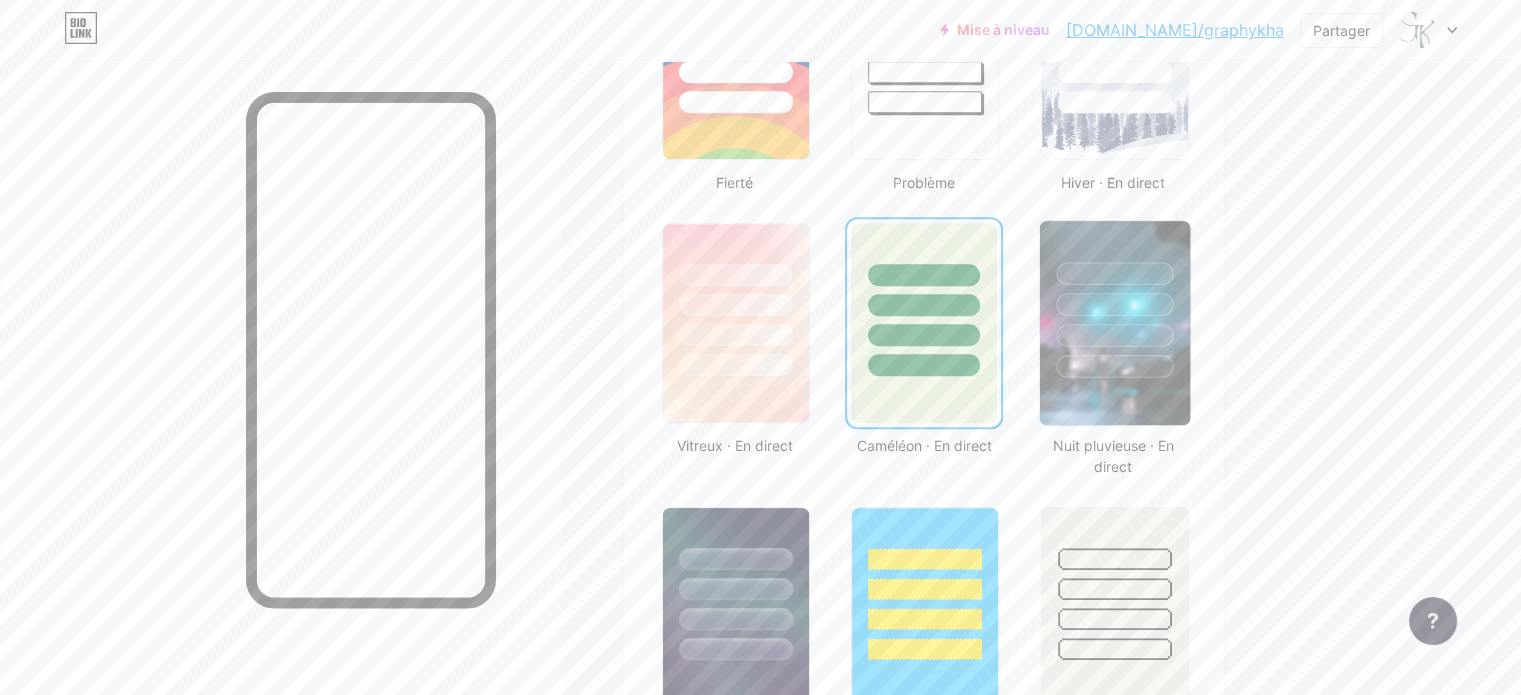 click at bounding box center [1114, 299] 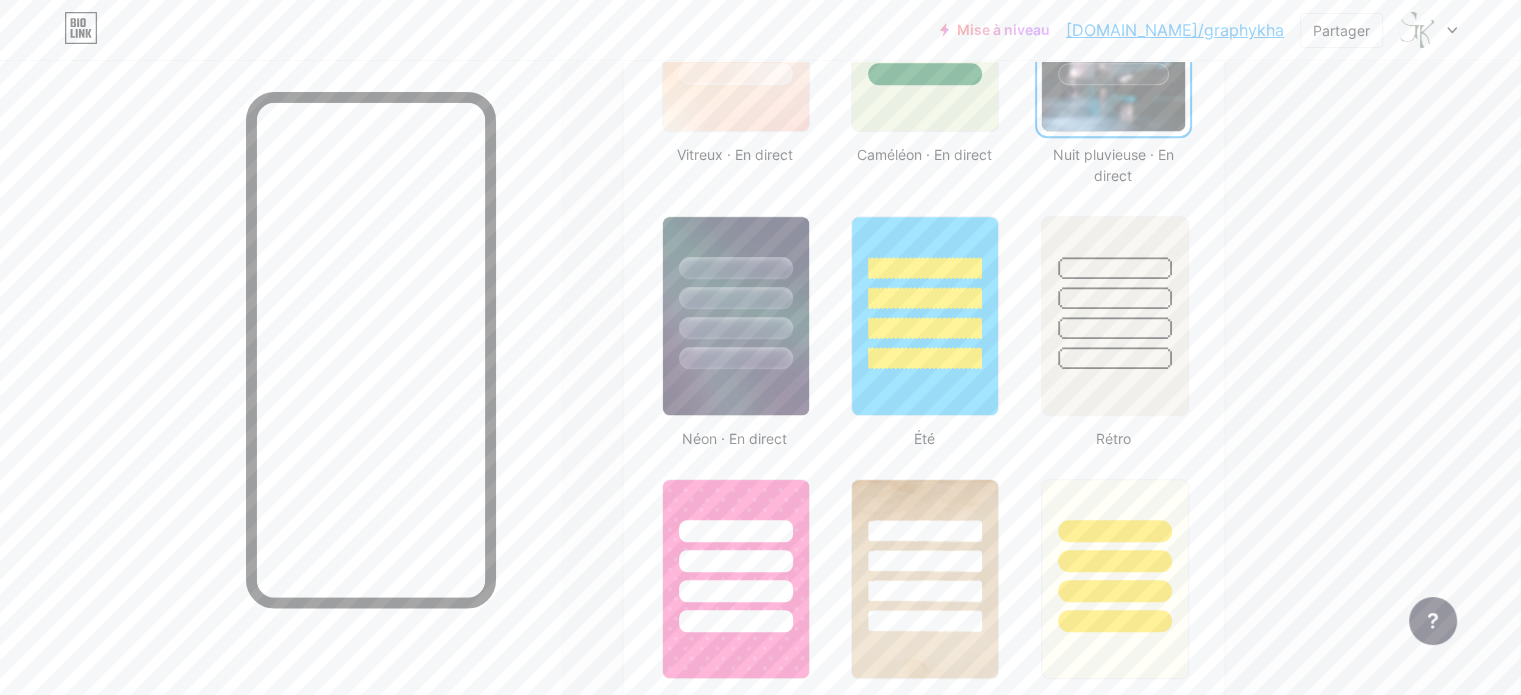 scroll, scrollTop: 1200, scrollLeft: 0, axis: vertical 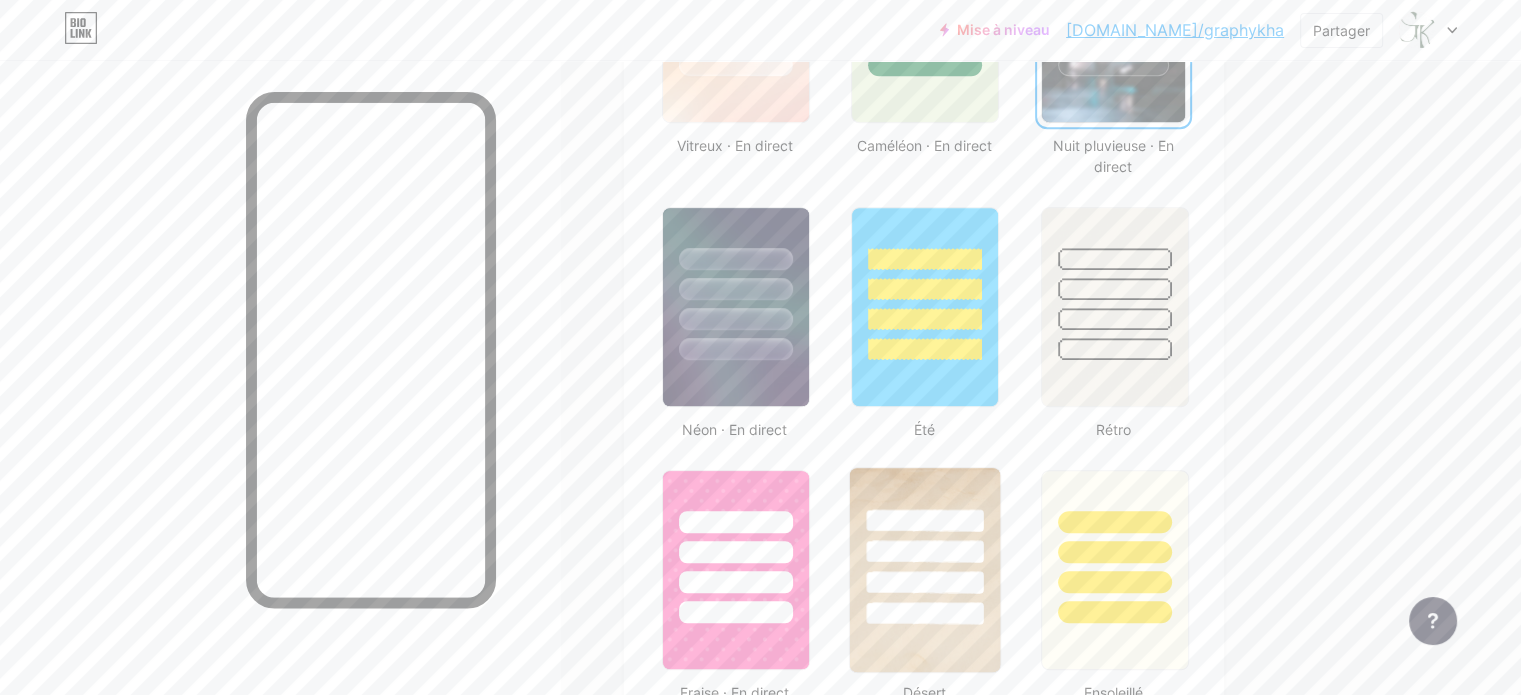 click at bounding box center (925, 520) 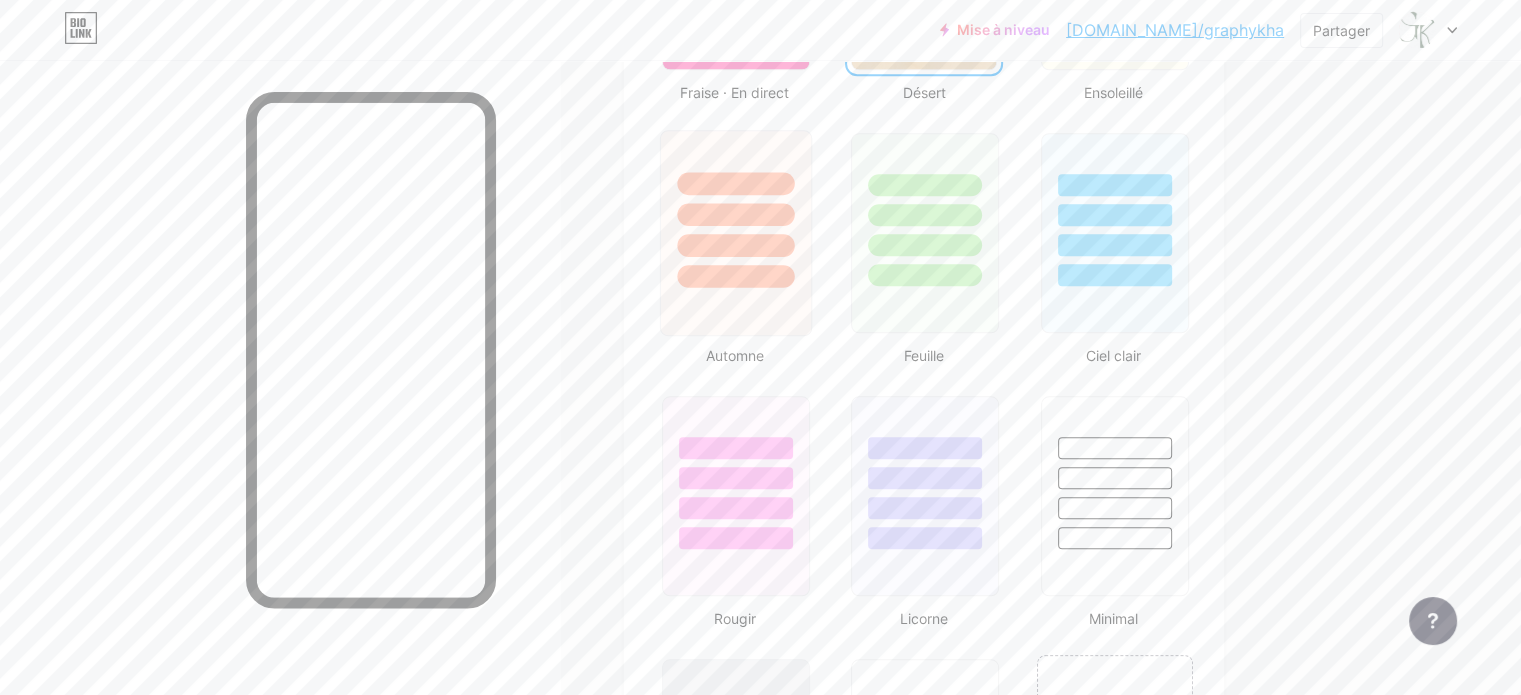 scroll, scrollTop: 2000, scrollLeft: 0, axis: vertical 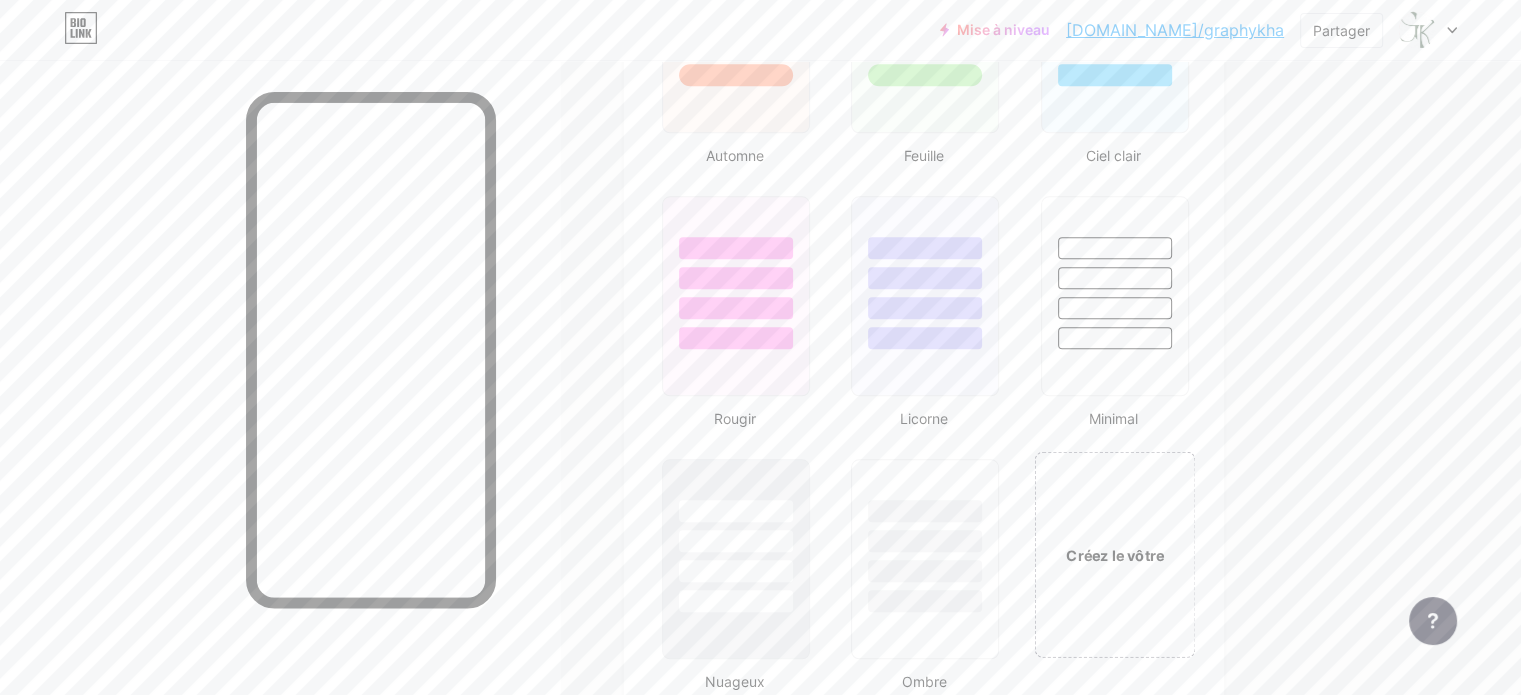 click on "Créez le vôtre" at bounding box center (1115, 555) 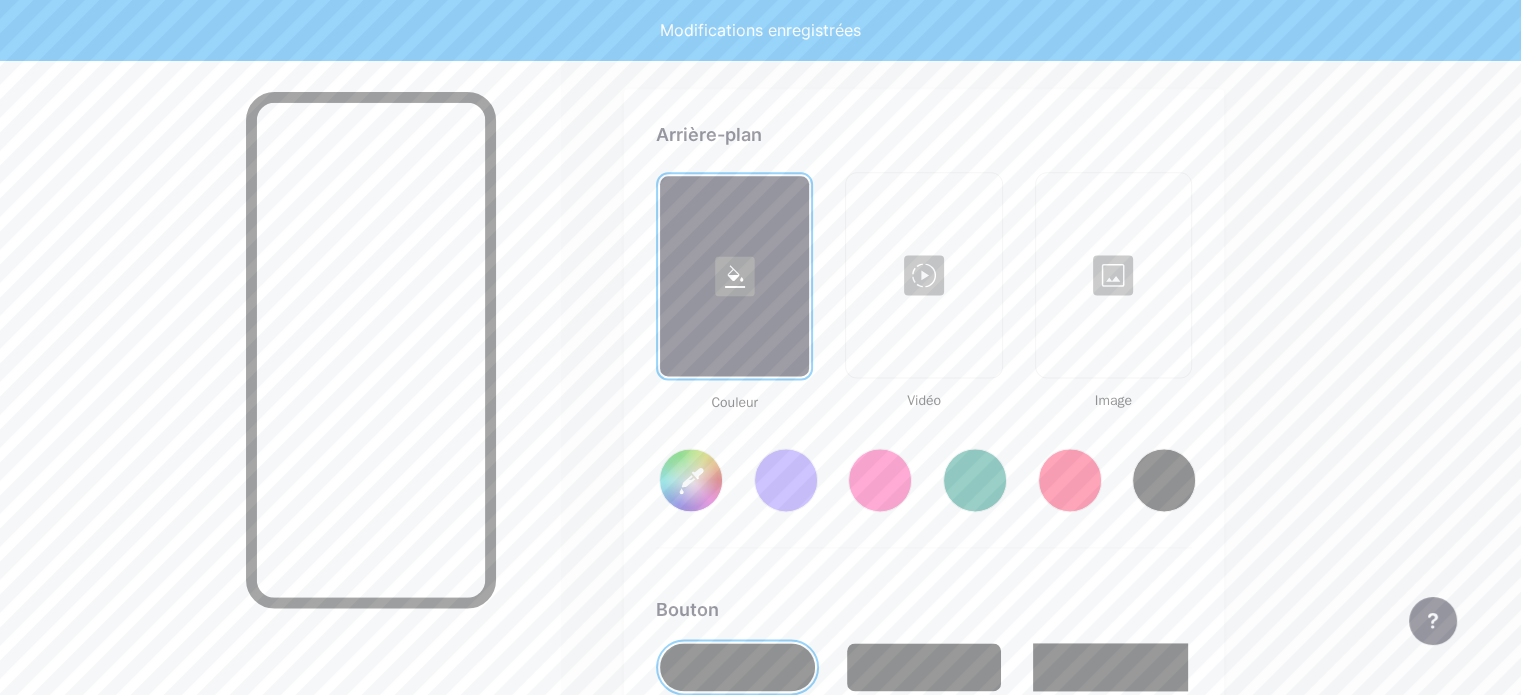 scroll, scrollTop: 2668, scrollLeft: 0, axis: vertical 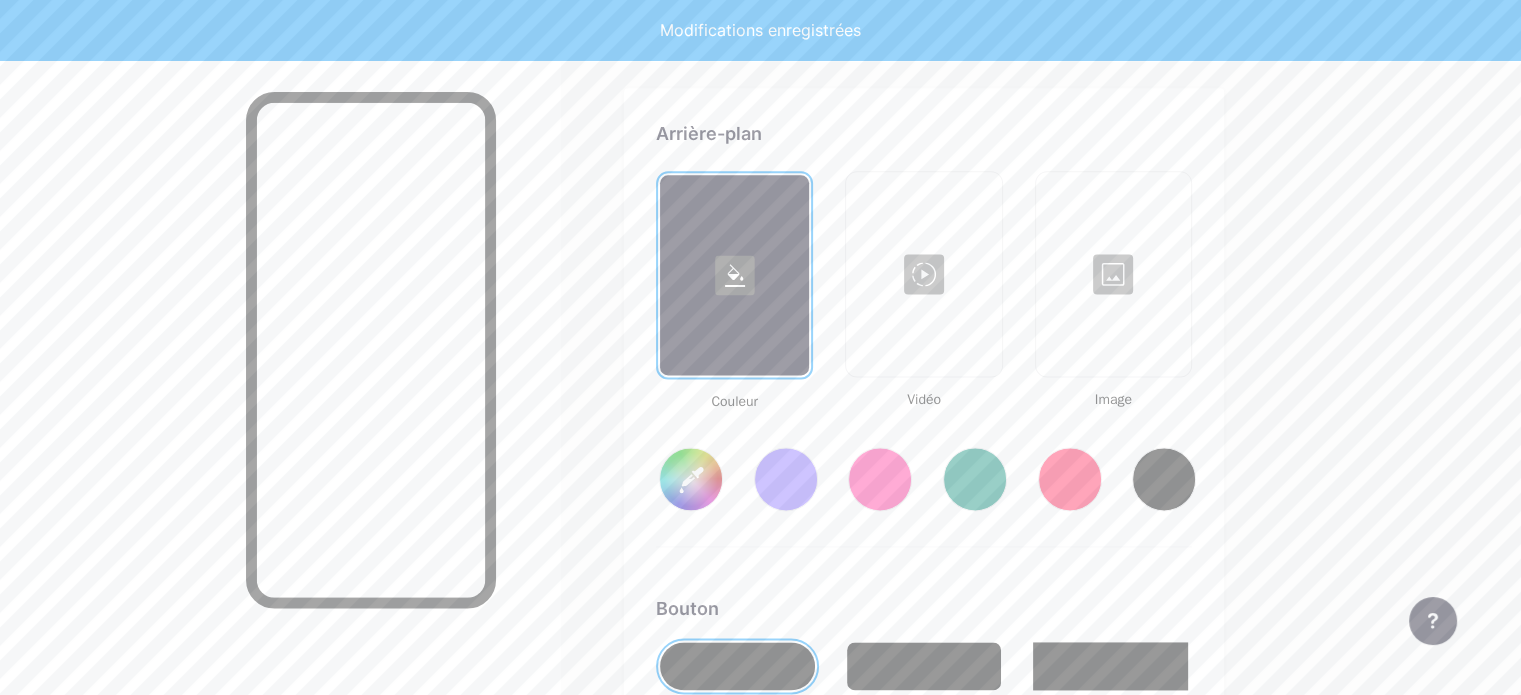 type on "#ffffff" 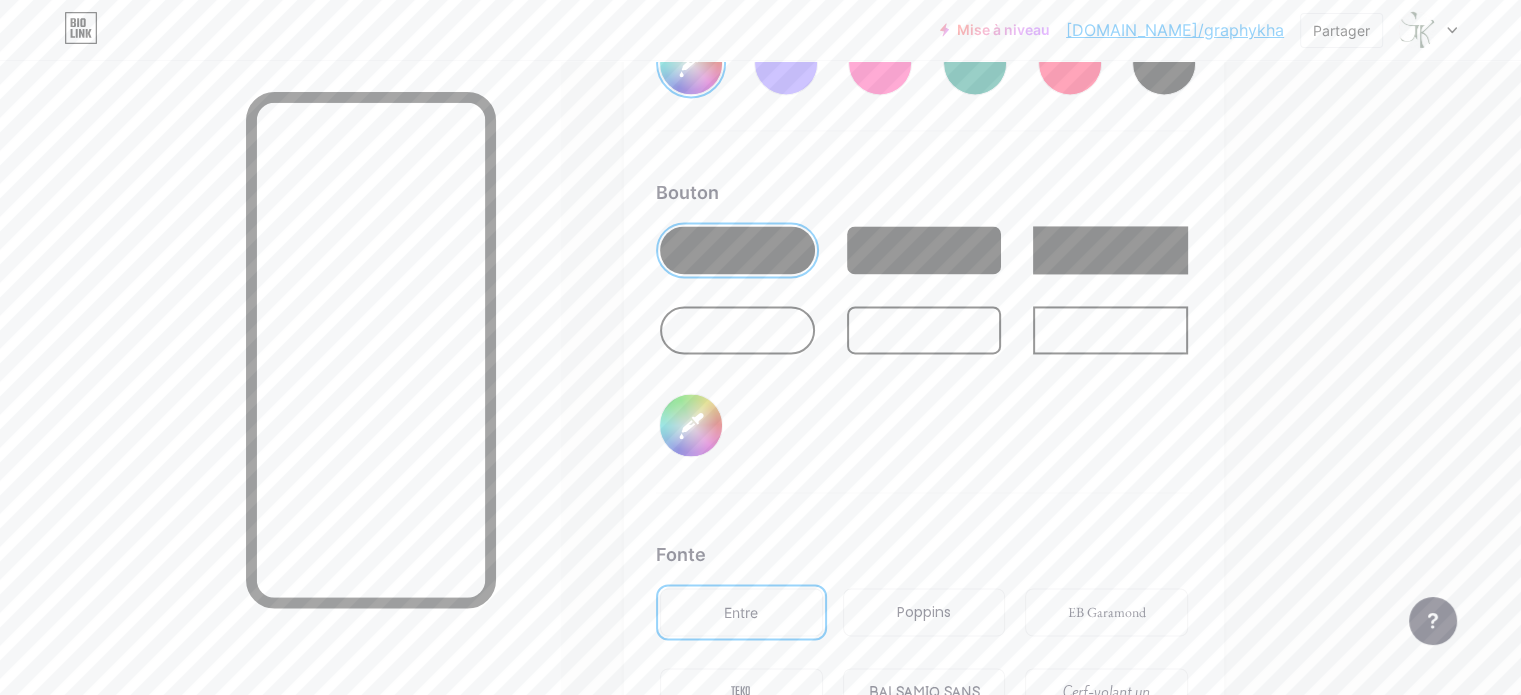 scroll, scrollTop: 3368, scrollLeft: 0, axis: vertical 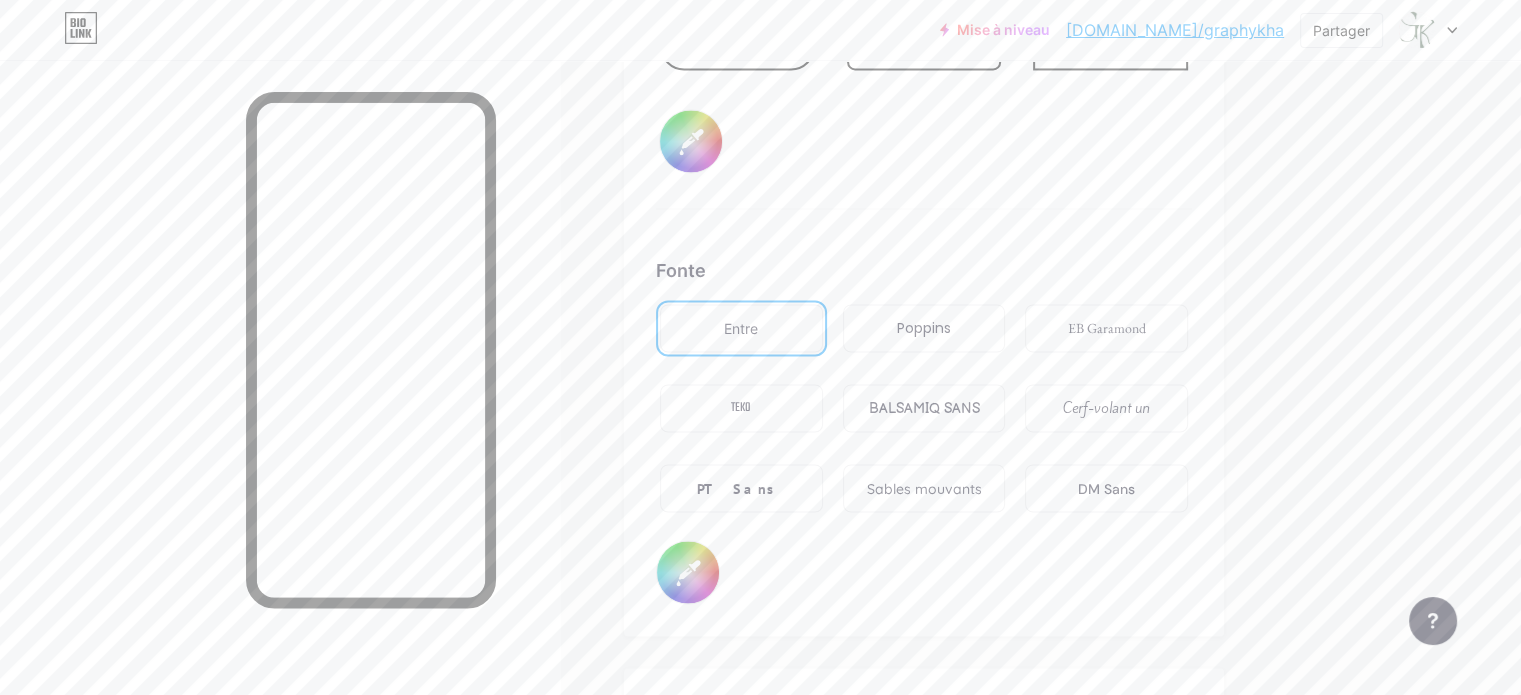 click on "EB Garamond" at bounding box center [1107, 328] 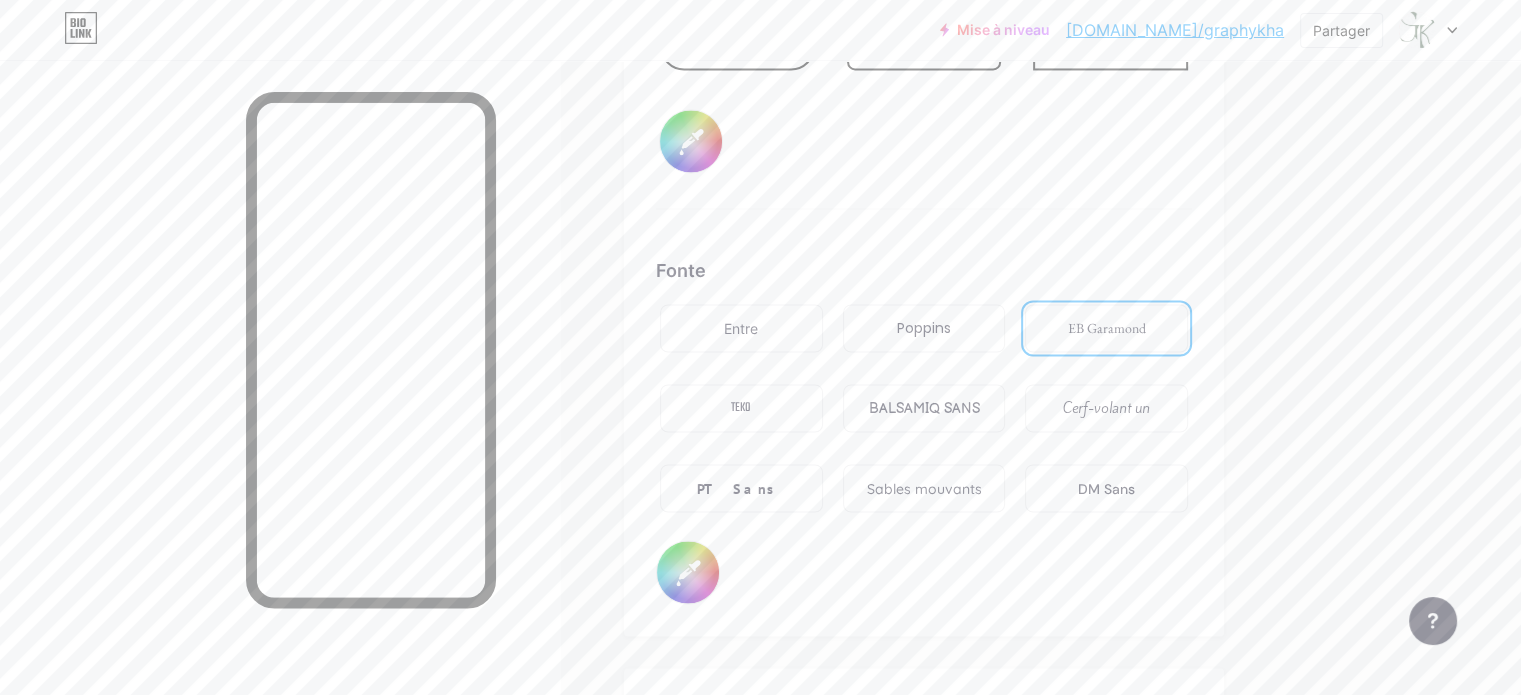 click on "Poppins" at bounding box center (924, 328) 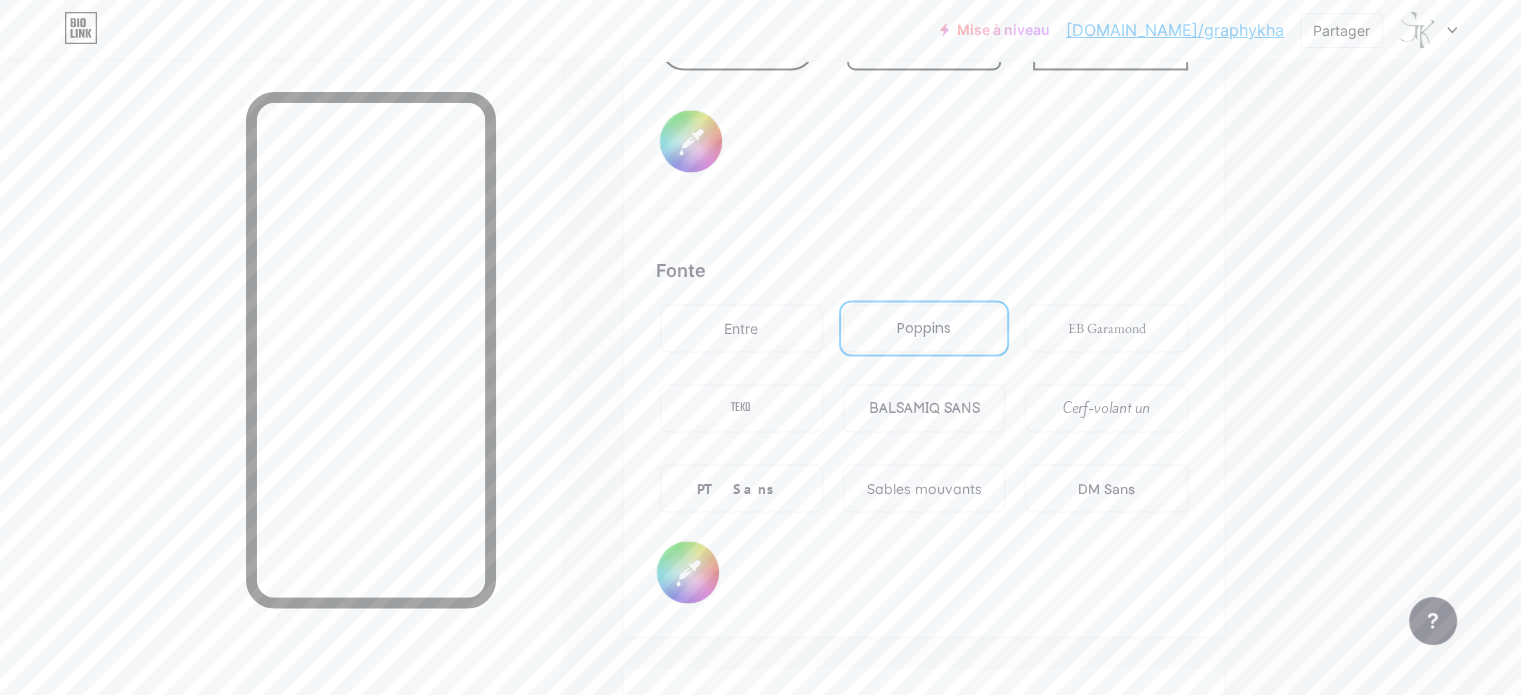 click on "Sables mouvants" at bounding box center (923, 488) 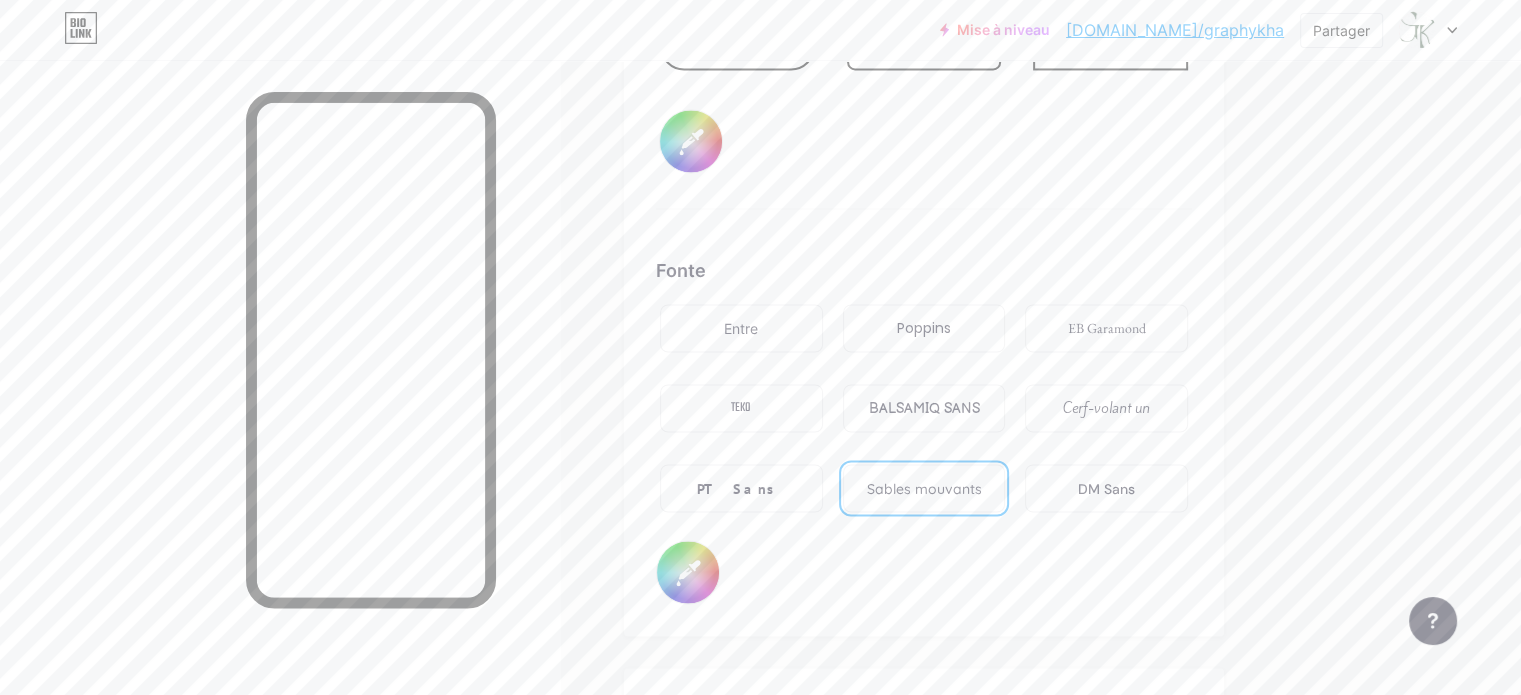 click on "Poppins" at bounding box center [924, 328] 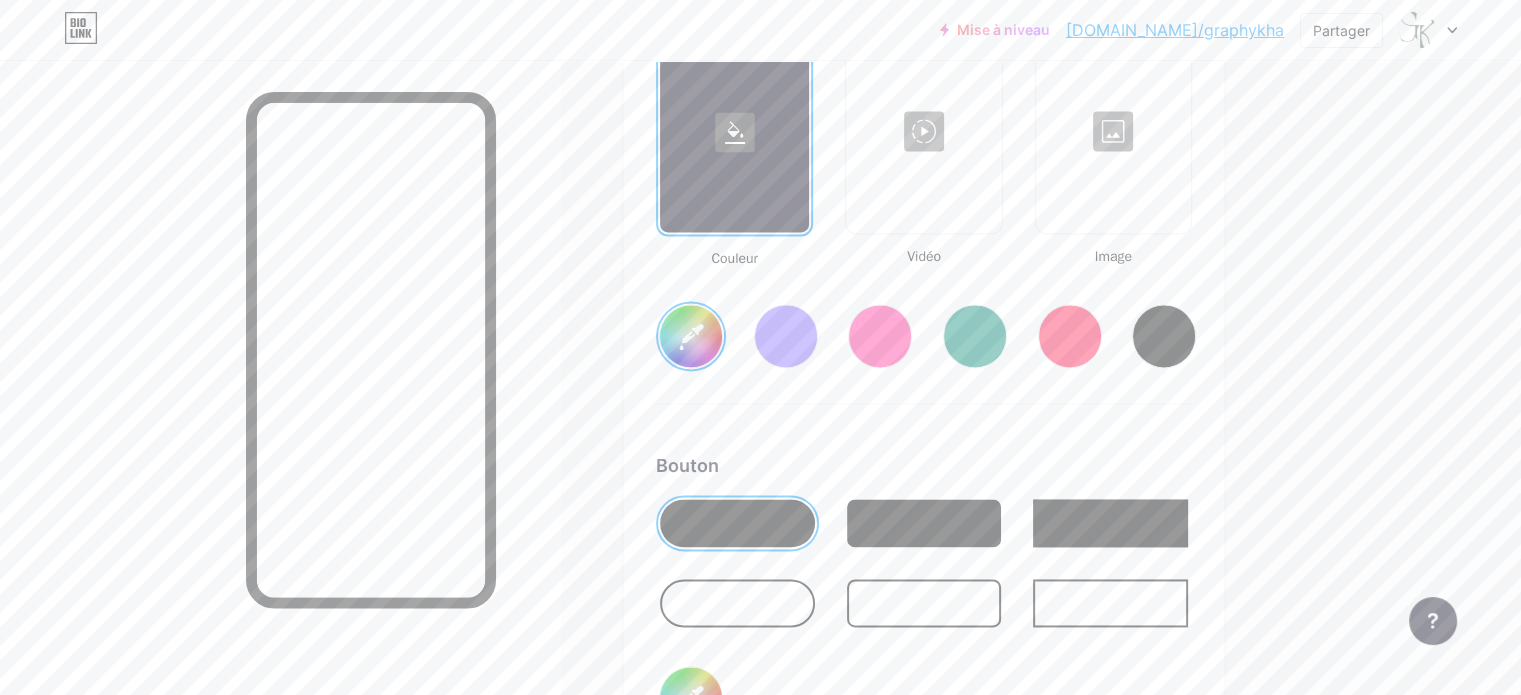 scroll, scrollTop: 2768, scrollLeft: 0, axis: vertical 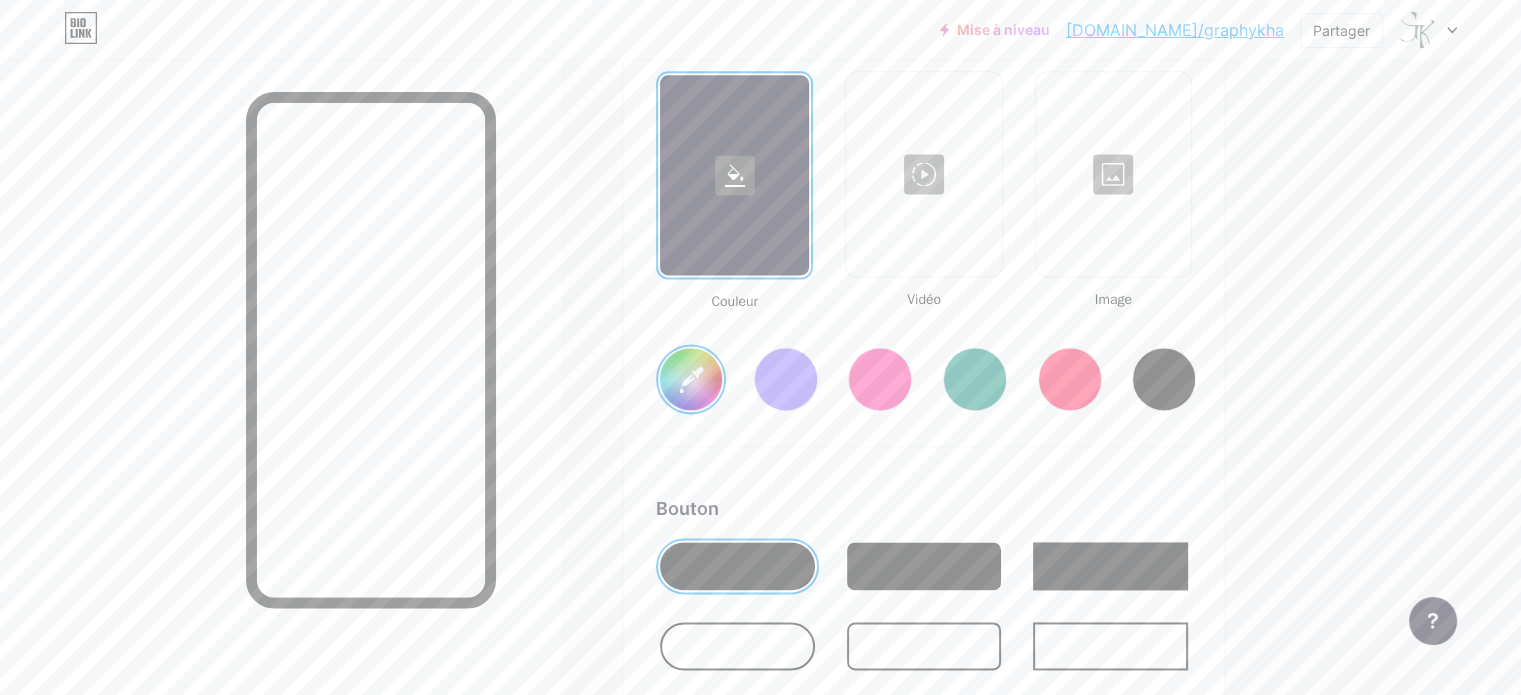 click at bounding box center (975, 379) 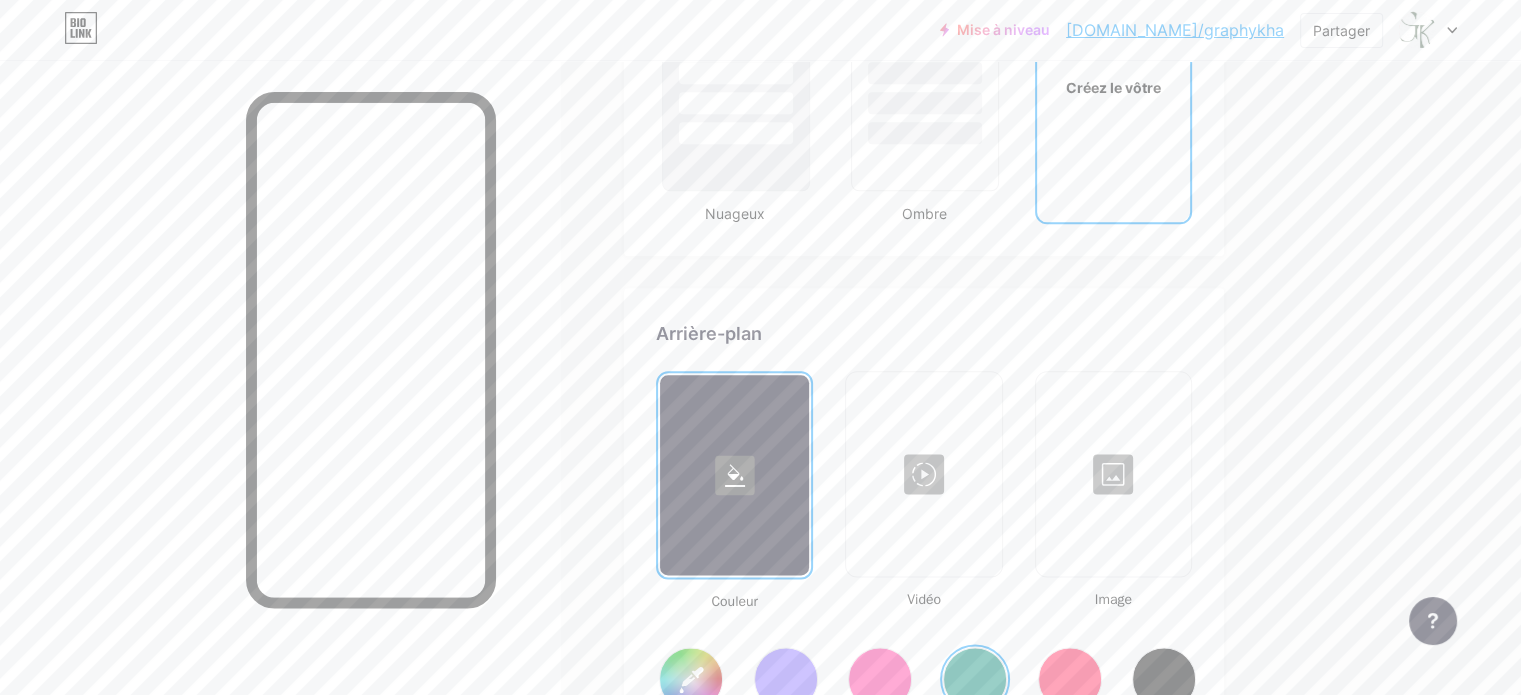 scroll, scrollTop: 2168, scrollLeft: 0, axis: vertical 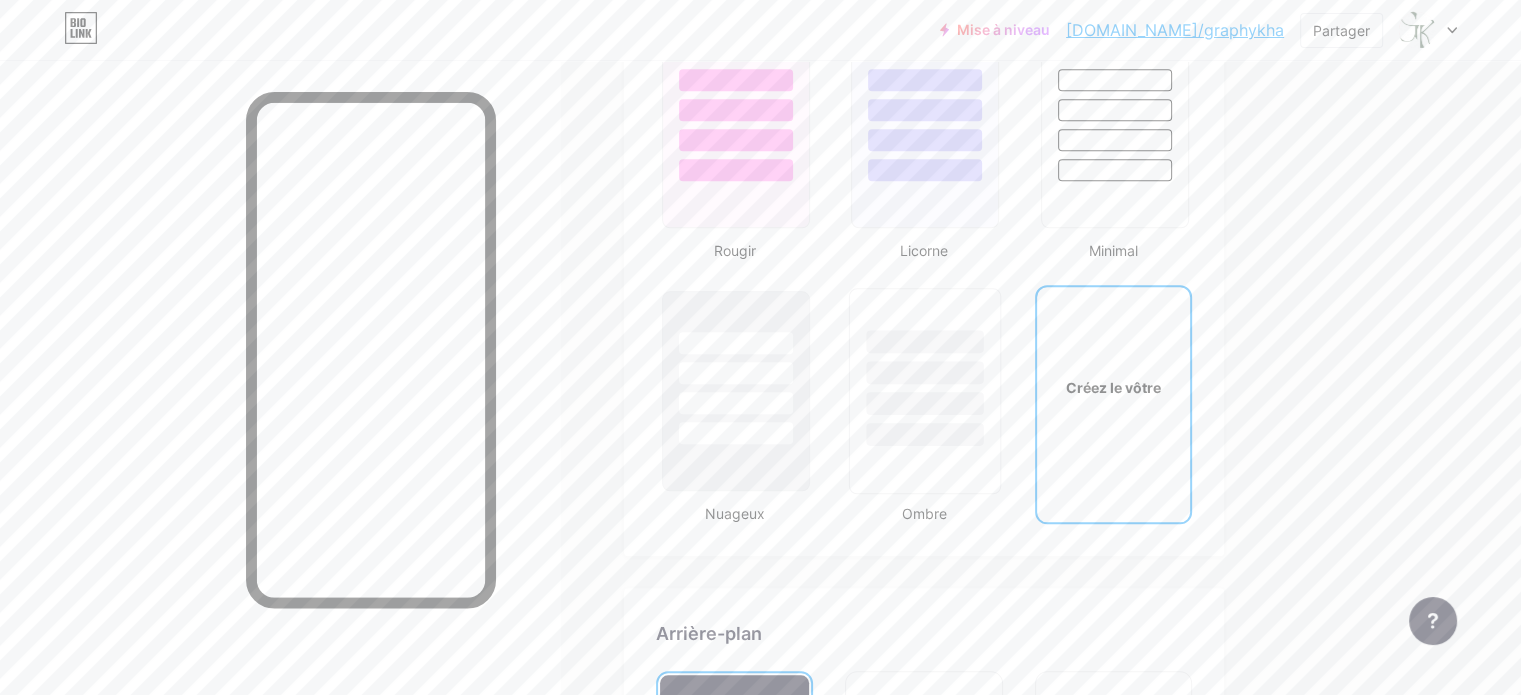 click at bounding box center [925, 372] 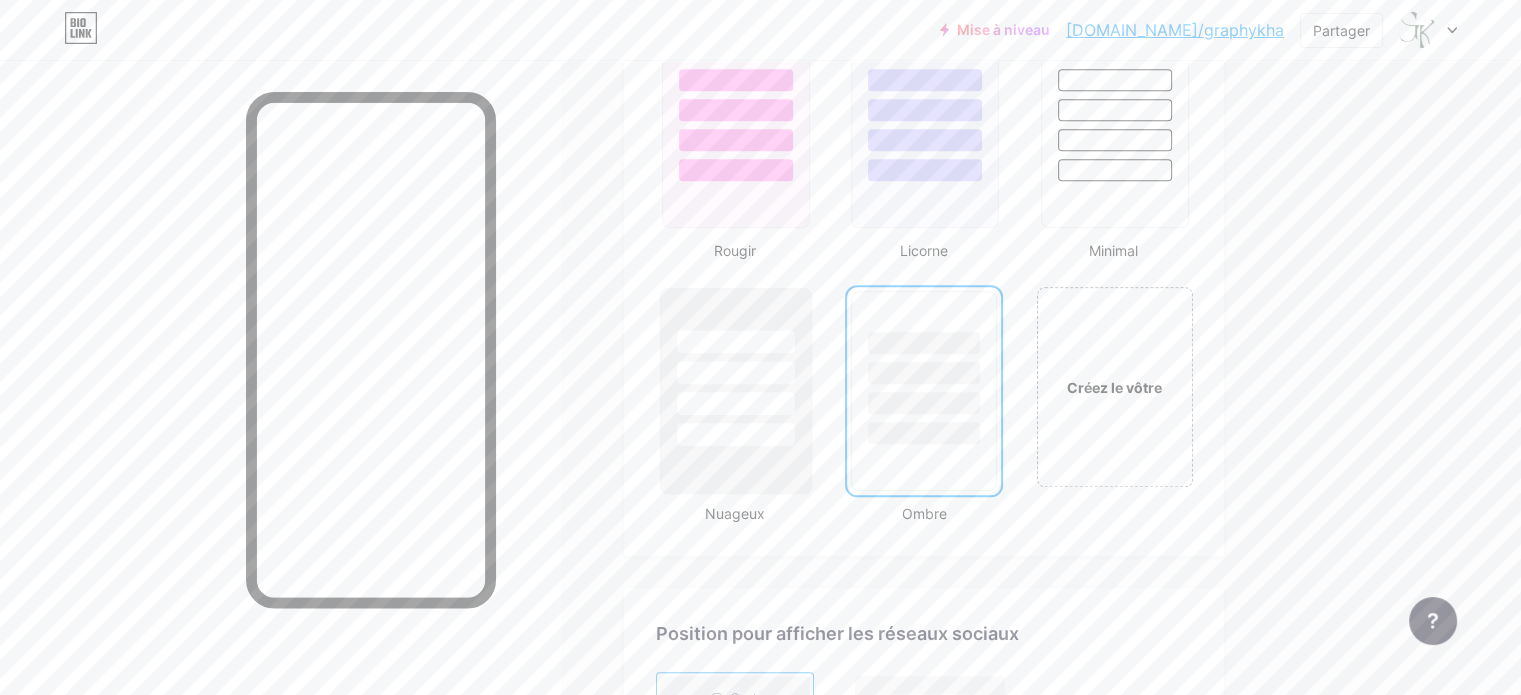 click at bounding box center [736, 367] 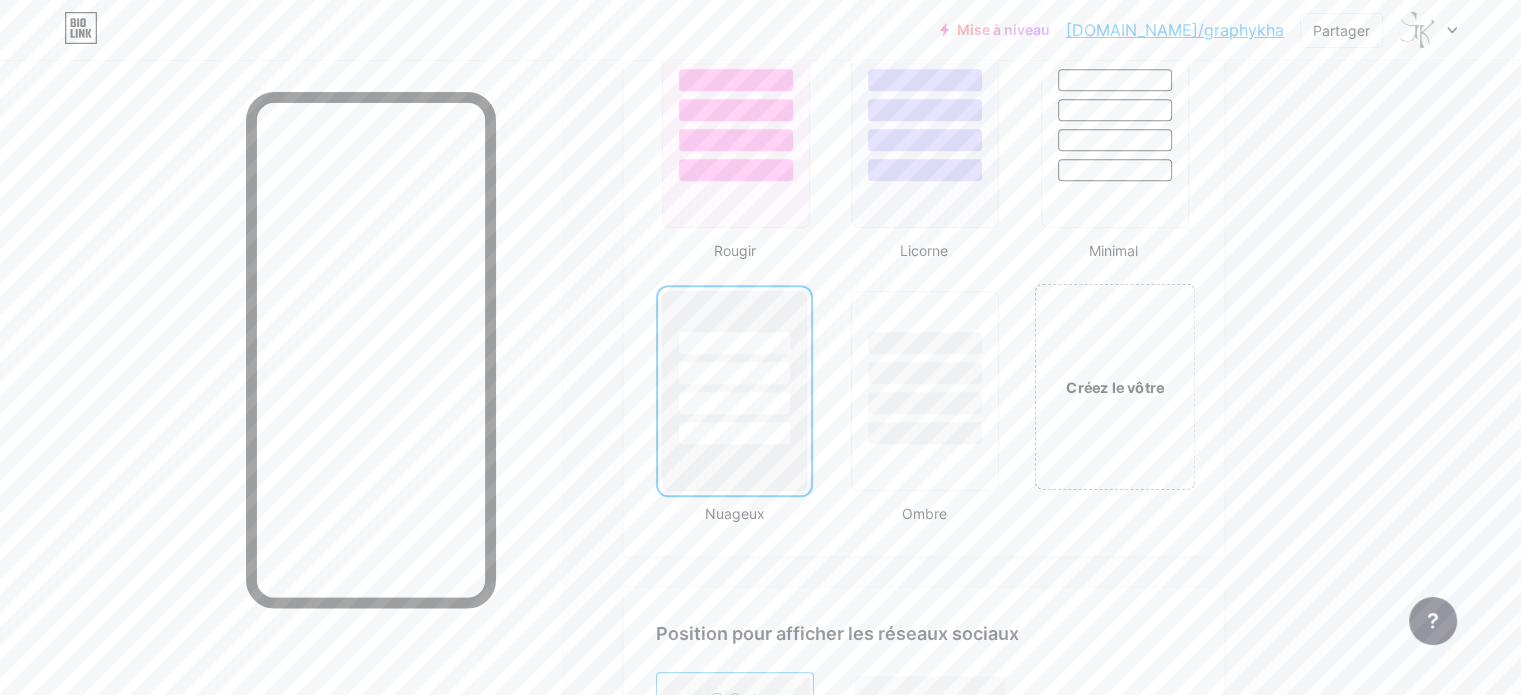 click on "Créez le vôtre" at bounding box center (1115, 387) 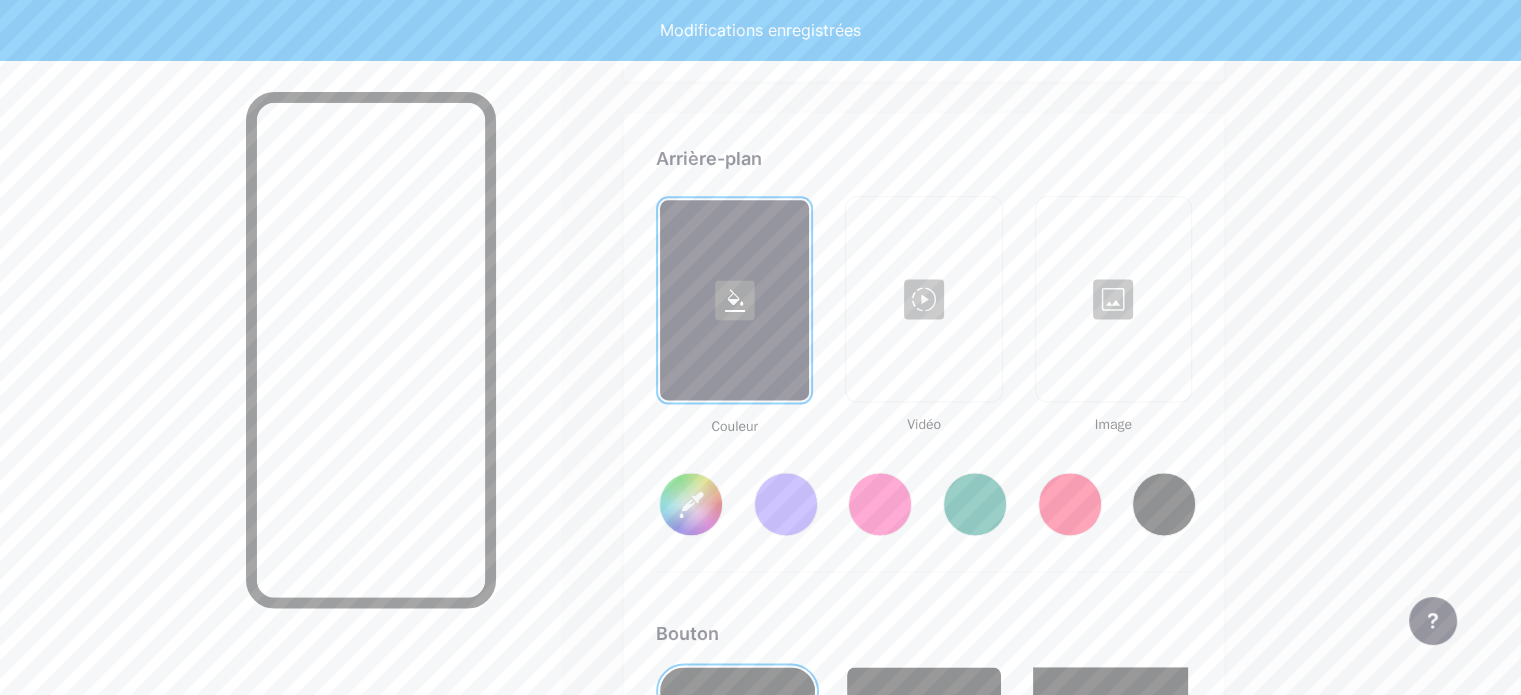scroll, scrollTop: 2668, scrollLeft: 0, axis: vertical 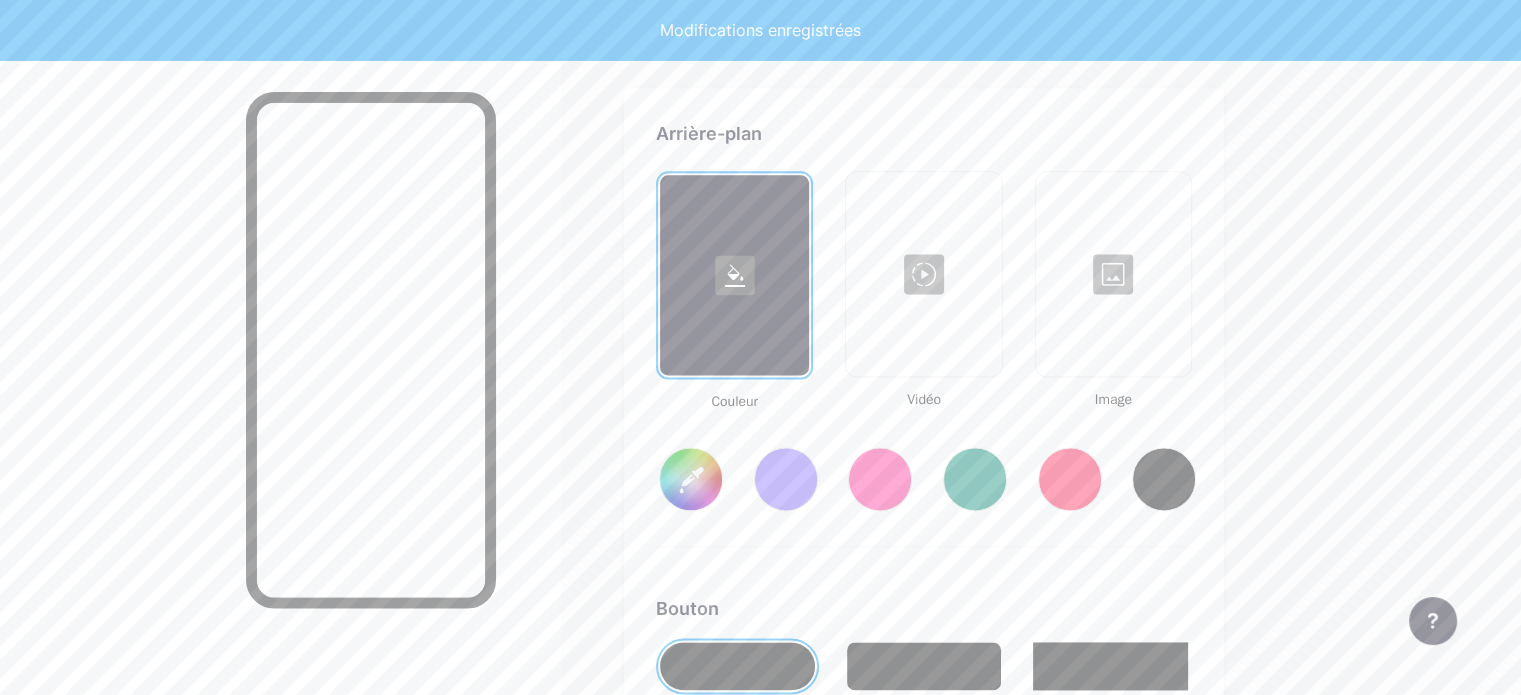 type on "#ffffff" 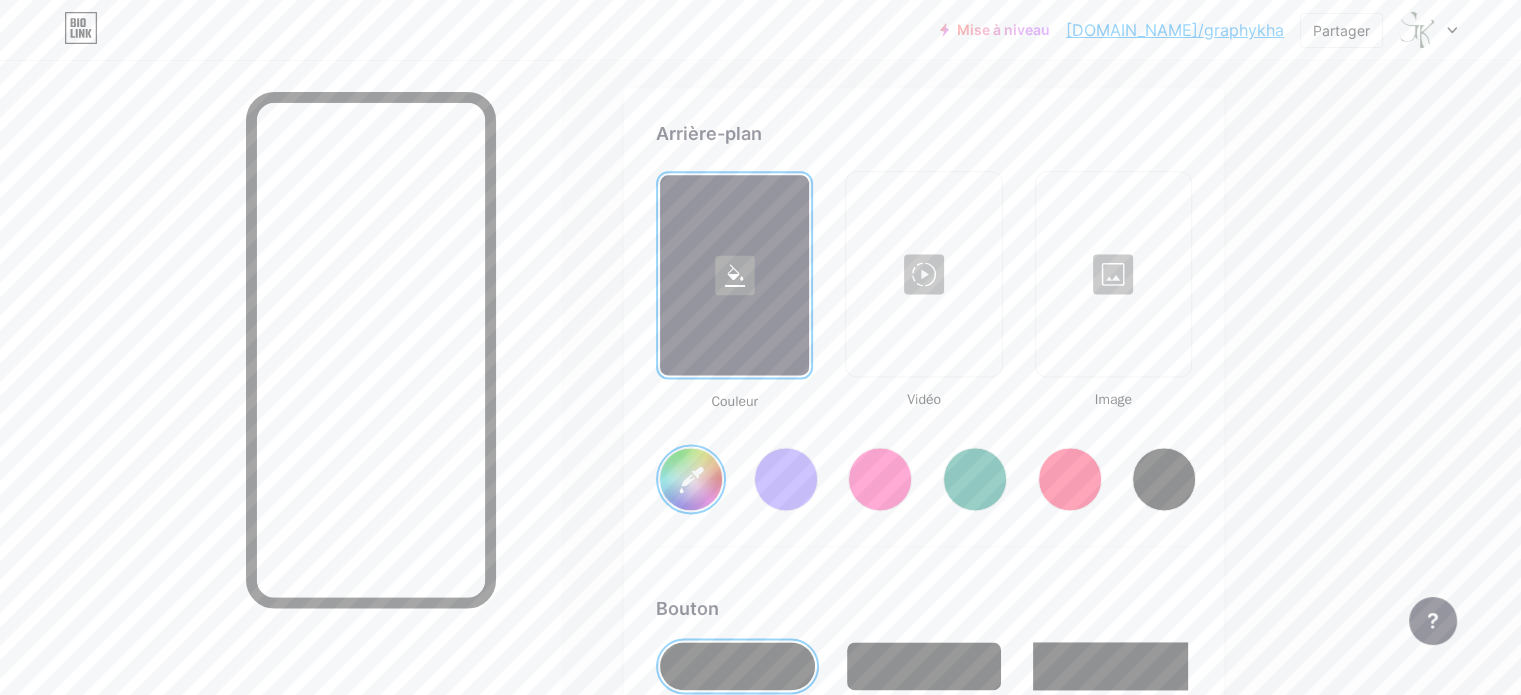 click 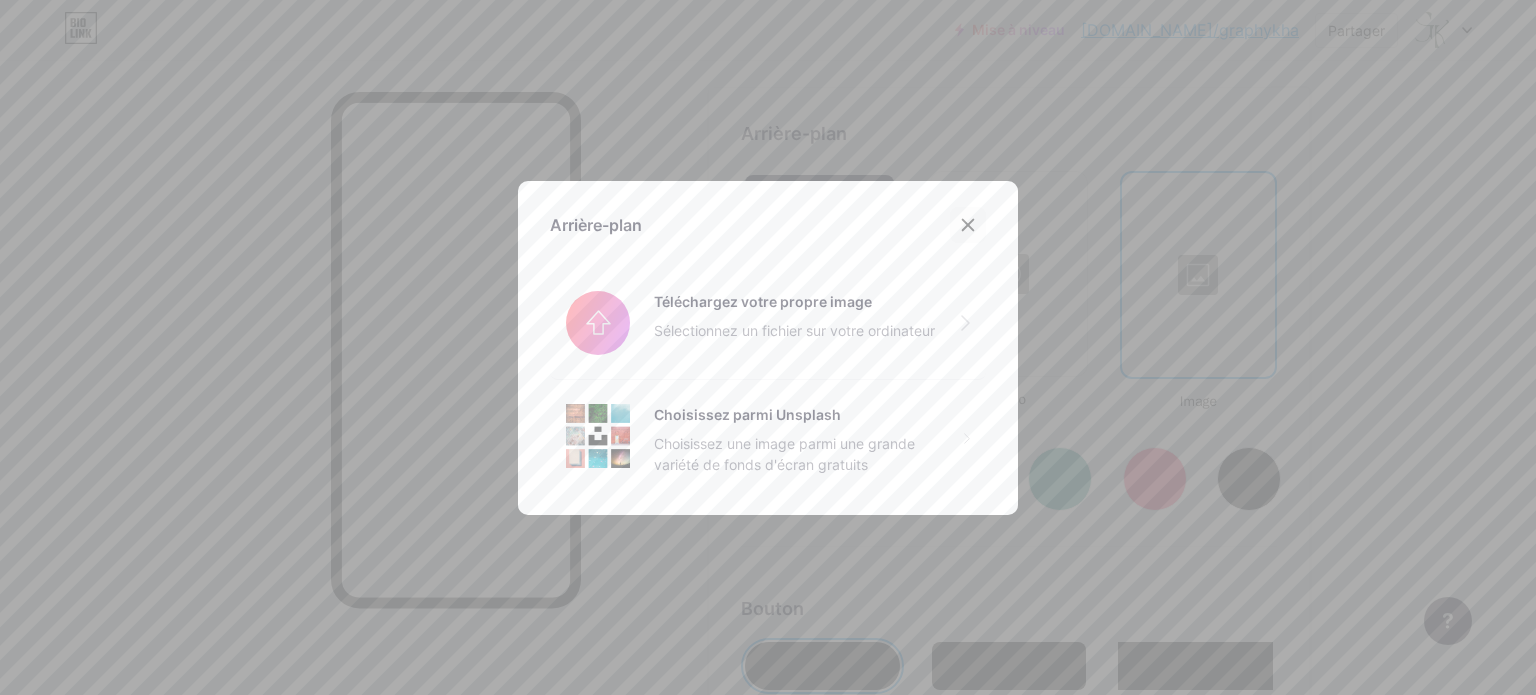click 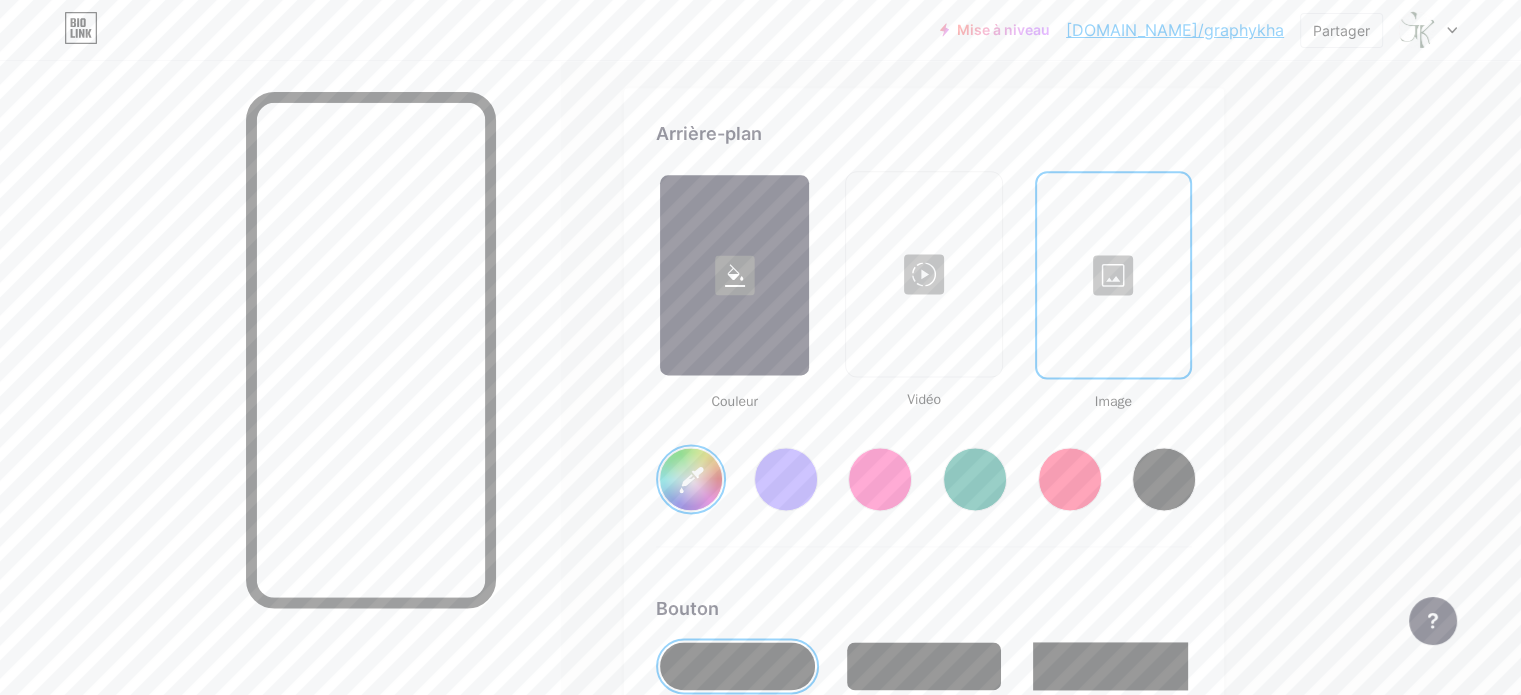 click at bounding box center (1113, 275) 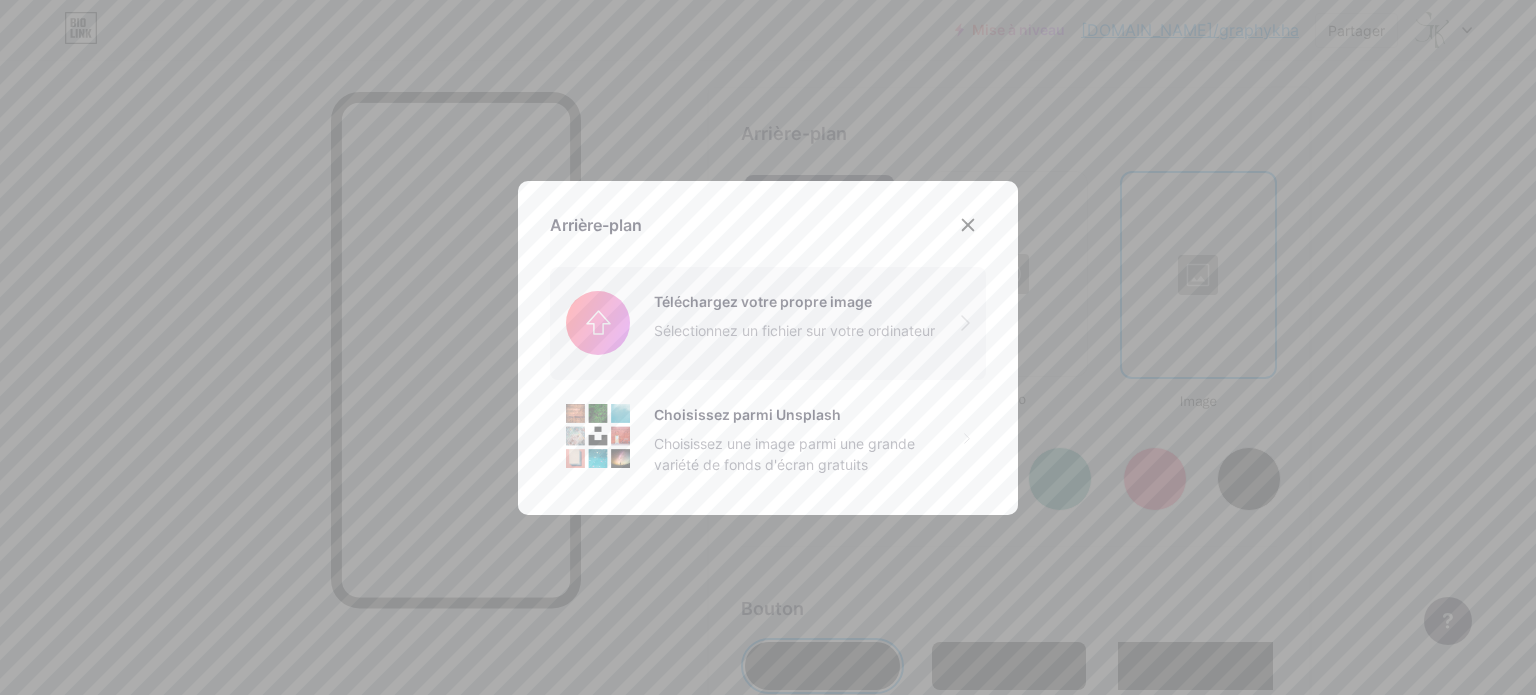 click at bounding box center (768, 323) 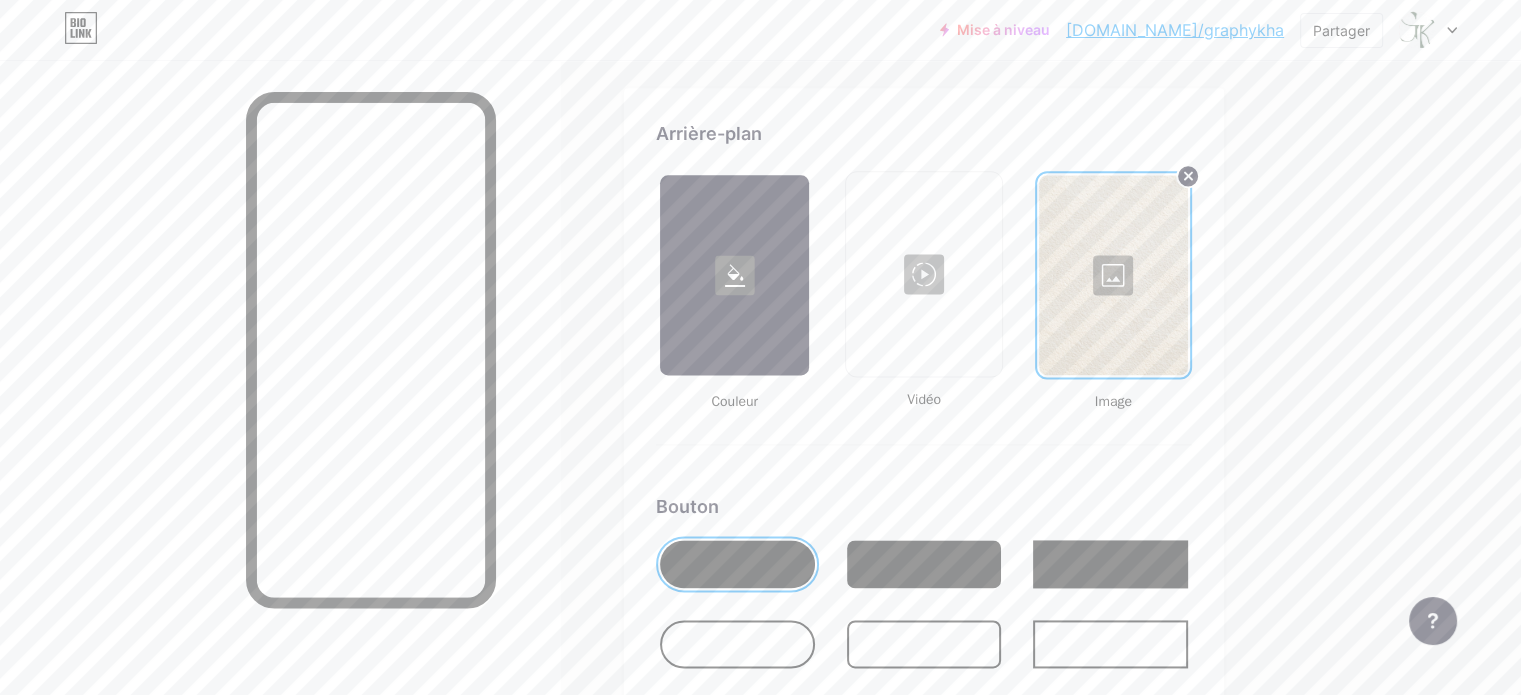 click at bounding box center [737, 564] 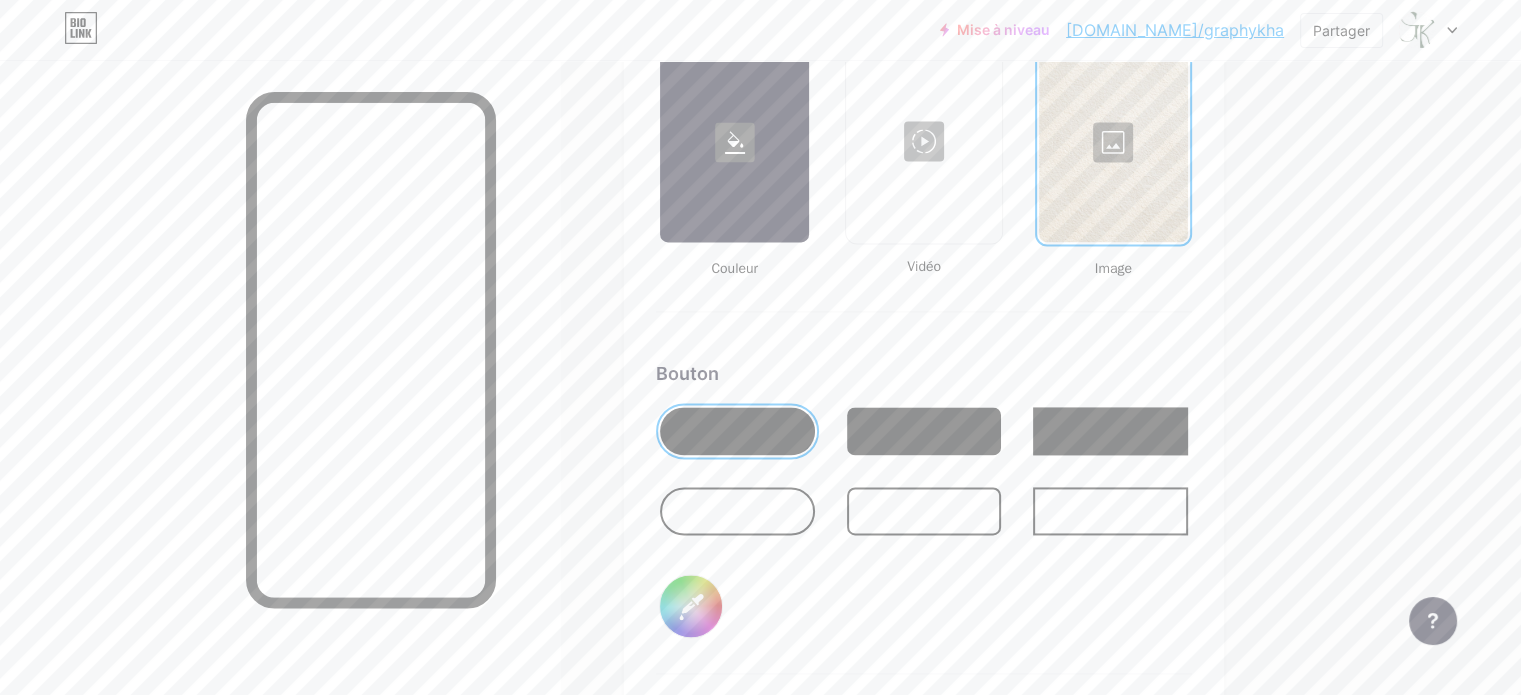 scroll, scrollTop: 2968, scrollLeft: 0, axis: vertical 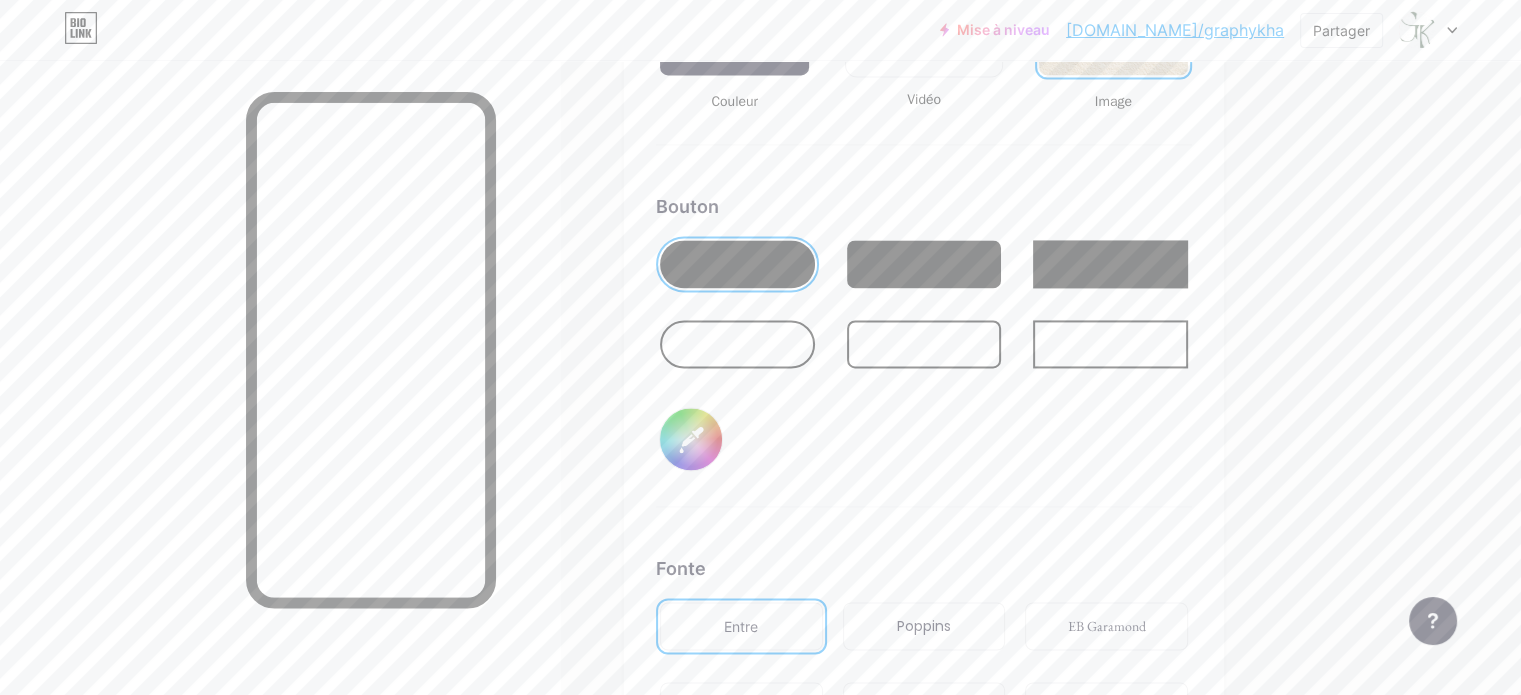 click on "#000000" at bounding box center (691, 439) 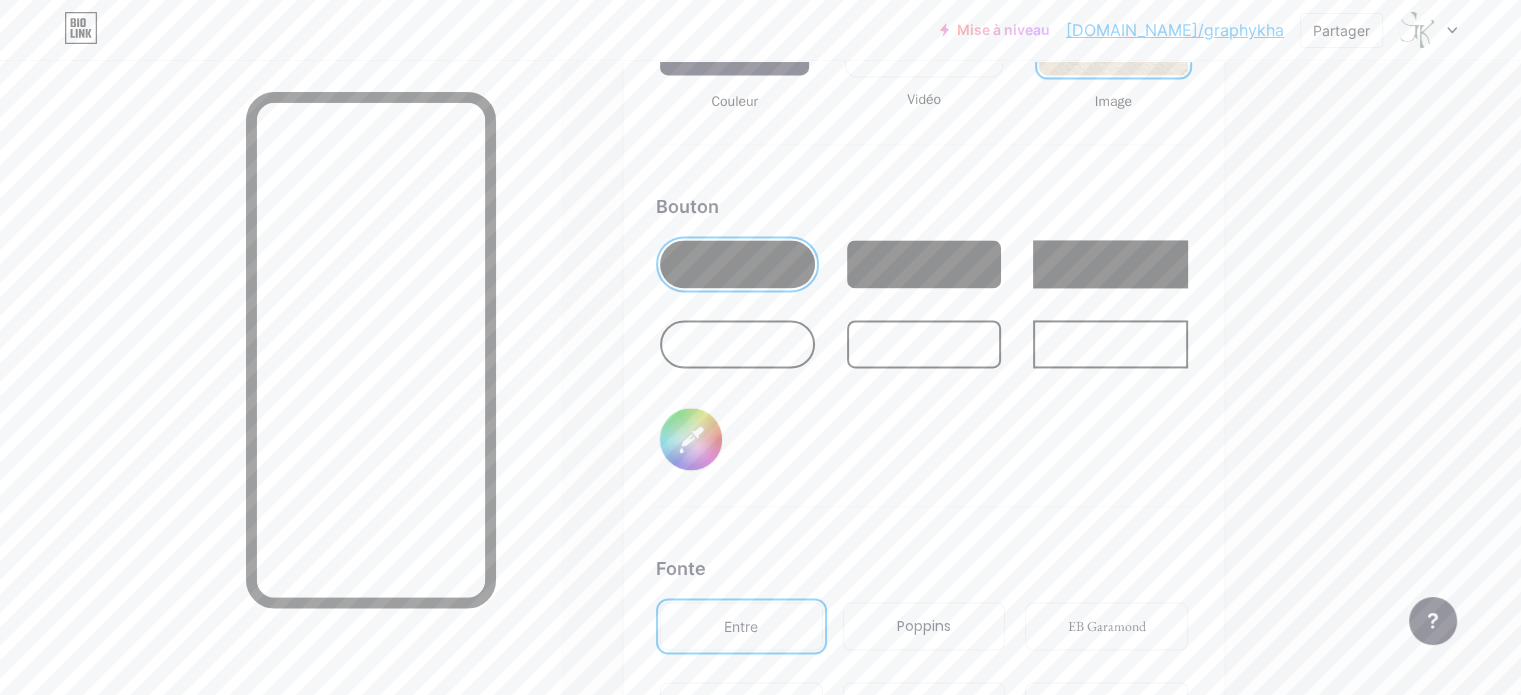 type on "#586e5a" 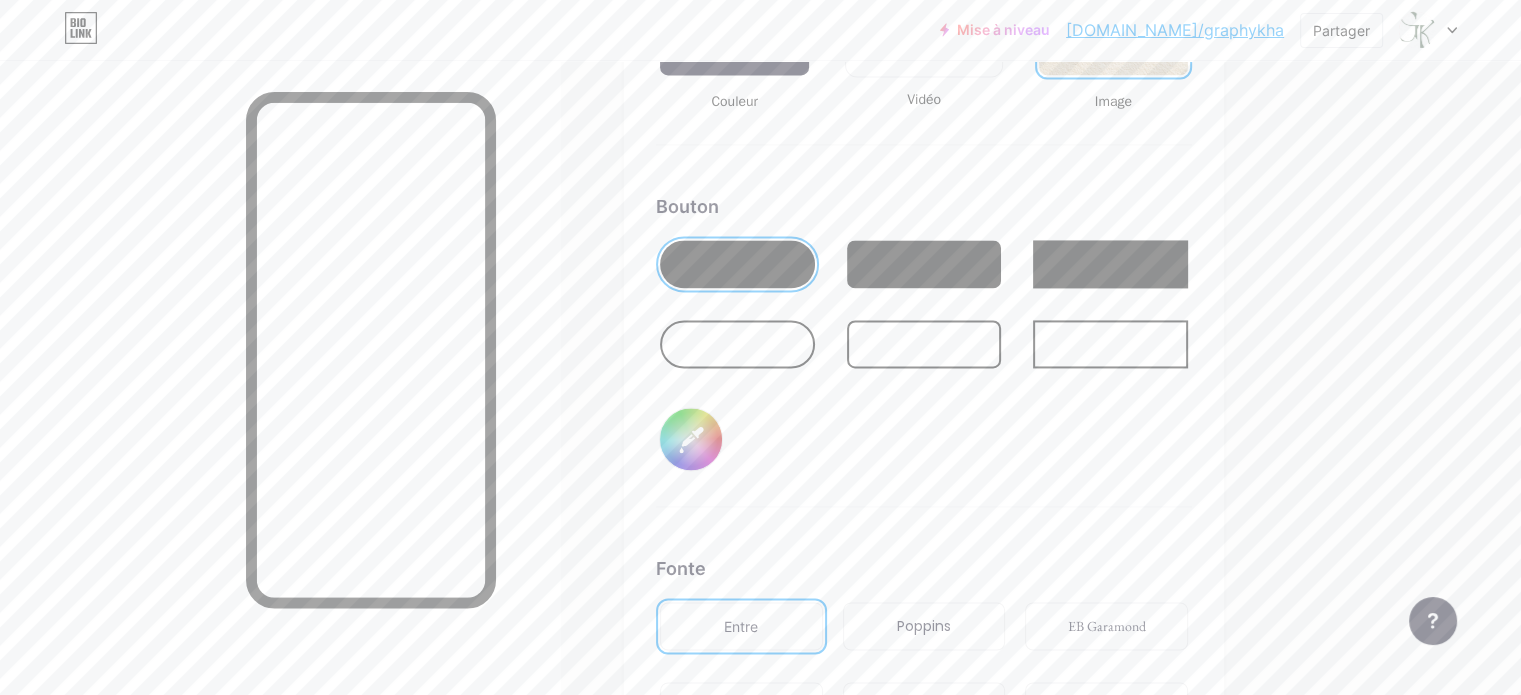 click at bounding box center (280, 407) 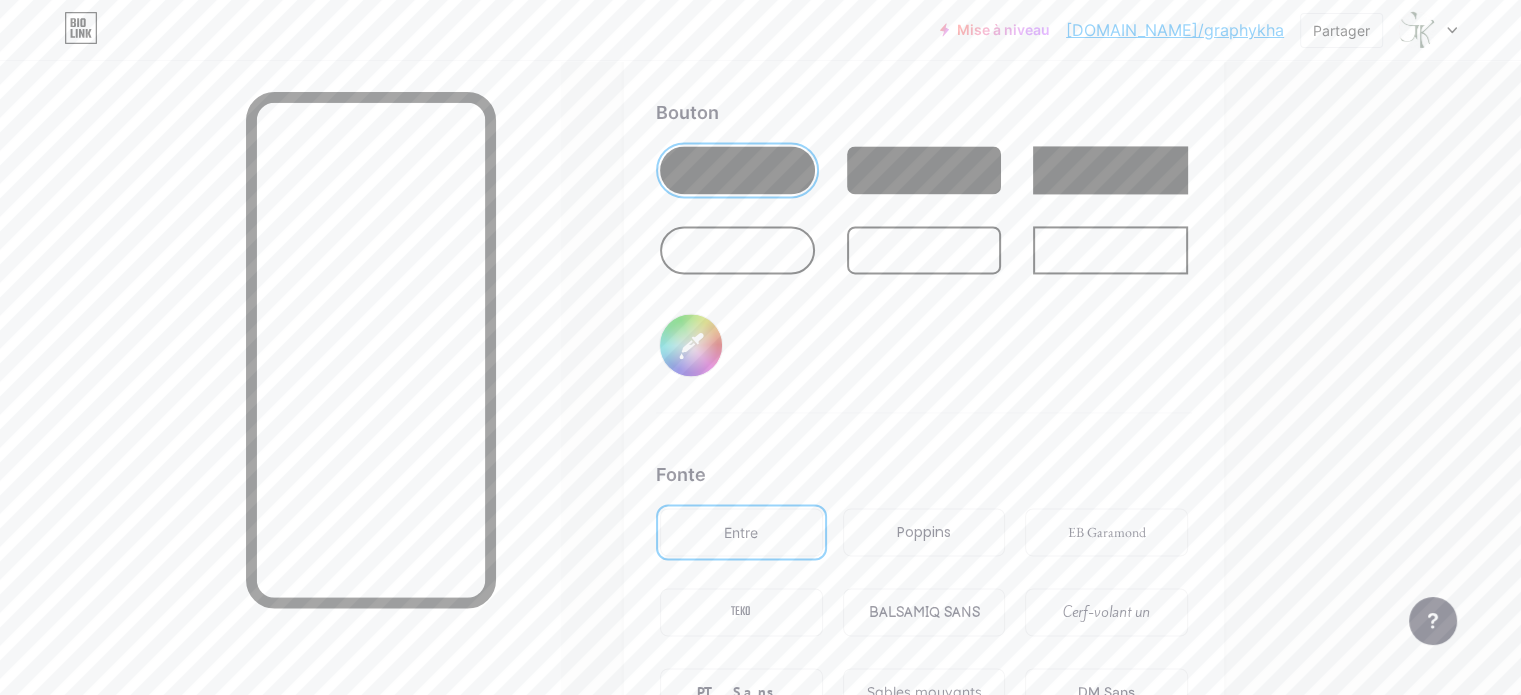 scroll, scrollTop: 3168, scrollLeft: 0, axis: vertical 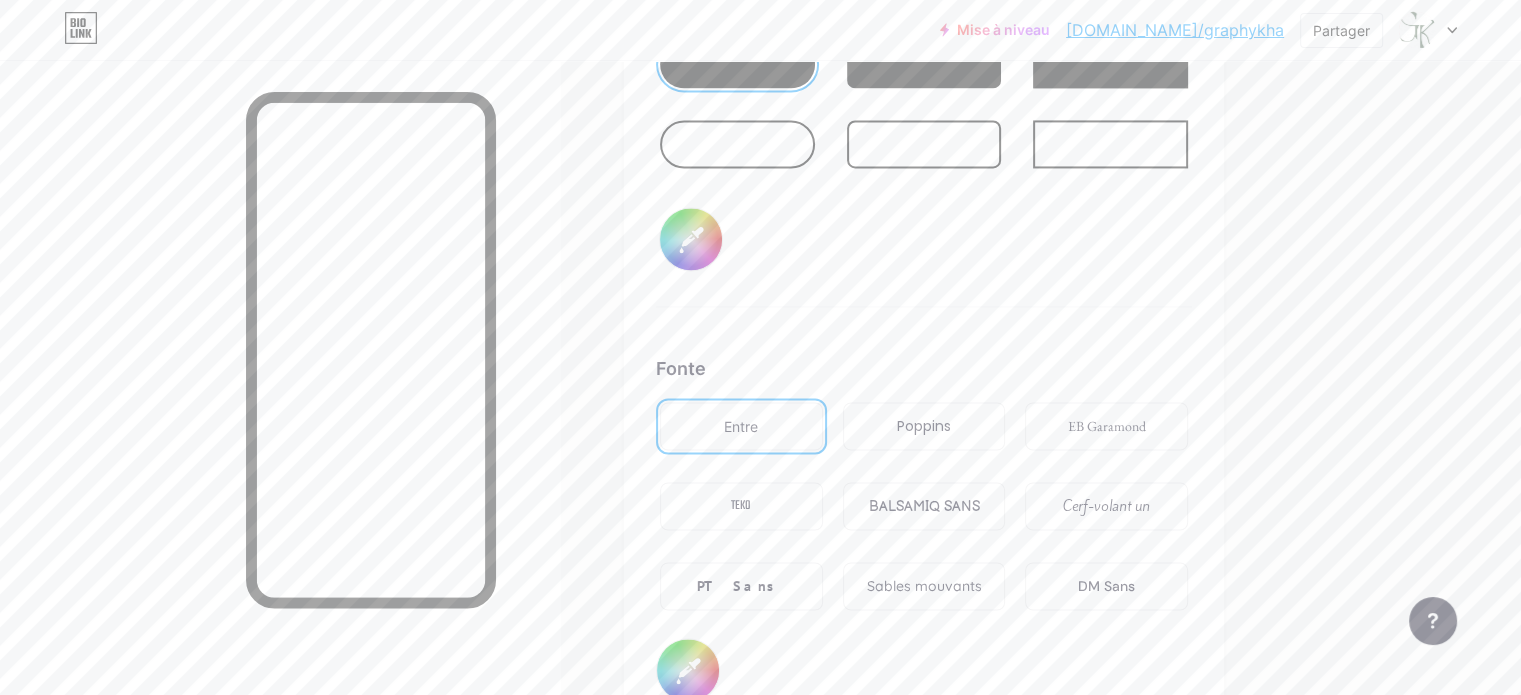 click on "Entre" at bounding box center [741, 426] 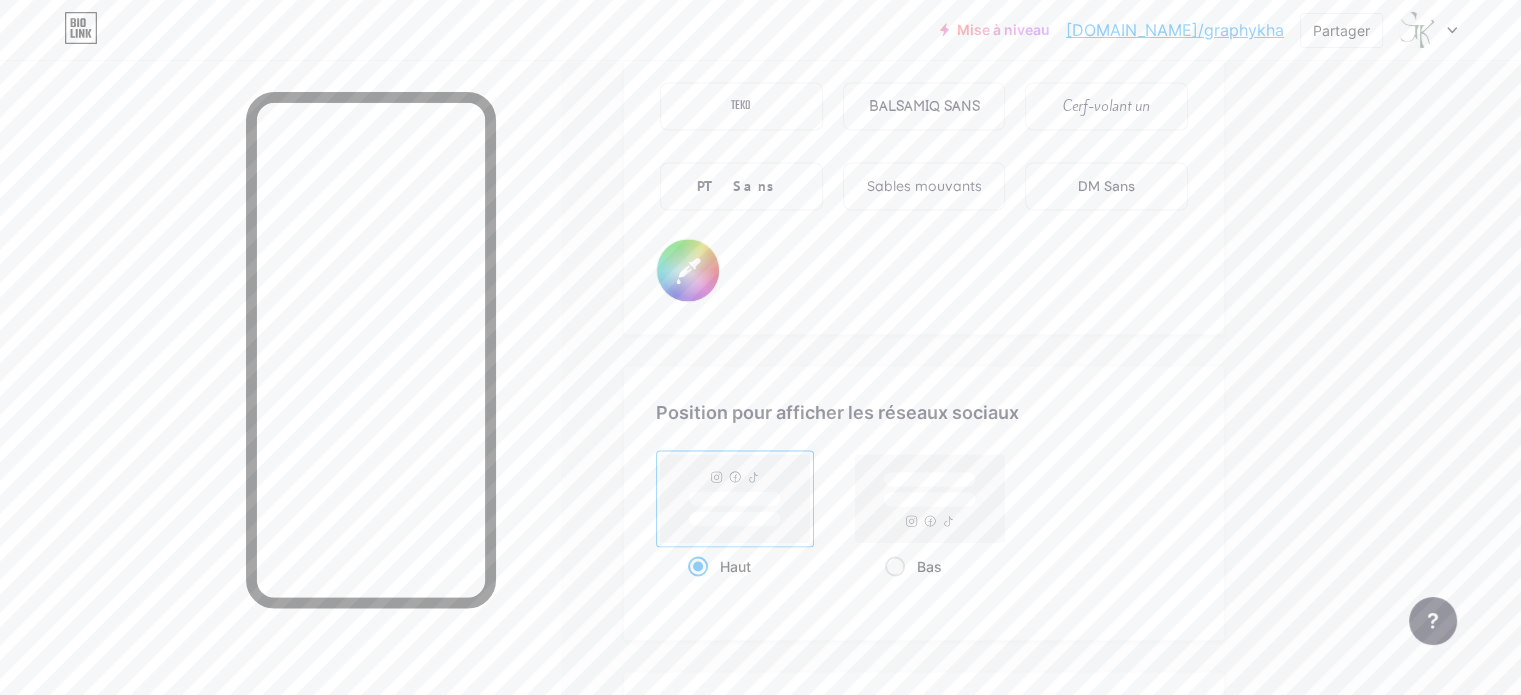 scroll, scrollTop: 3892, scrollLeft: 0, axis: vertical 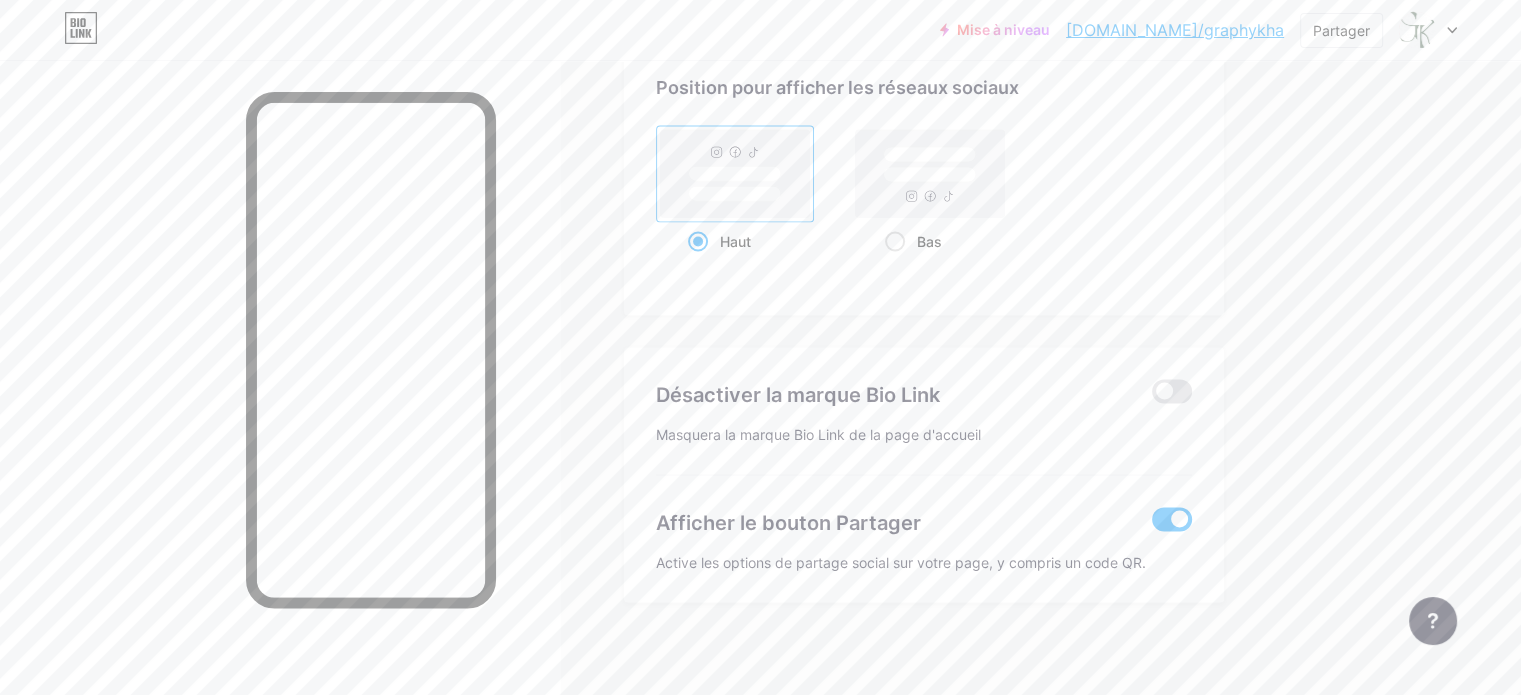 click on "Mise à niveau   [DOMAIN_NAME]/graphie...   [DOMAIN_NAME]/graphykha   Partager               Changer de compte     [EMAIL_ADDRESS][DOMAIN_NAME]   [DOMAIN_NAME]/graphykha       + Ajouter une nouvelle page       Paramètres du compte   Déconnexion   Lien copié
Links
Articles
Conception
Abonnés
NOUVEAU
Statistiques
Paramètres     Profil   [EMAIL_ADDRESS][DOMAIN_NAME]     Graphiste free-lance, identités visuelles et supports imprimés                   Thèmes   Lien dans la bio   Blog   Boutique       Notions de base       Carbone       [DATE] 23       Fierté       Problème       Hiver · En direct       Vitreux · En direct       Caméléon · En direct       Nuit pluvieuse · En direct       Néon · En direct       Été       Rétro       Fraise · En direct       Désert       Ensoleillé       Automne       Feuille       Ciel clair       Rougir       Licorne       Minimal       Nuageux       Ombre     Créez le vôtre" at bounding box center (760, -1594) 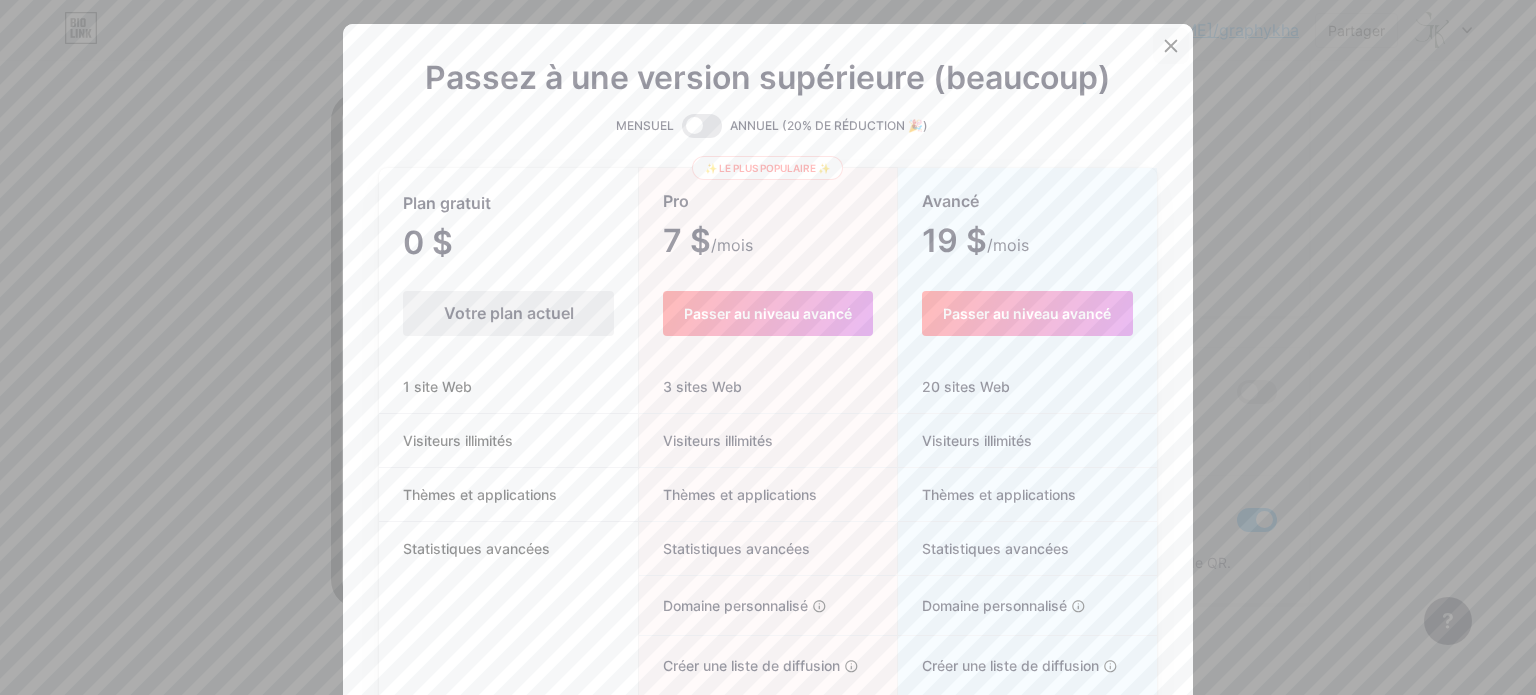 click at bounding box center (1171, 46) 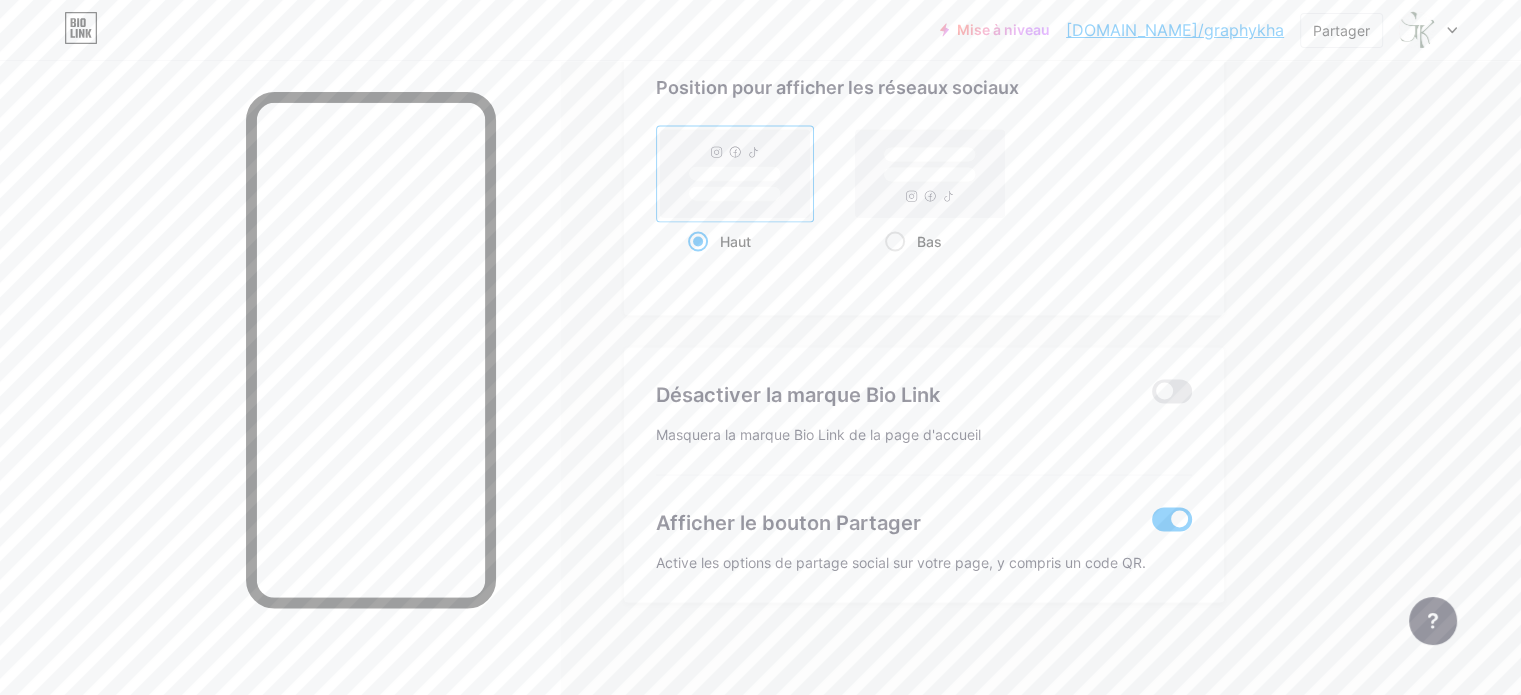 click on "[DOMAIN_NAME]/graphykha" at bounding box center [1175, 30] 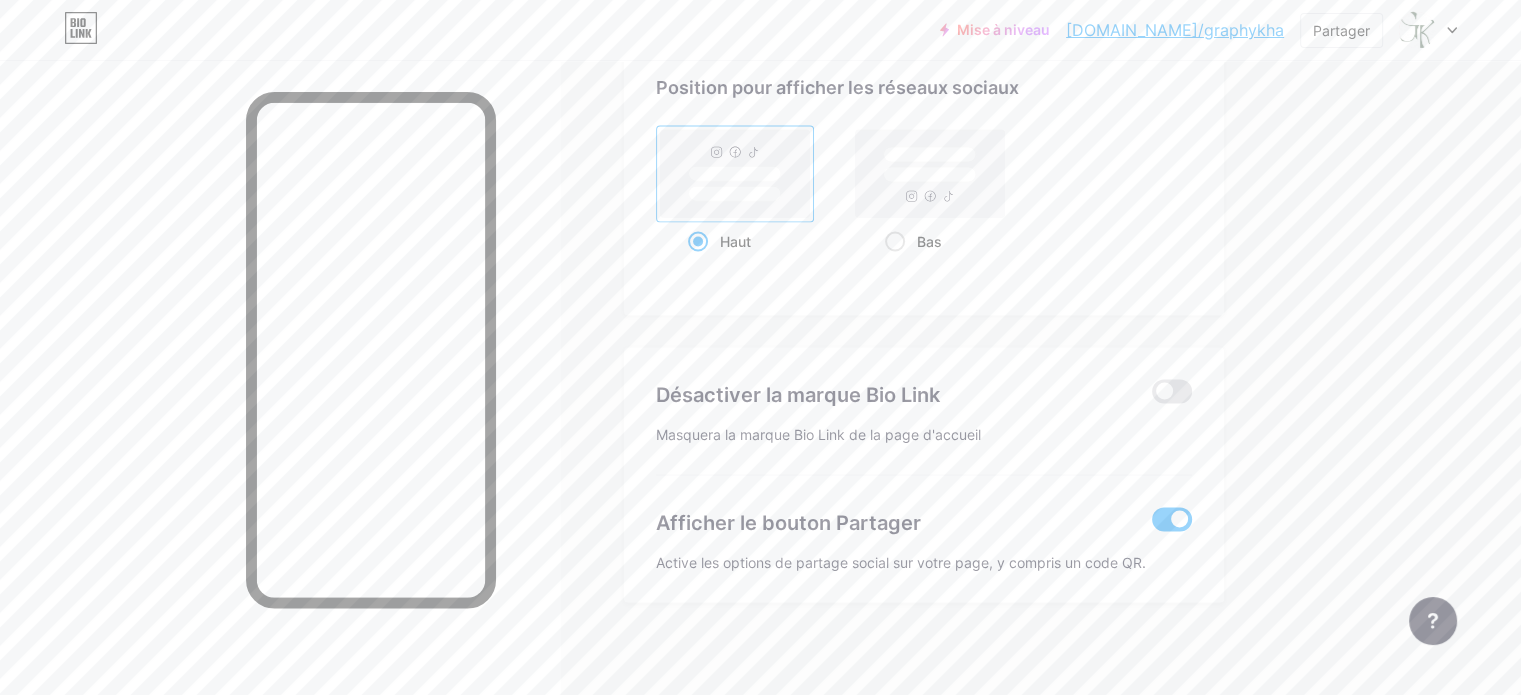 click on "[DOMAIN_NAME]/graphykha" at bounding box center (1175, 30) 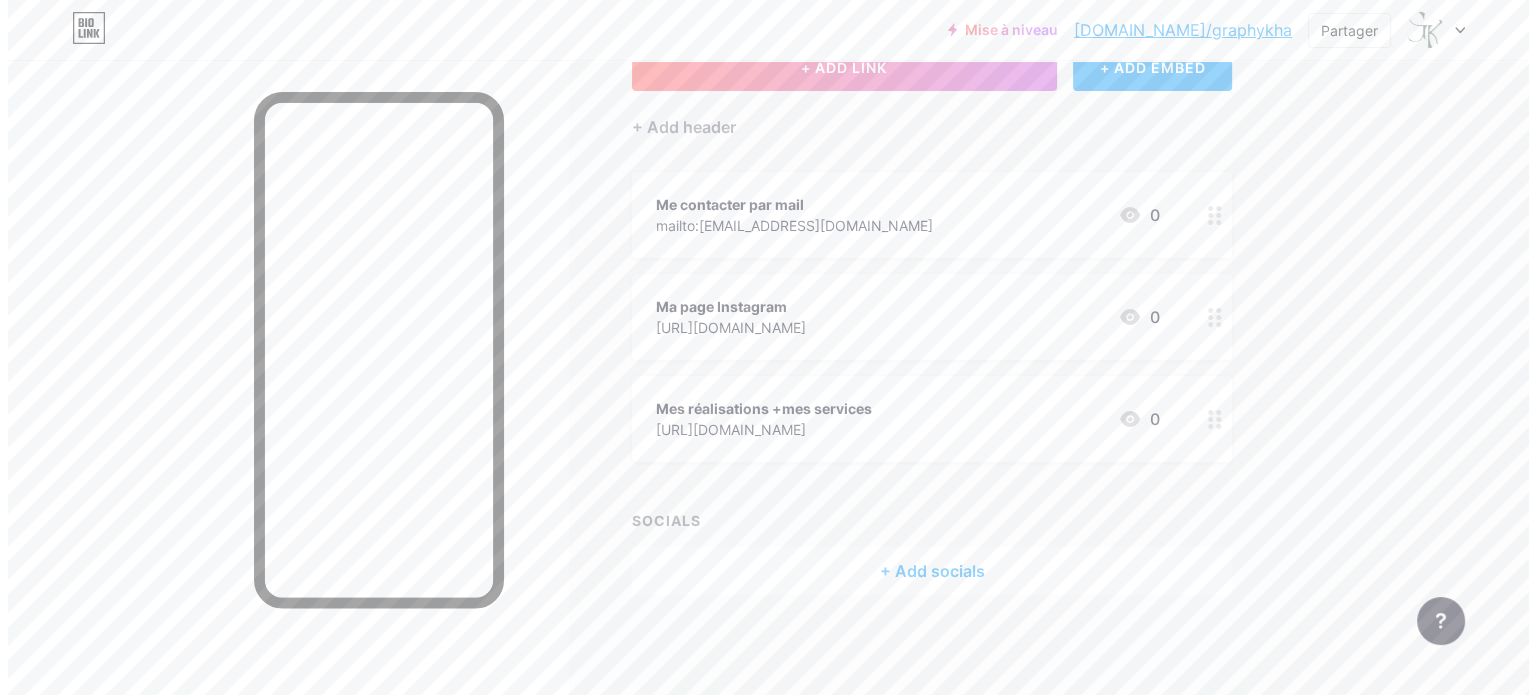 scroll, scrollTop: 0, scrollLeft: 0, axis: both 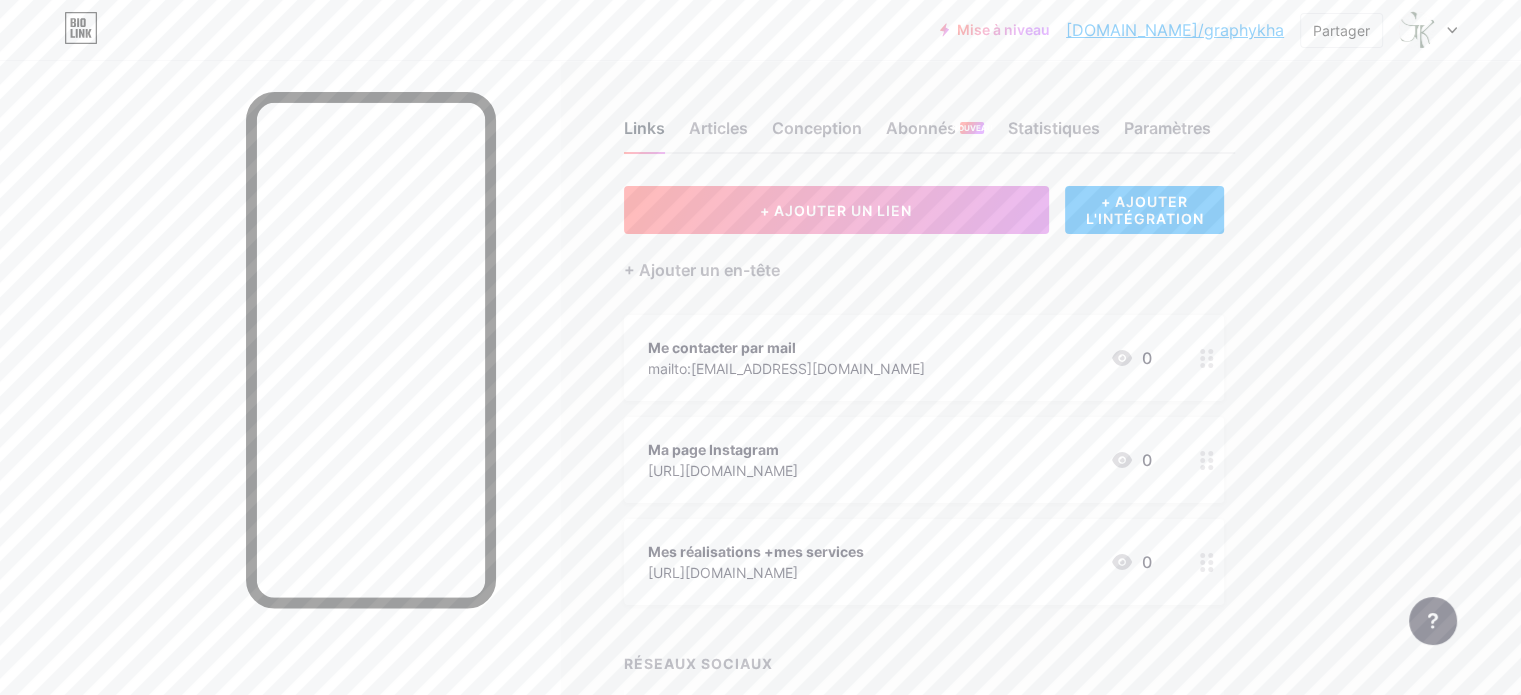 click on "Links" at bounding box center (644, 128) 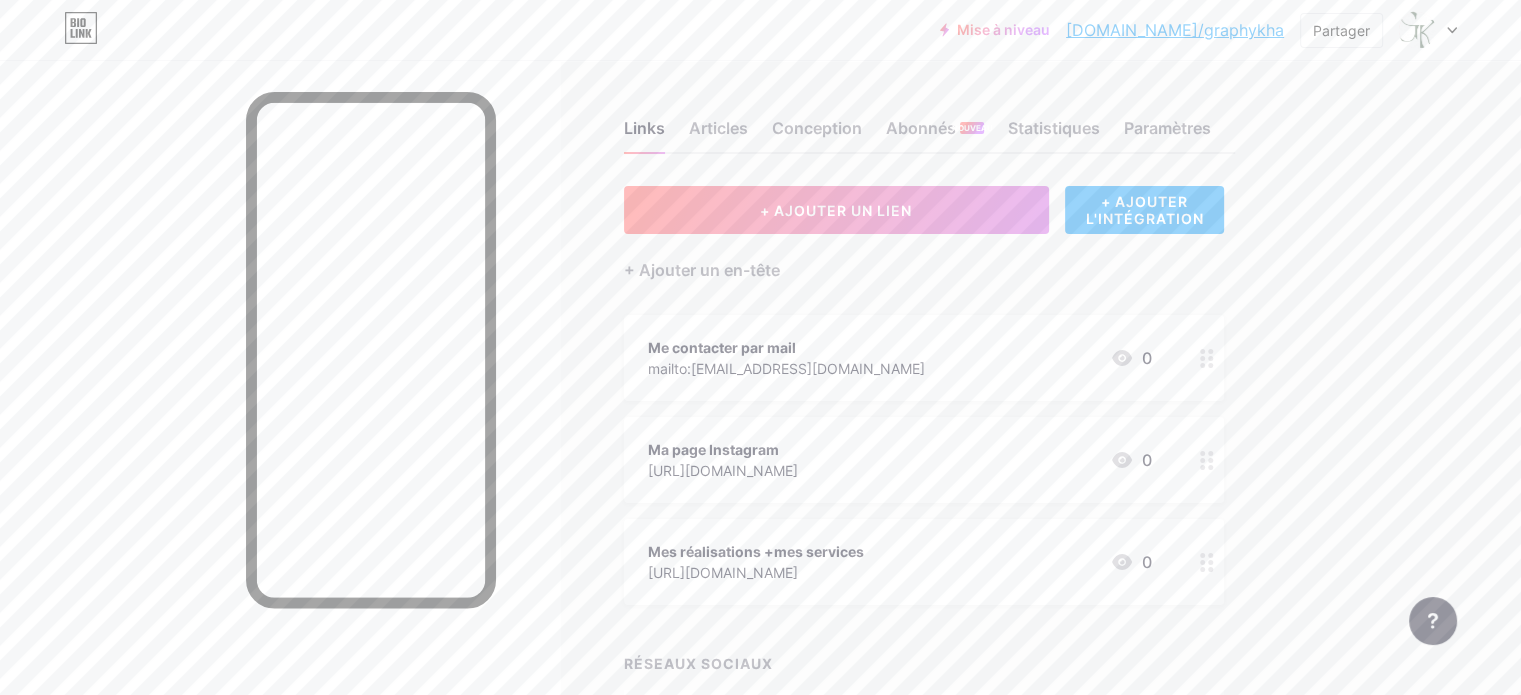 click 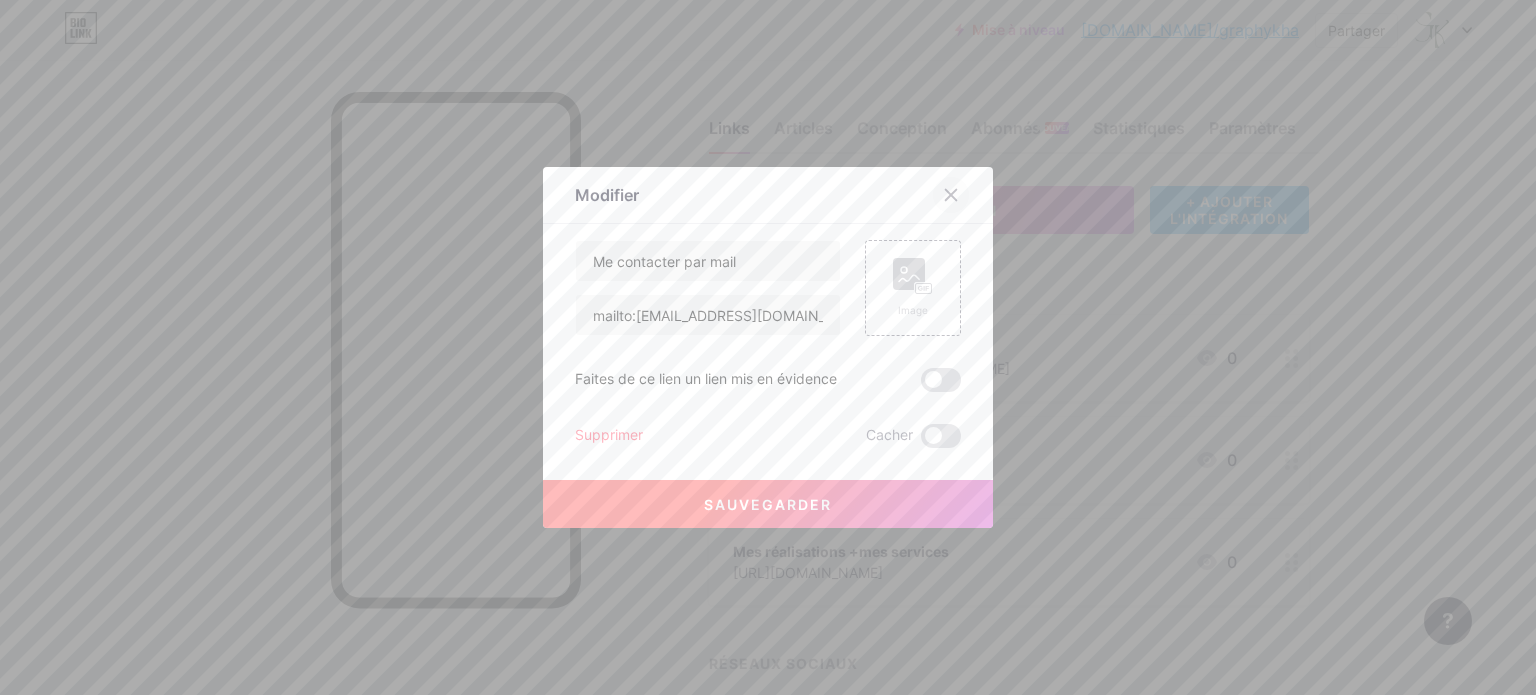 click 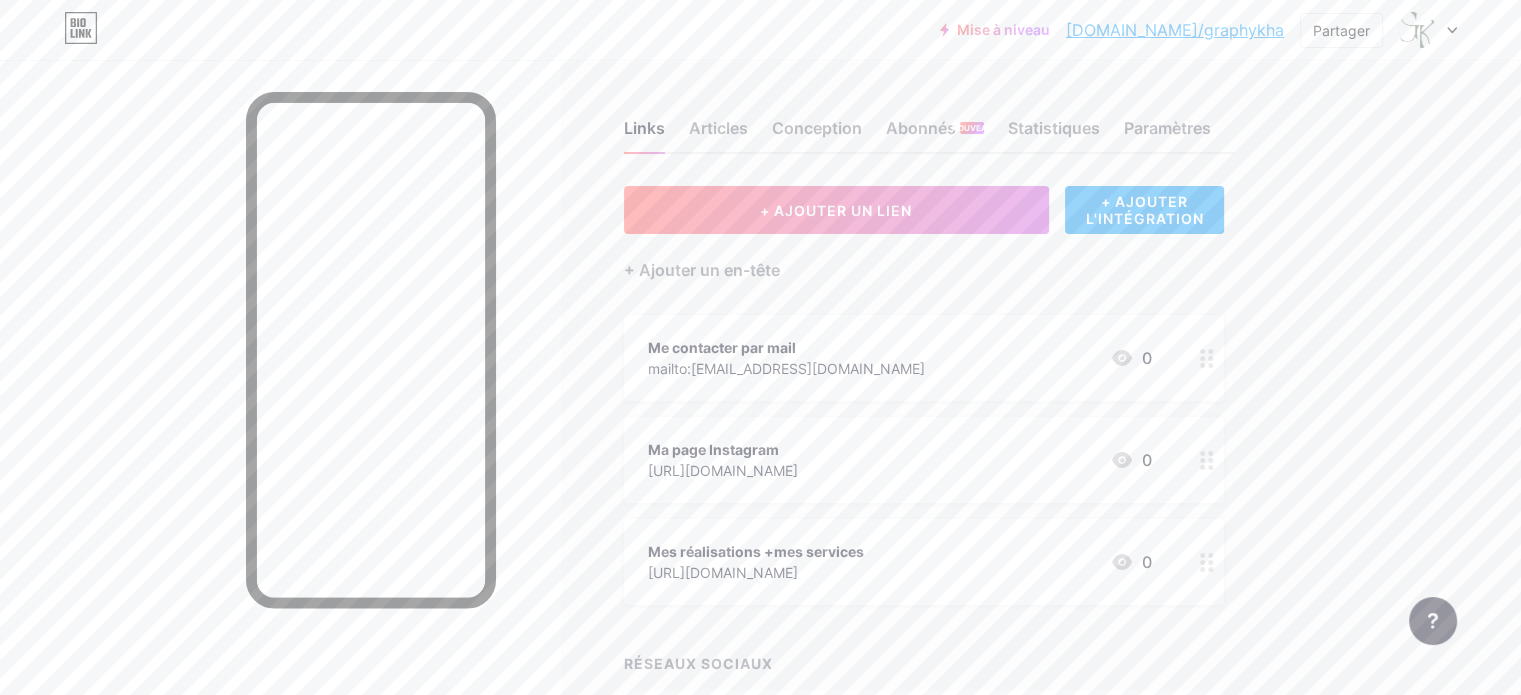 click at bounding box center [1207, 460] 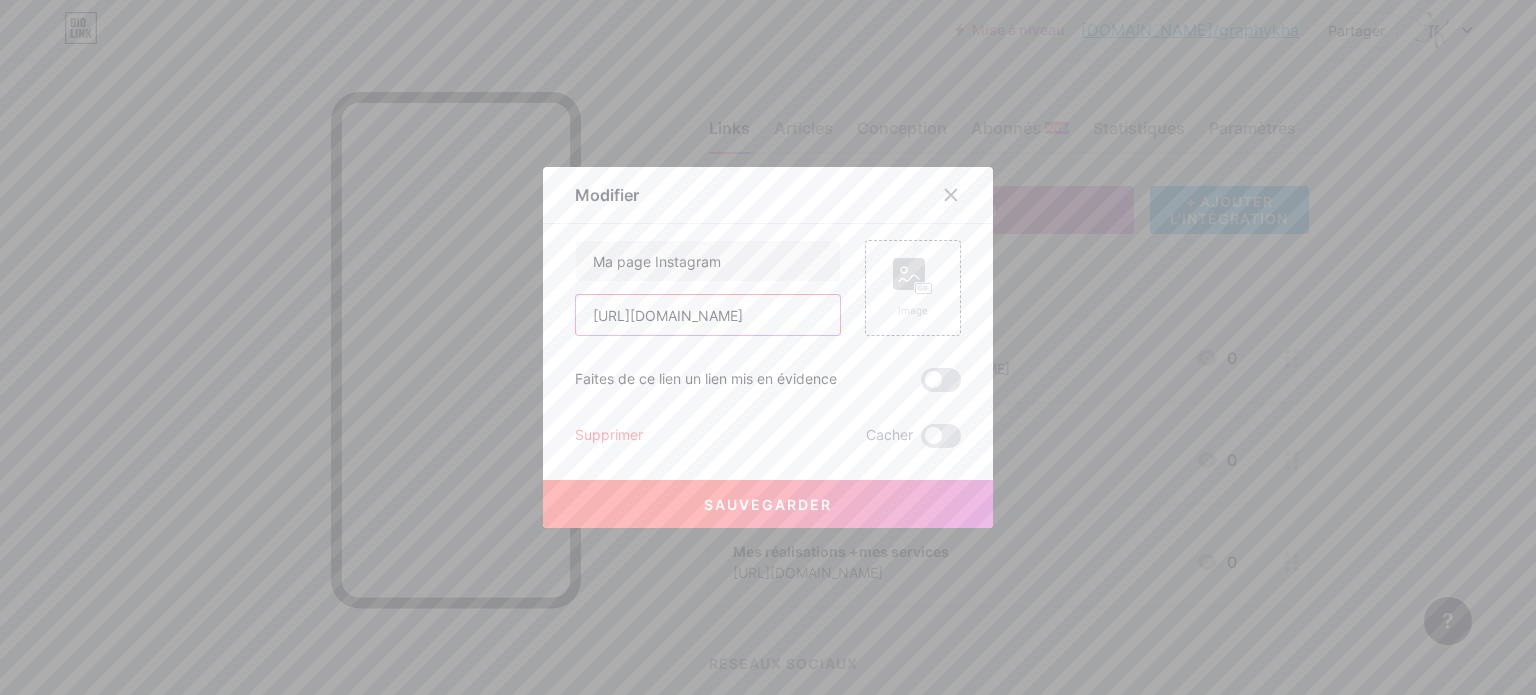 scroll, scrollTop: 0, scrollLeft: 0, axis: both 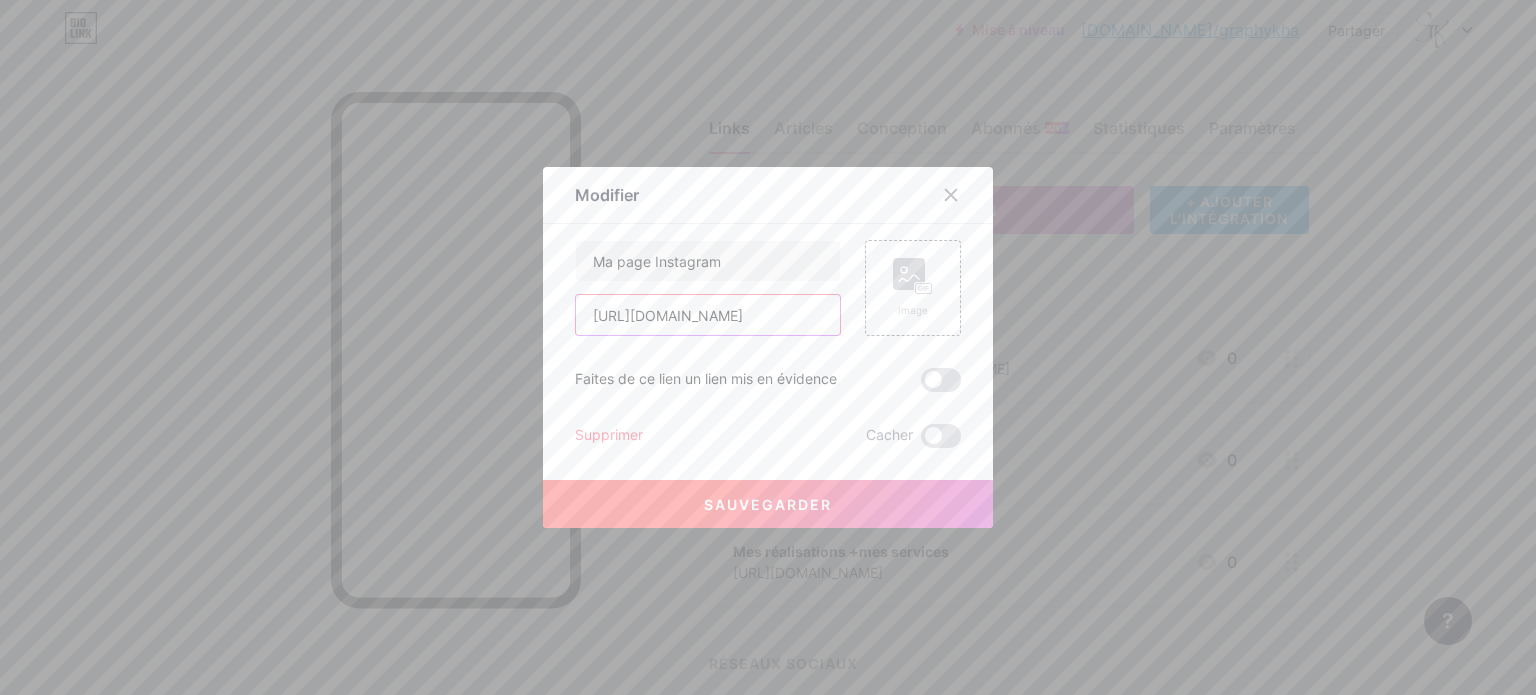 drag, startPoint x: 816, startPoint y: 318, endPoint x: 591, endPoint y: 328, distance: 225.2221 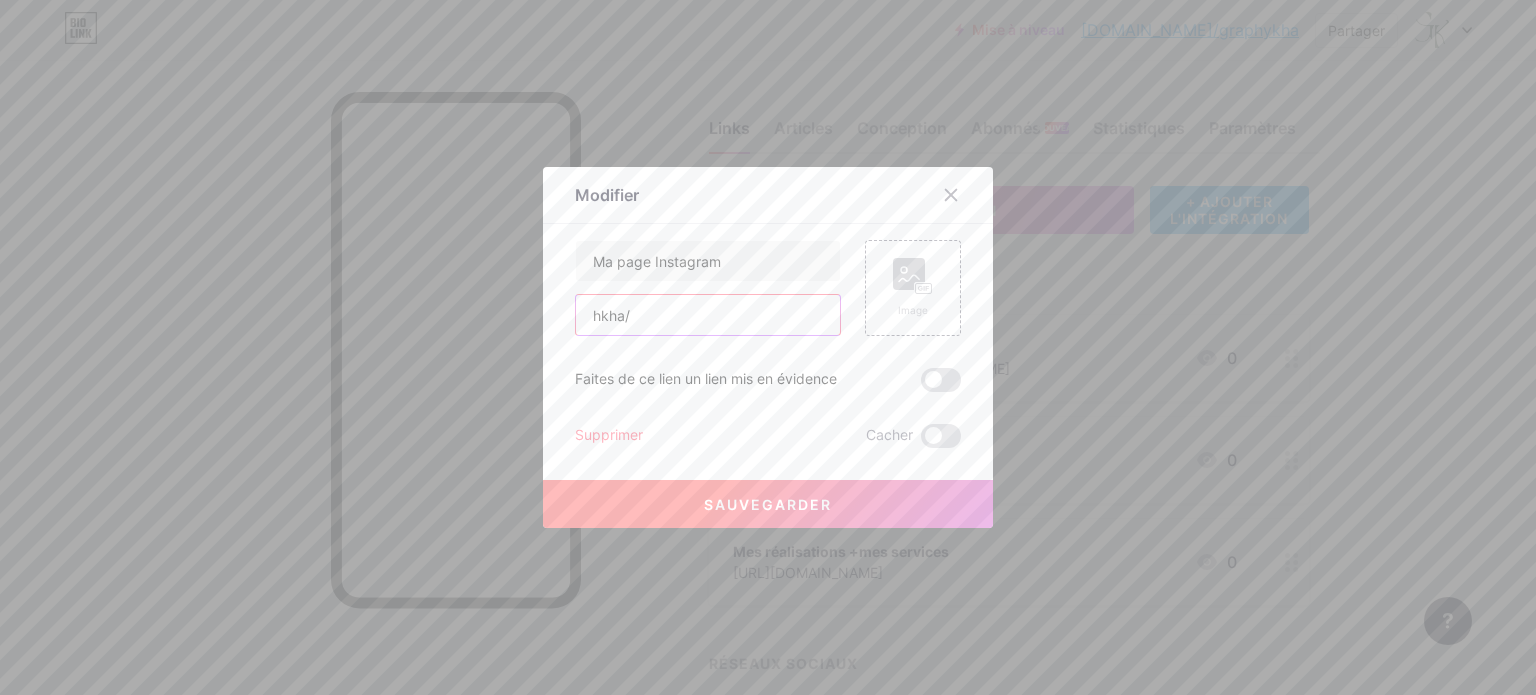 click on "hkha/" at bounding box center (708, 315) 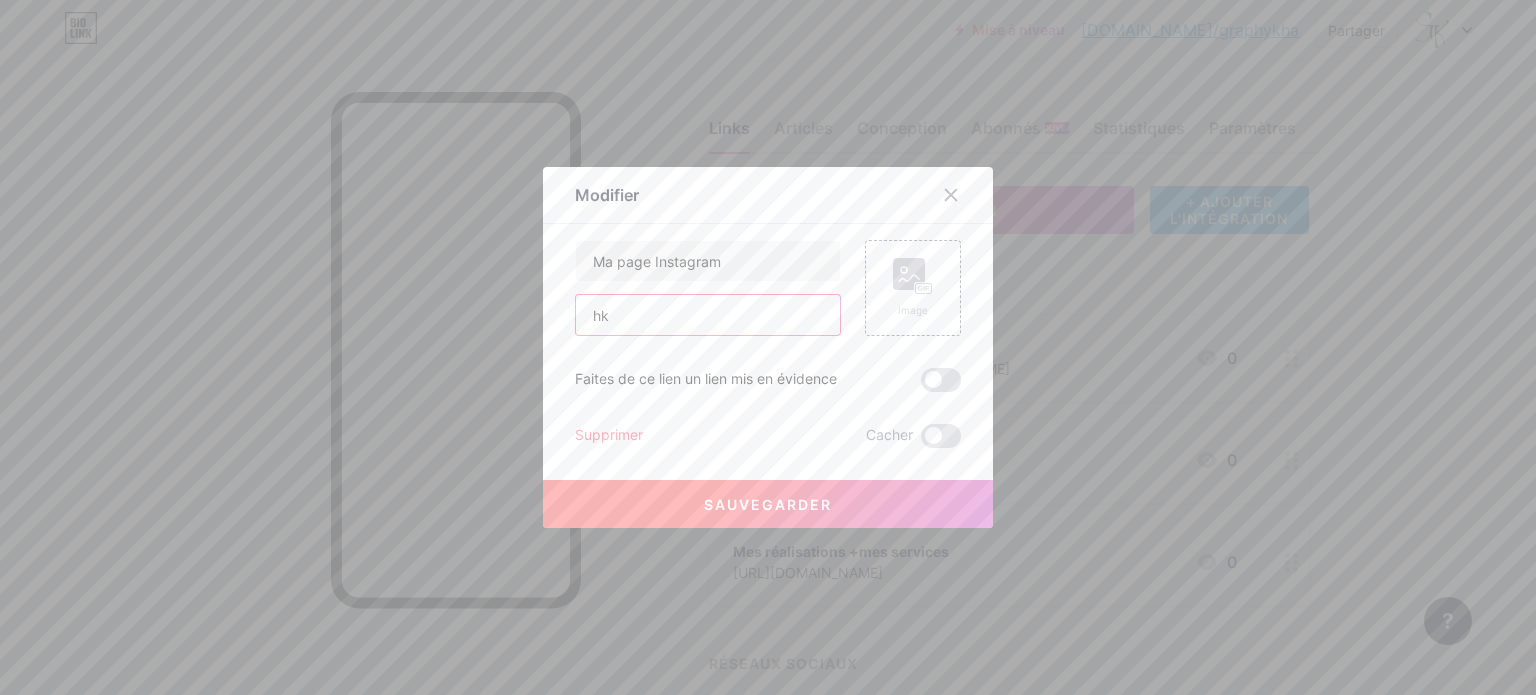 type on "h" 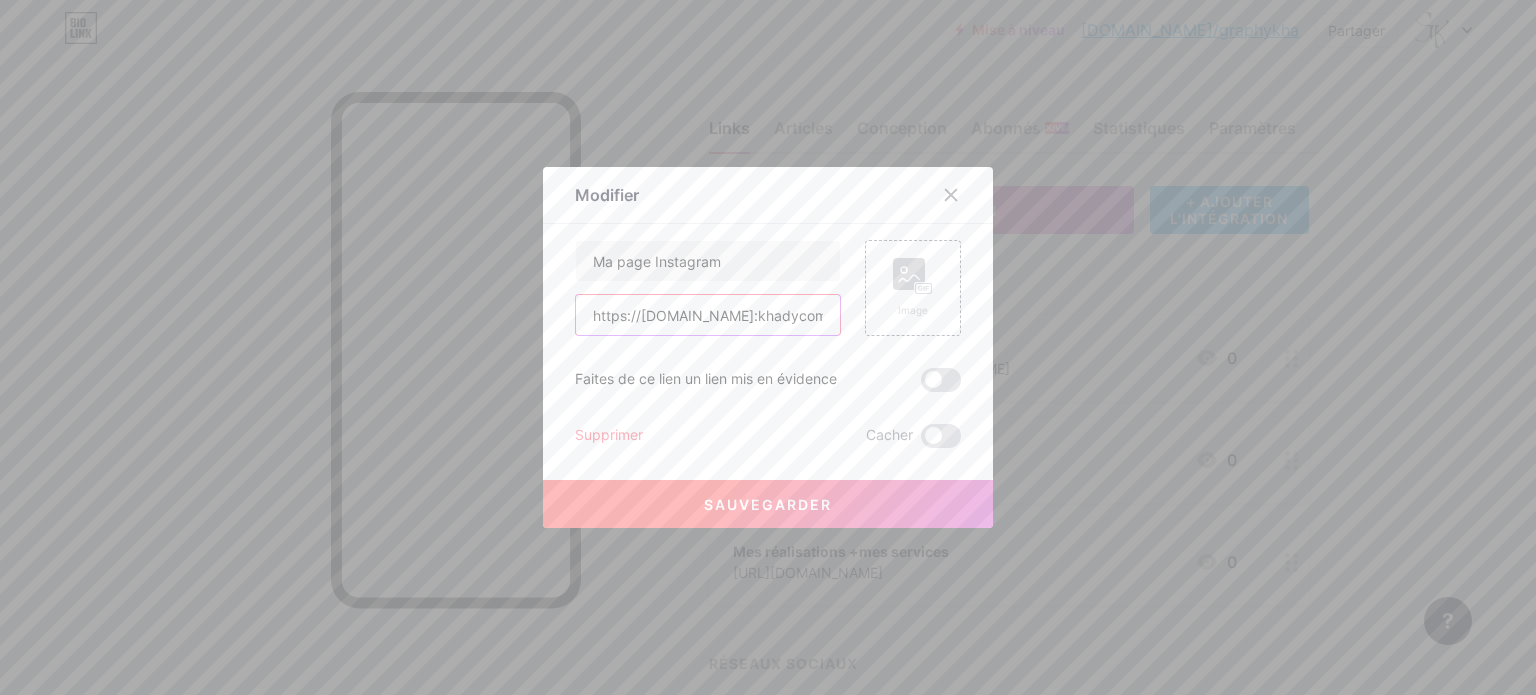 type on "https://[DOMAIN_NAME]:khadycom30/" 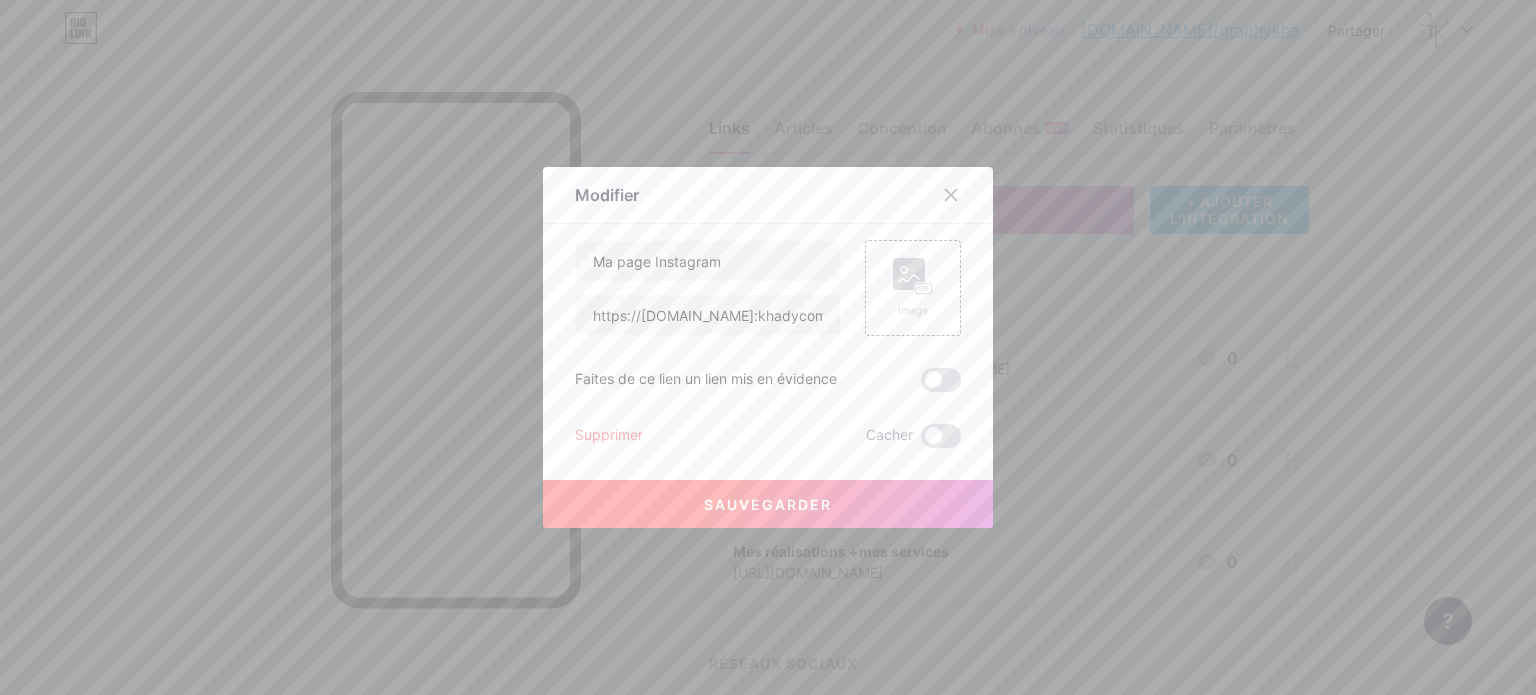 click on "Sauvegarder" at bounding box center [768, 504] 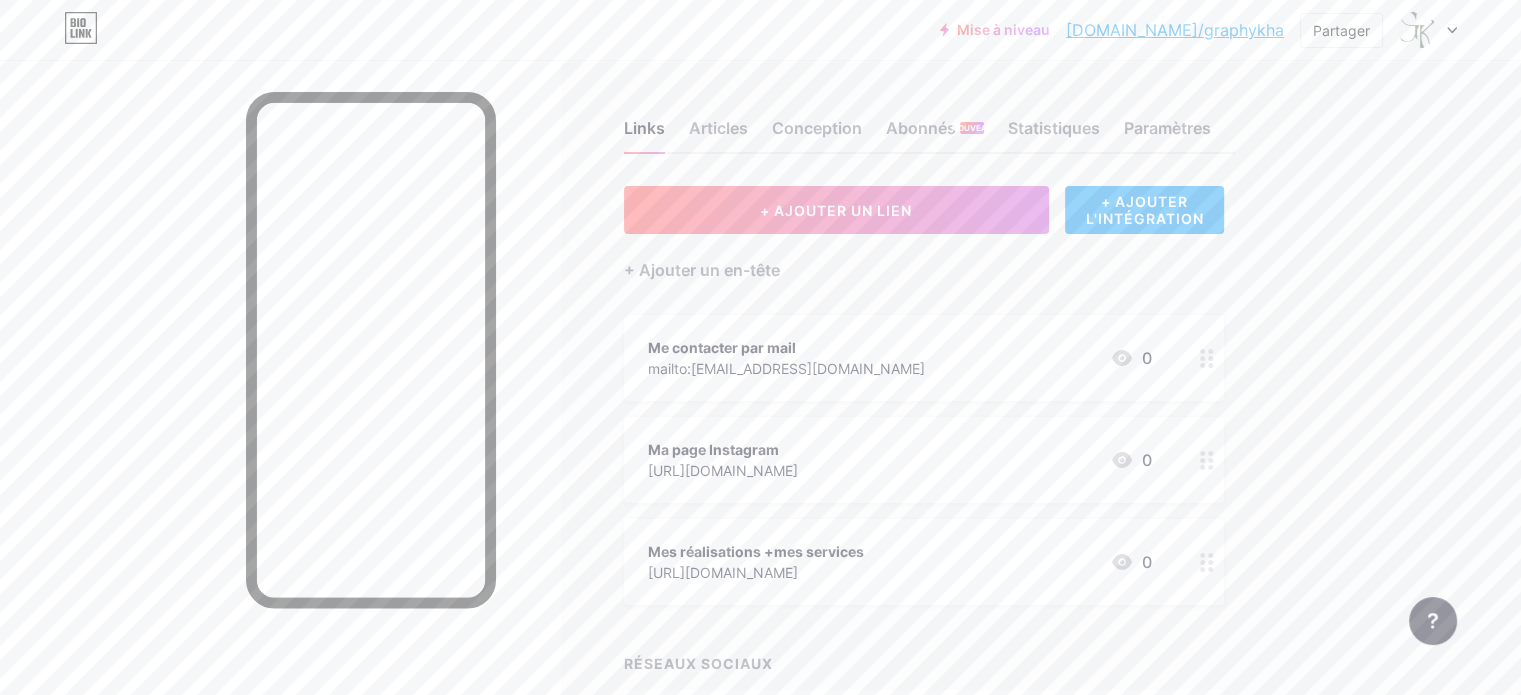click 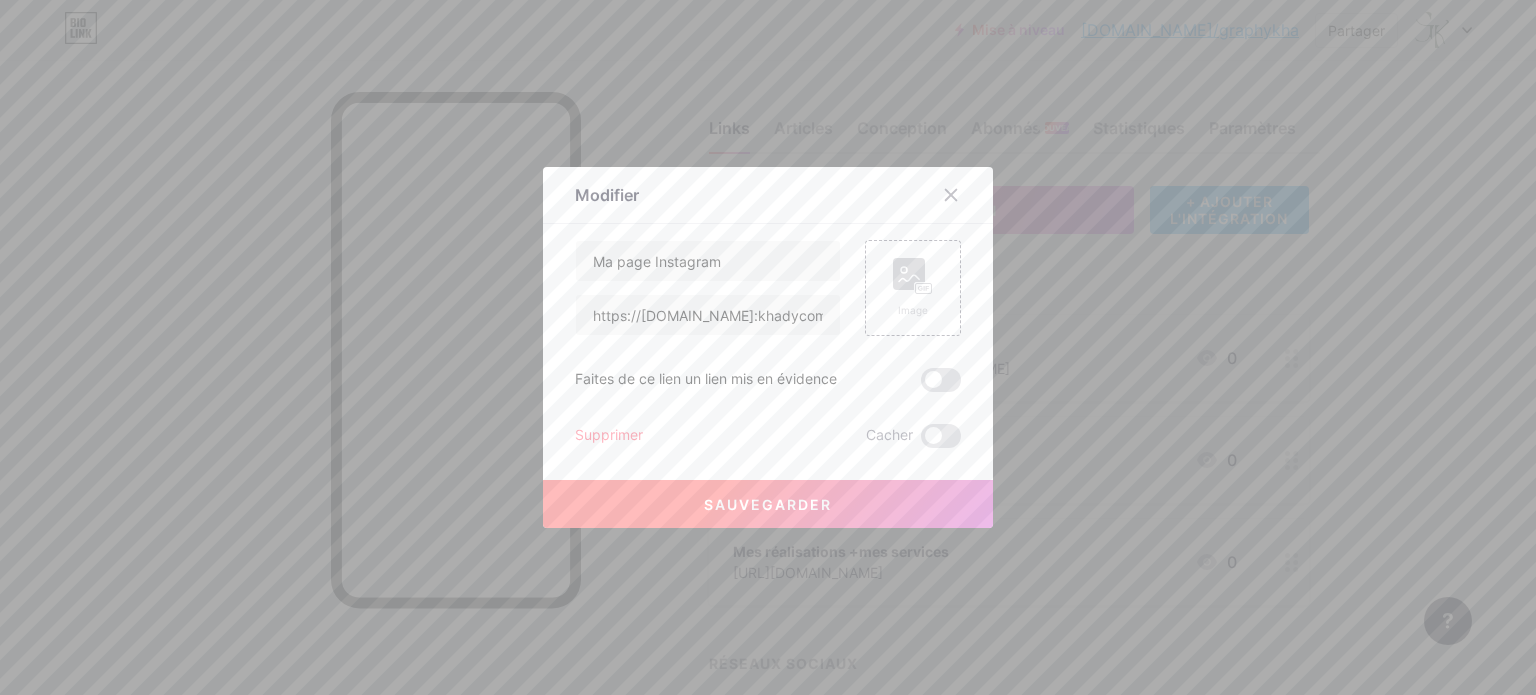 click on "Sauvegarder" at bounding box center (768, 504) 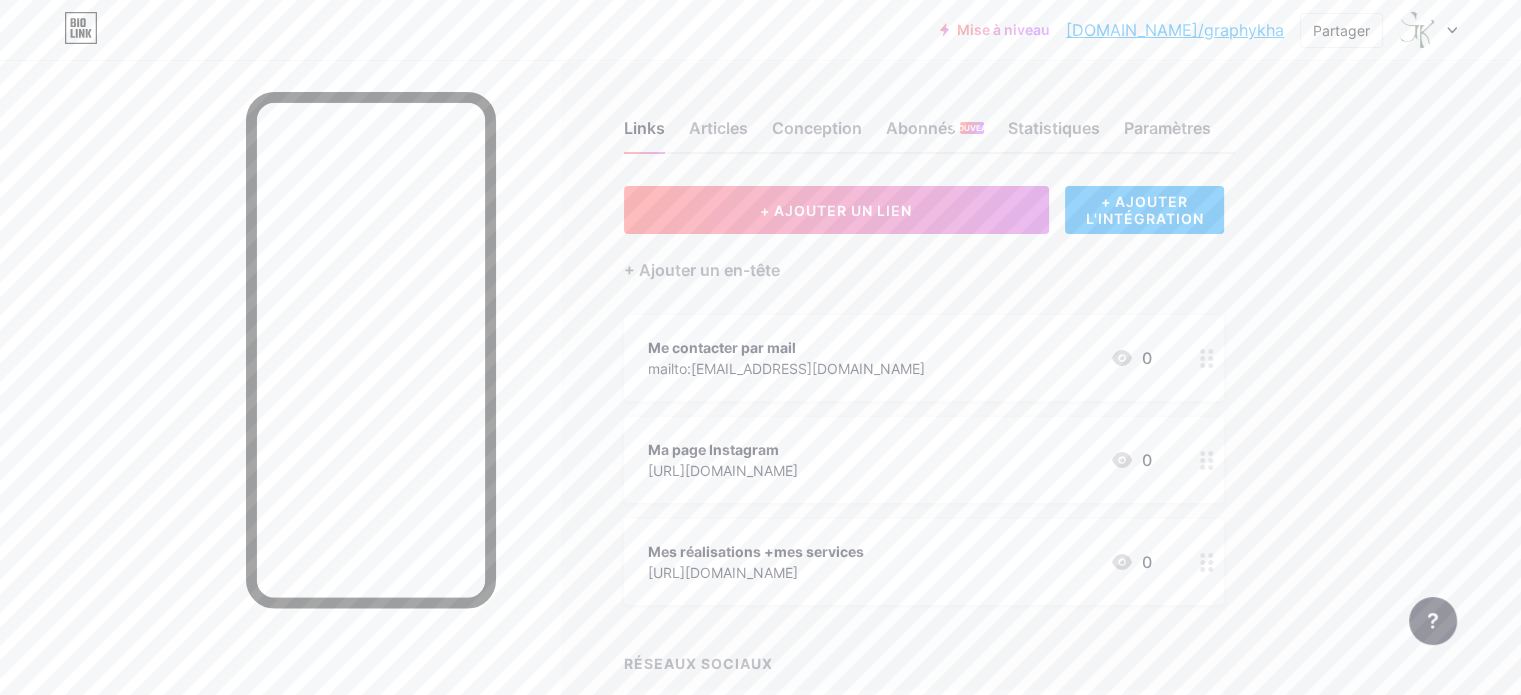 click on "[URL][DOMAIN_NAME]" at bounding box center [723, 470] 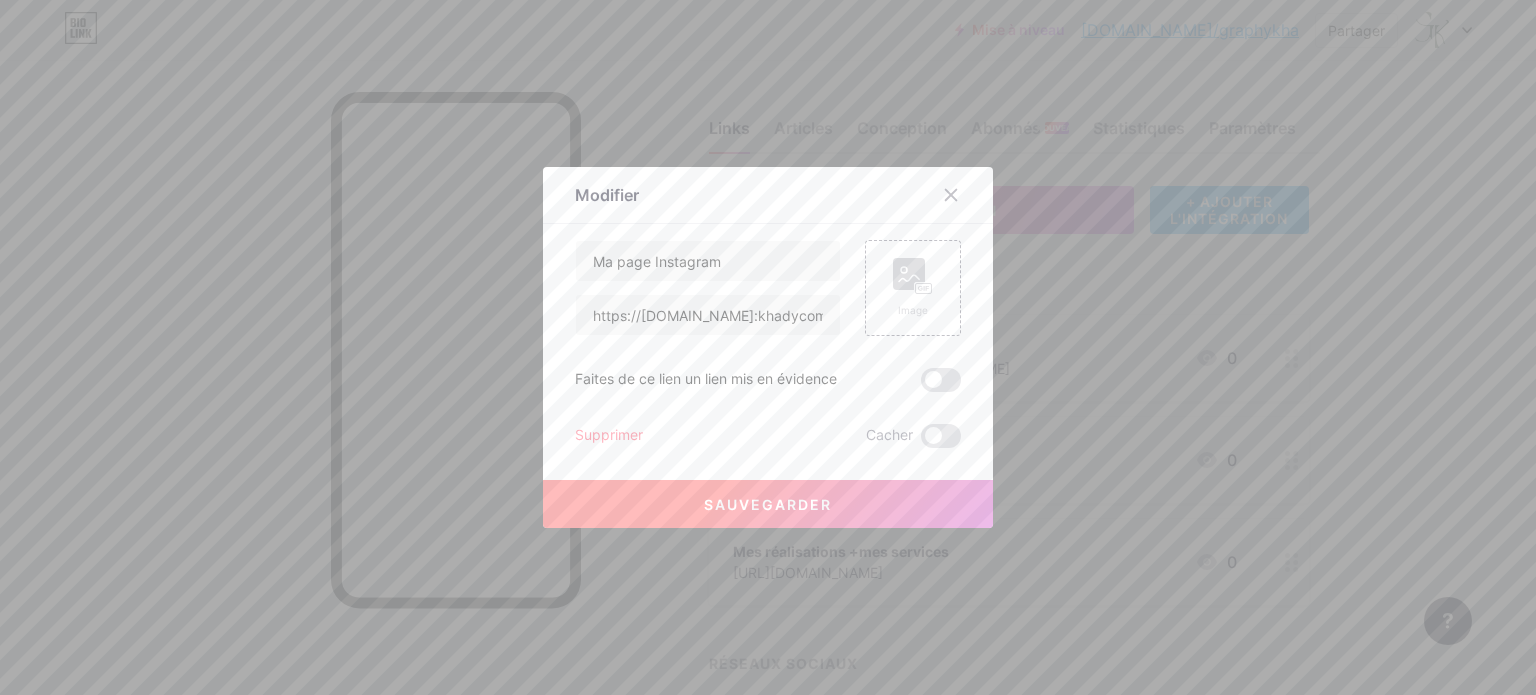 click on "Supprimer" at bounding box center [609, 434] 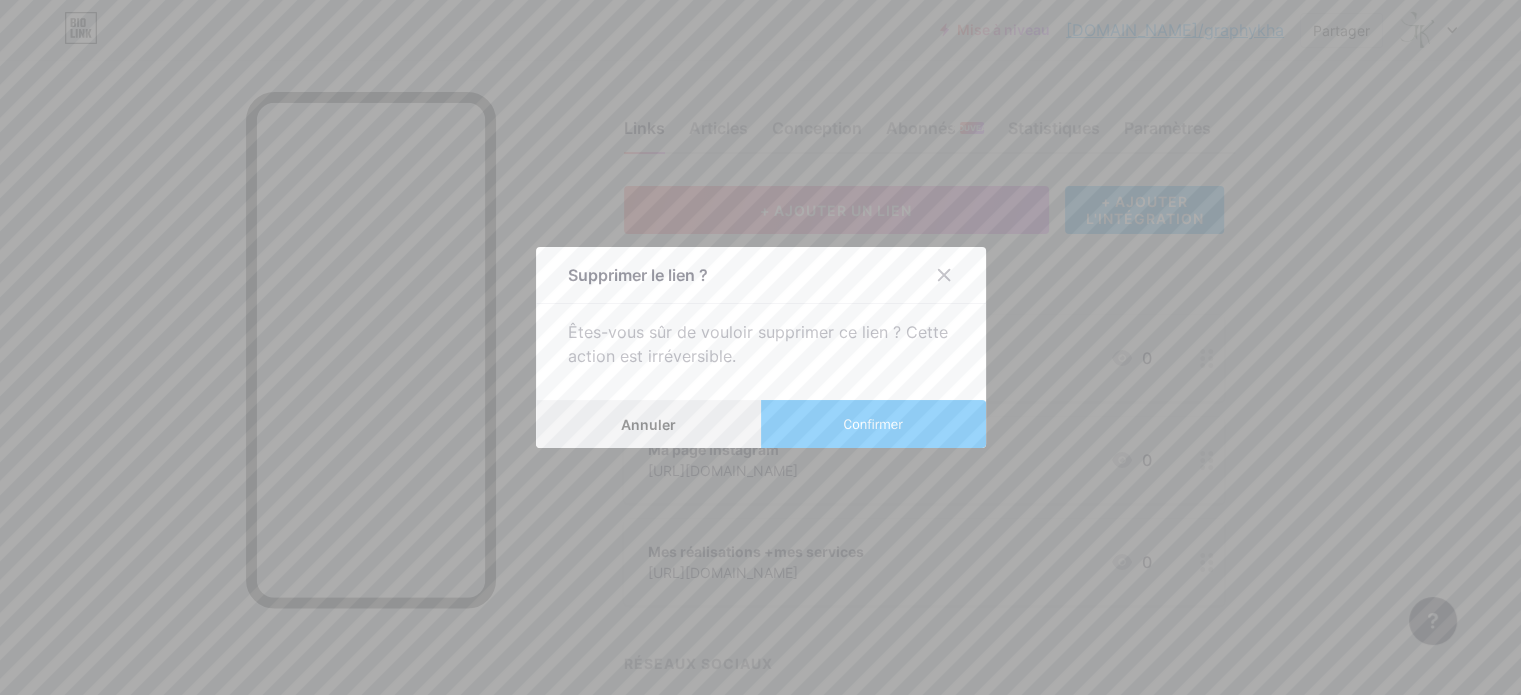 click on "Annuler" at bounding box center [648, 424] 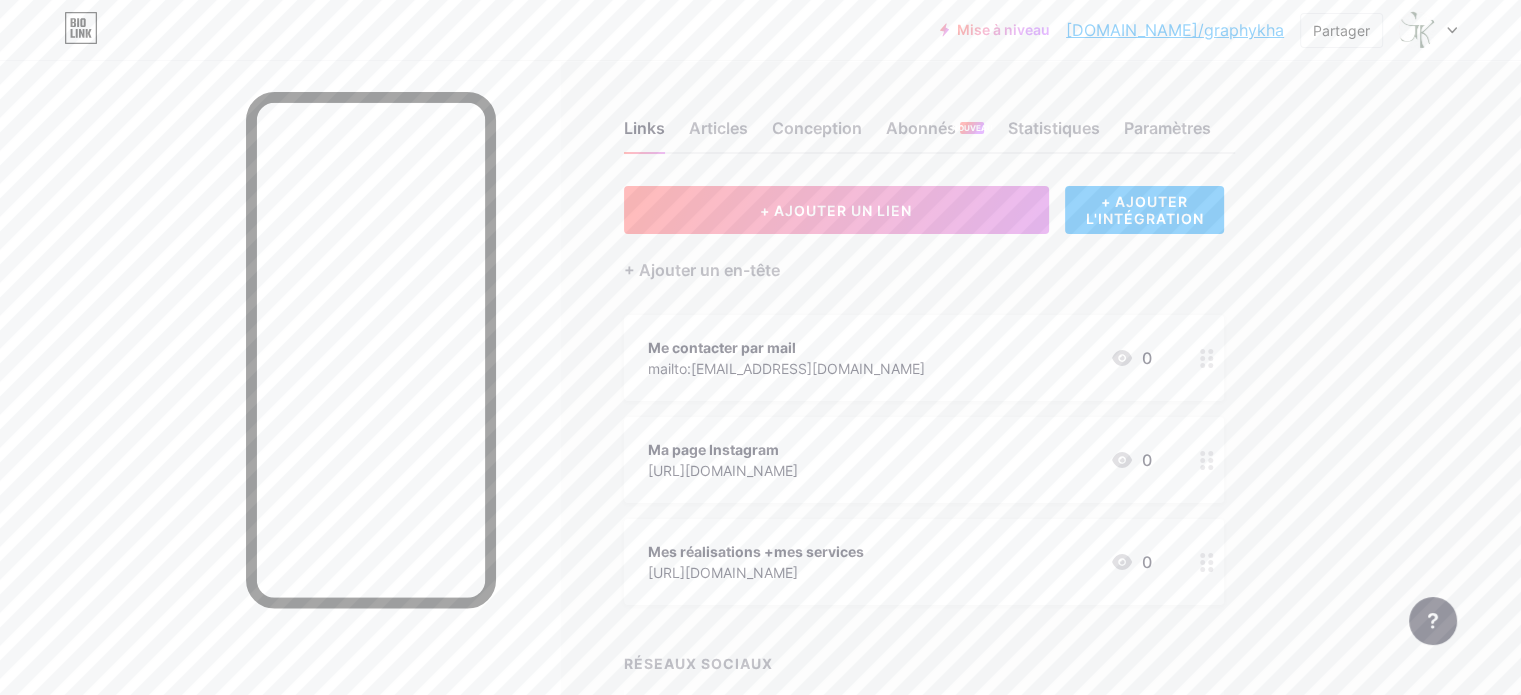 click on "mailto:[EMAIL_ADDRESS][DOMAIN_NAME]" at bounding box center [786, 368] 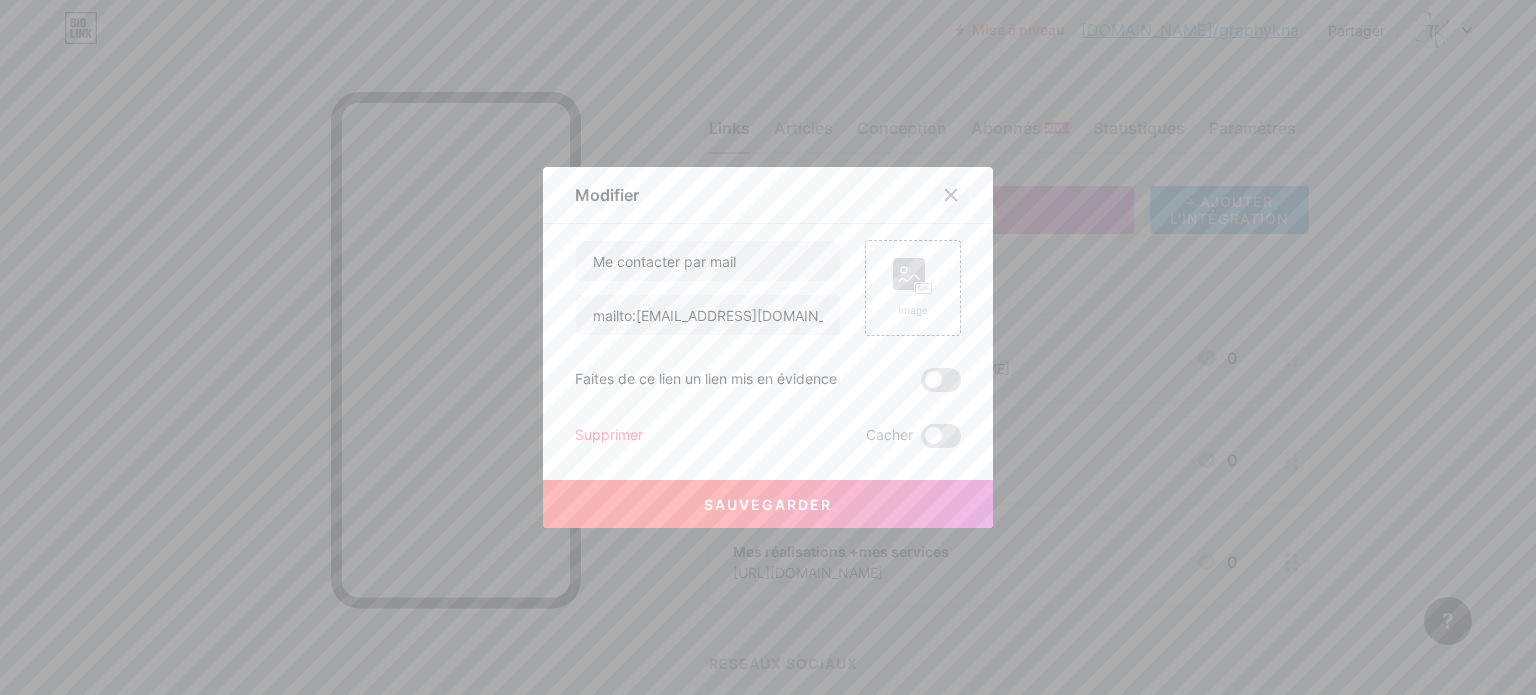 click 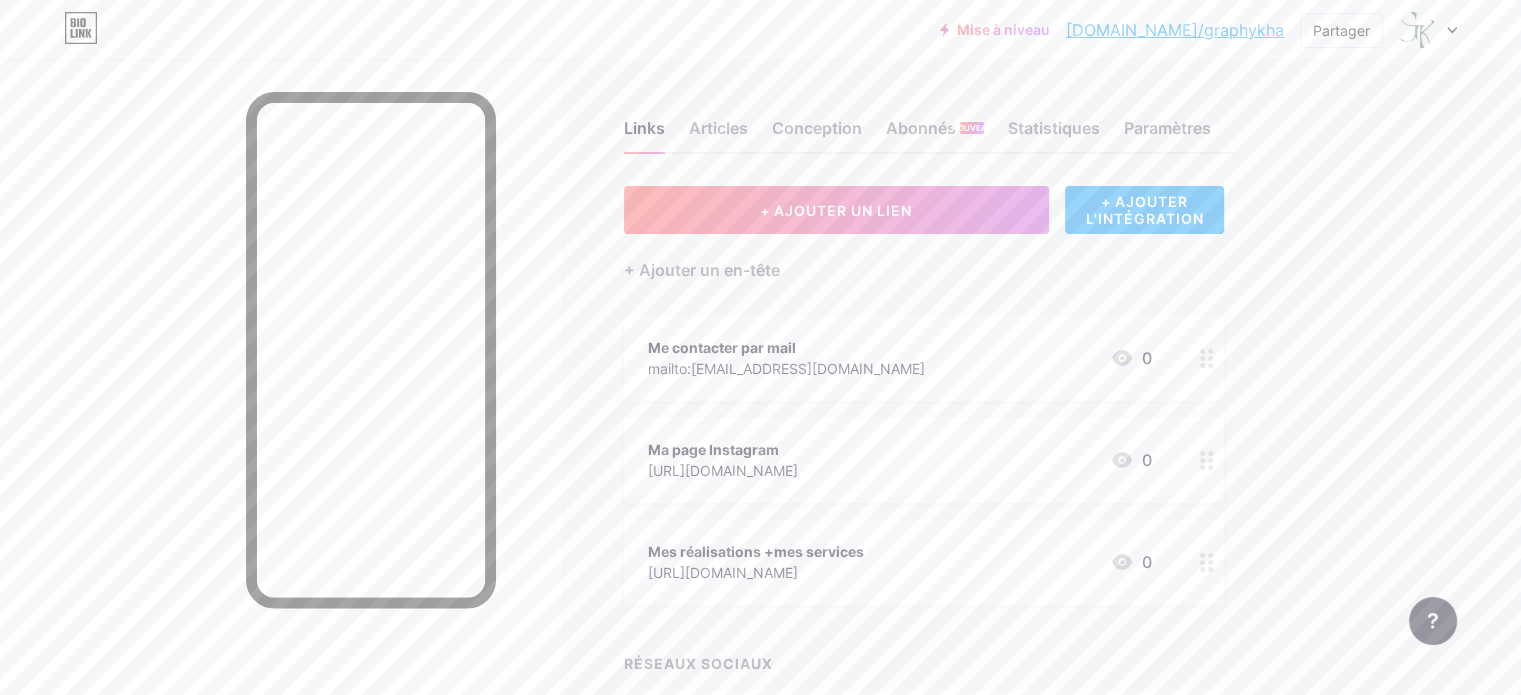 click 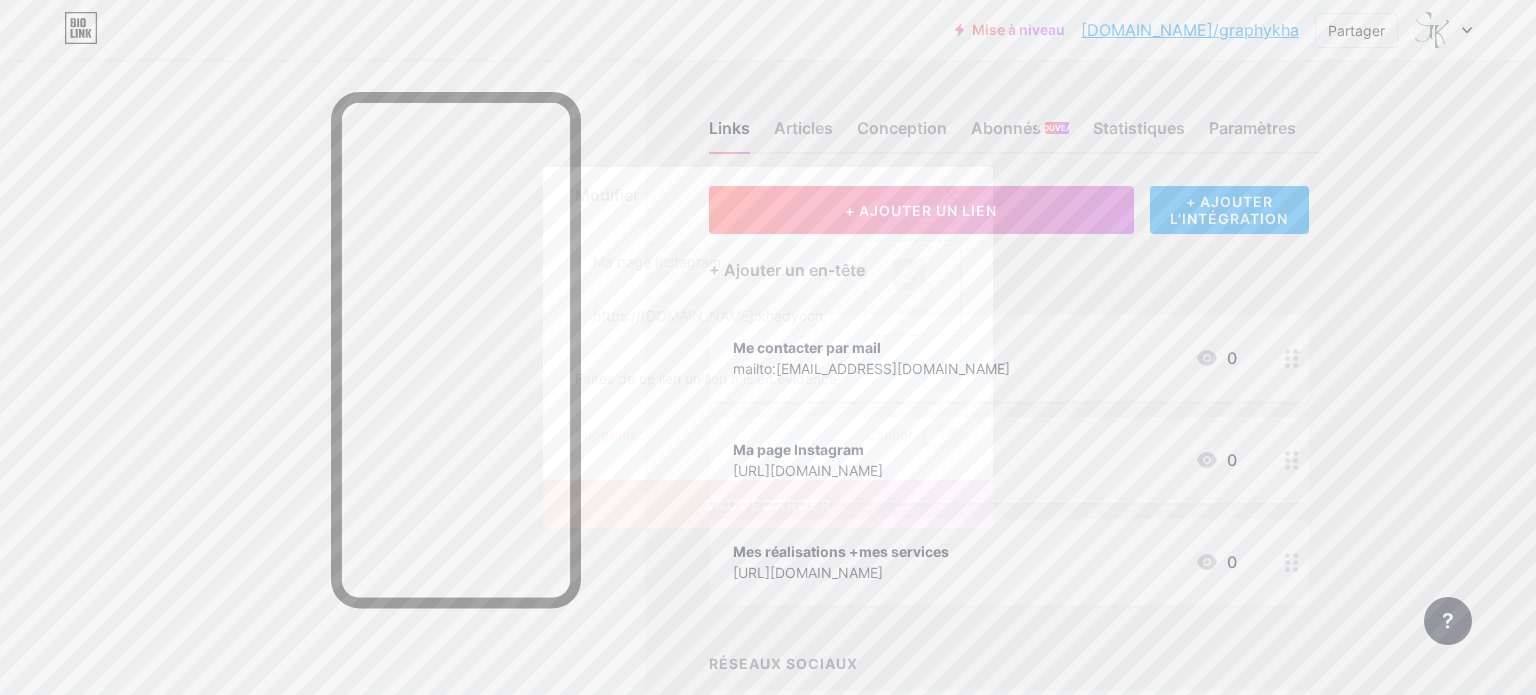click on "Sauvegarder" at bounding box center [768, 504] 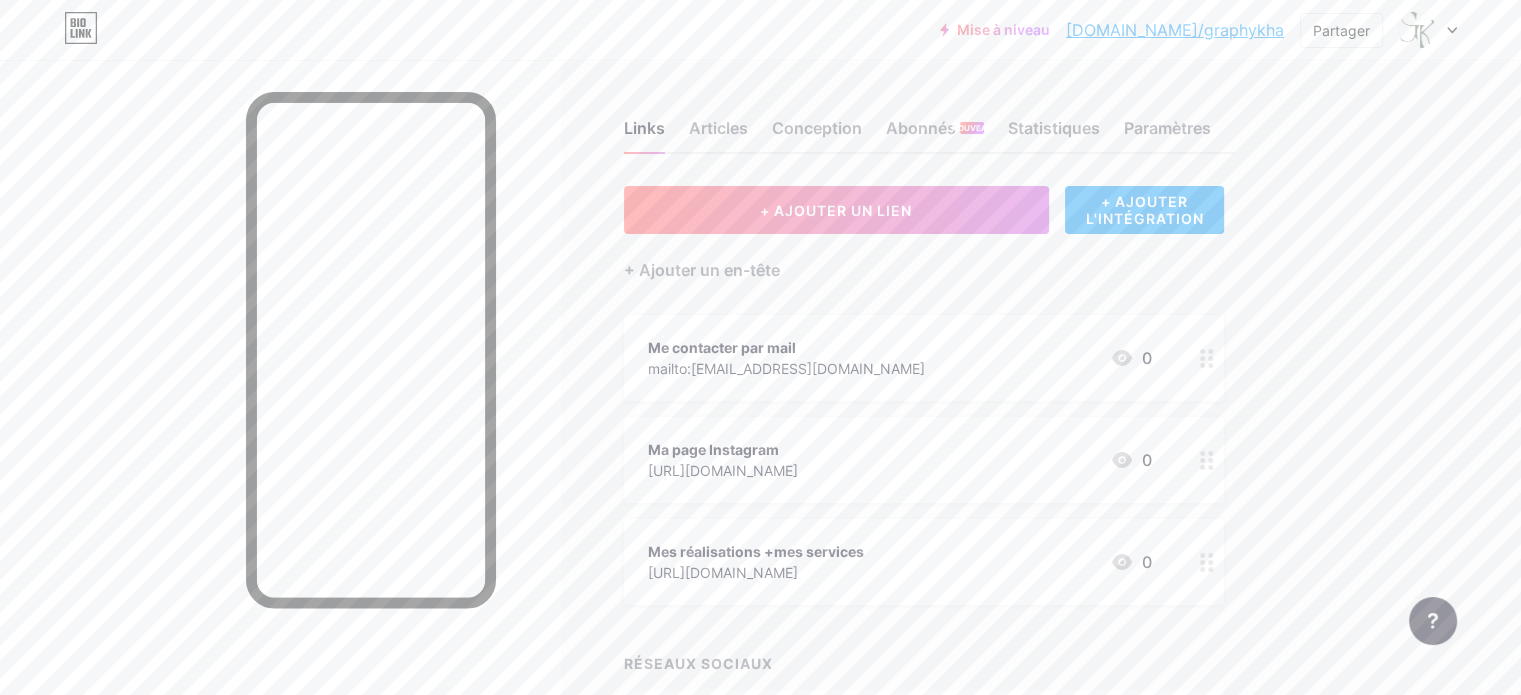 click on "[URL][DOMAIN_NAME]" at bounding box center (723, 470) 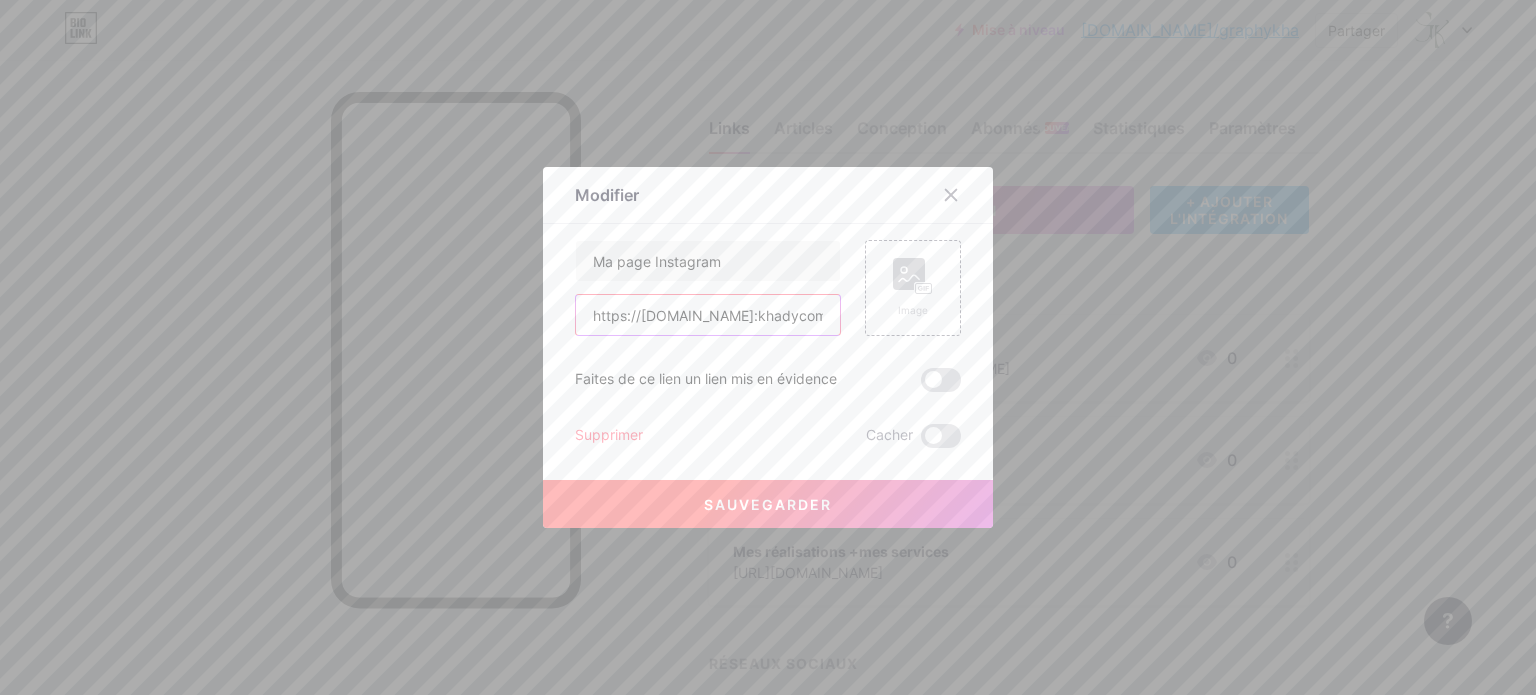 click on "https://[DOMAIN_NAME]:khadycom30/" at bounding box center (708, 315) 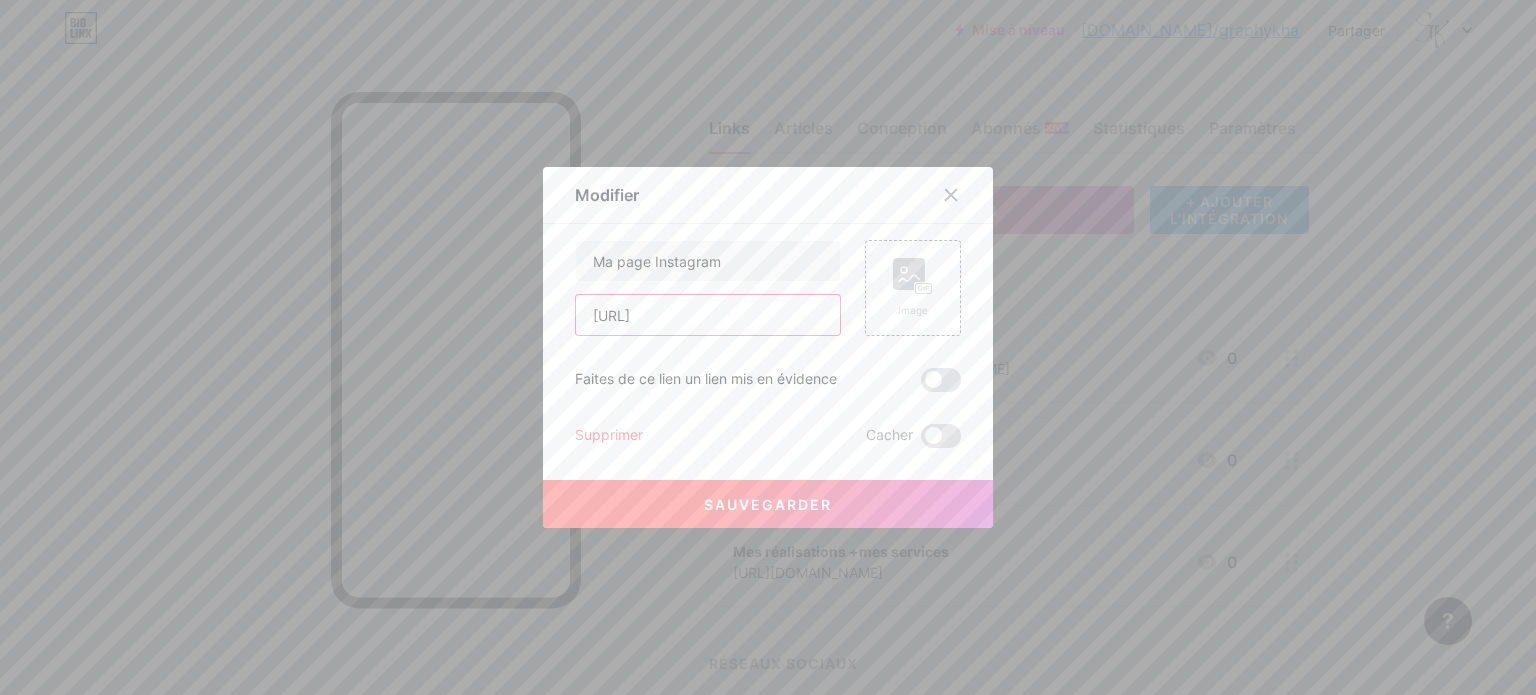 click on "[URL]" at bounding box center [708, 315] 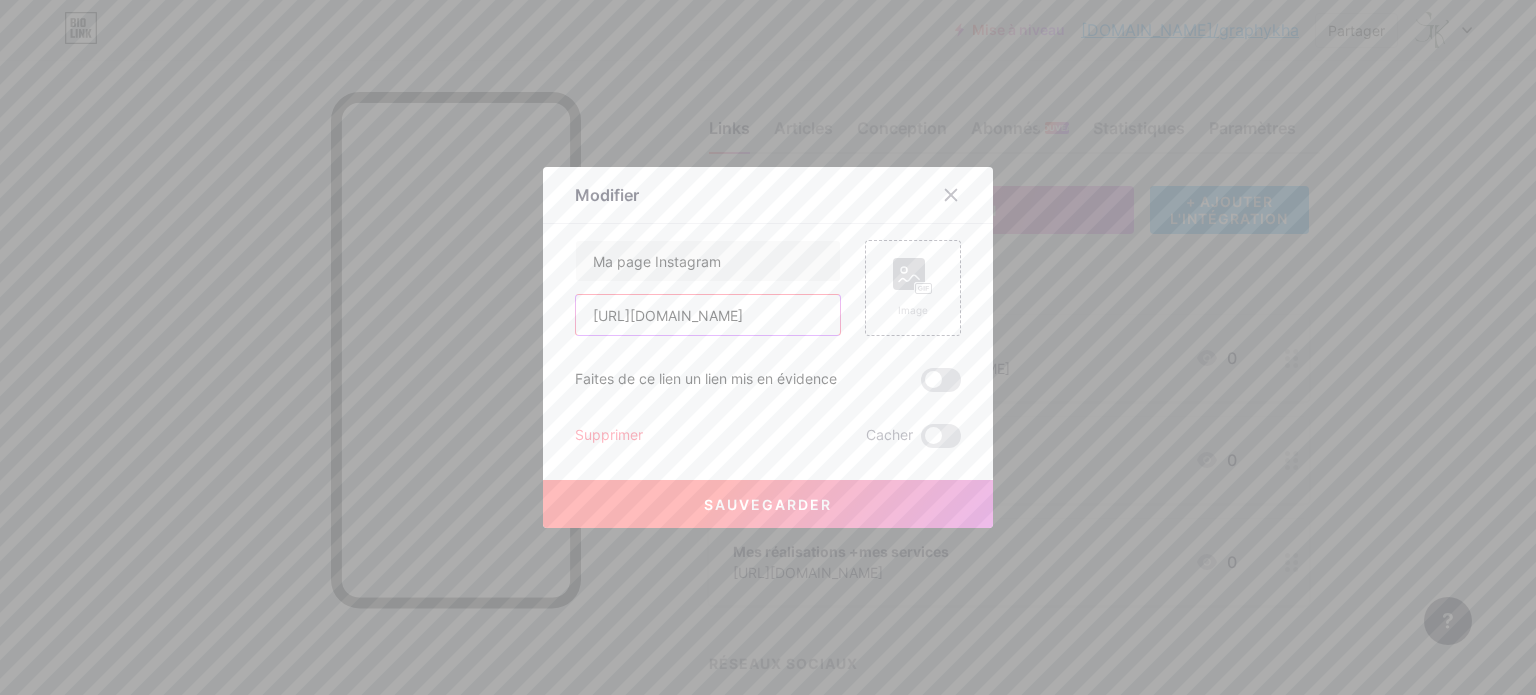 click on "[URL][DOMAIN_NAME]" at bounding box center (708, 315) 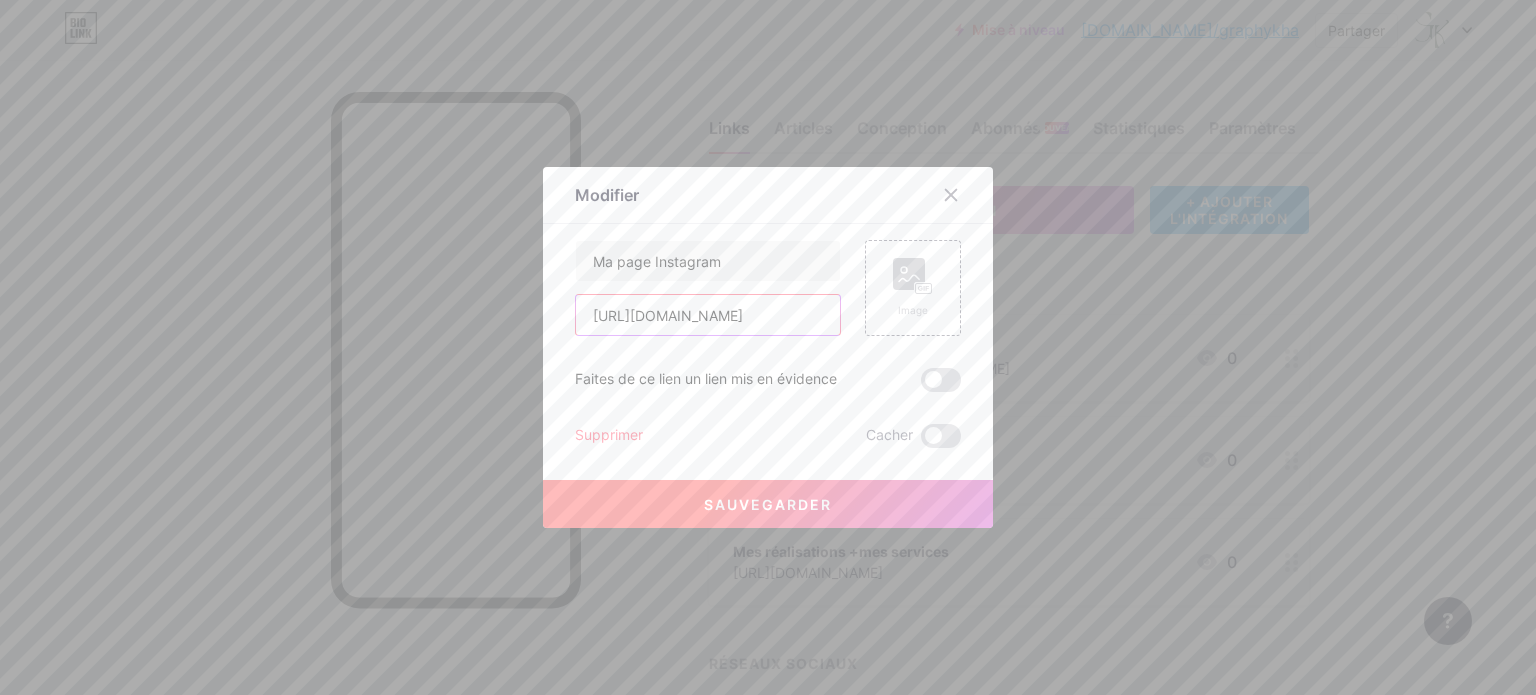scroll, scrollTop: 0, scrollLeft: 42, axis: horizontal 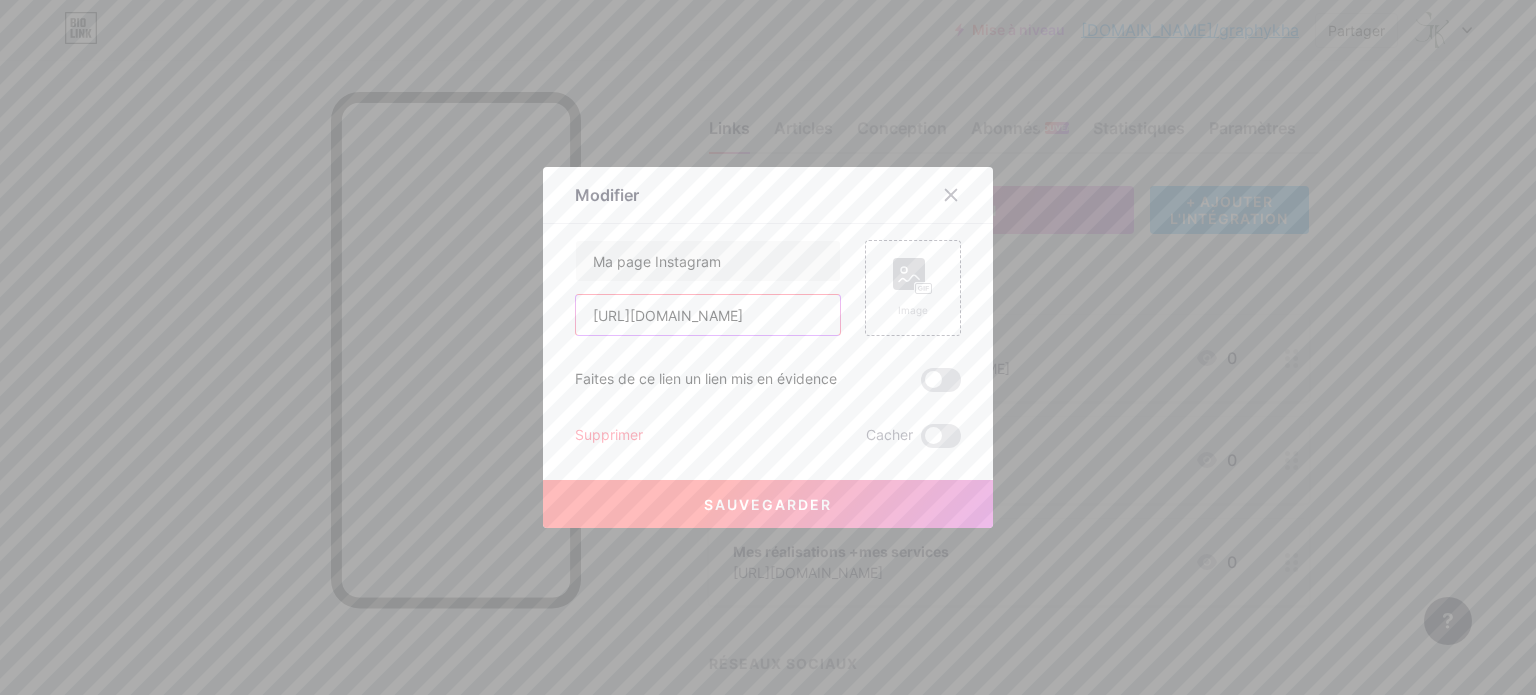 type on "[URL][DOMAIN_NAME]" 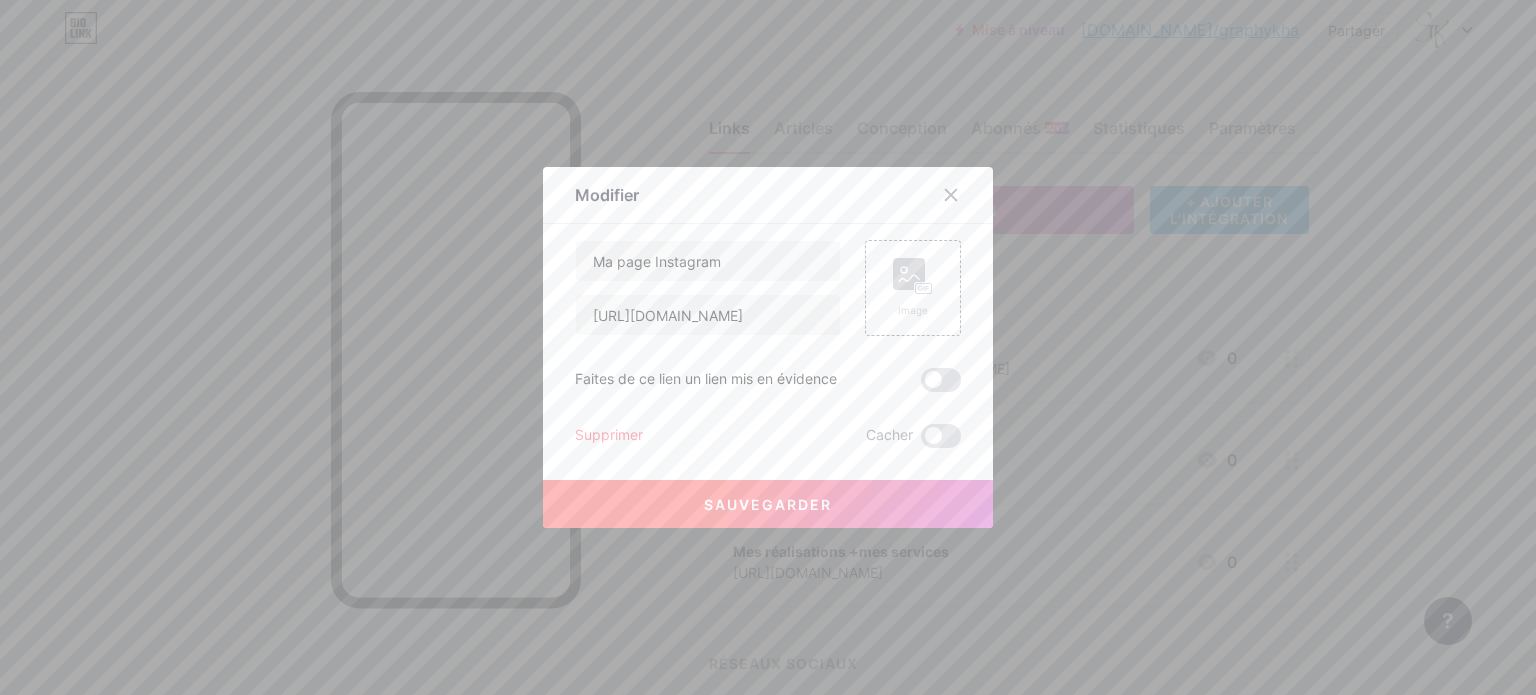 scroll, scrollTop: 0, scrollLeft: 0, axis: both 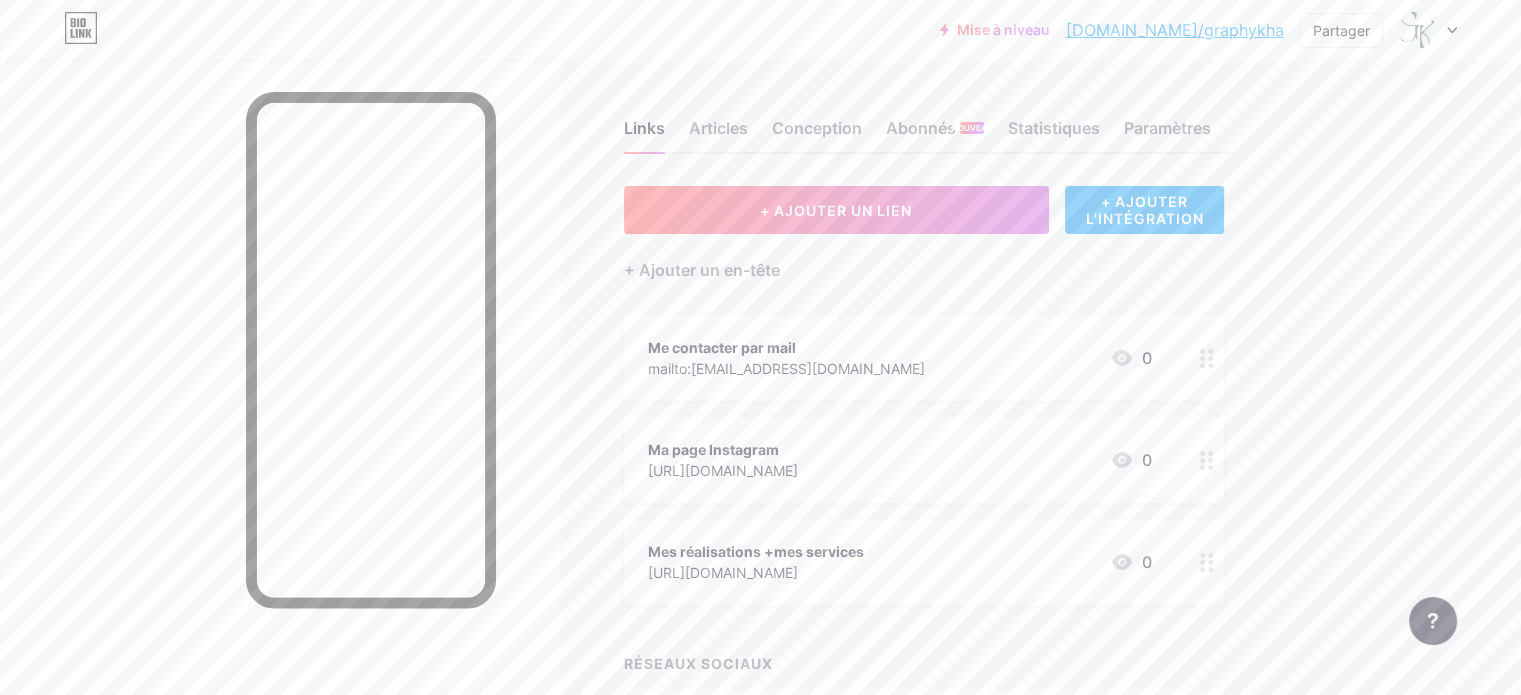 click 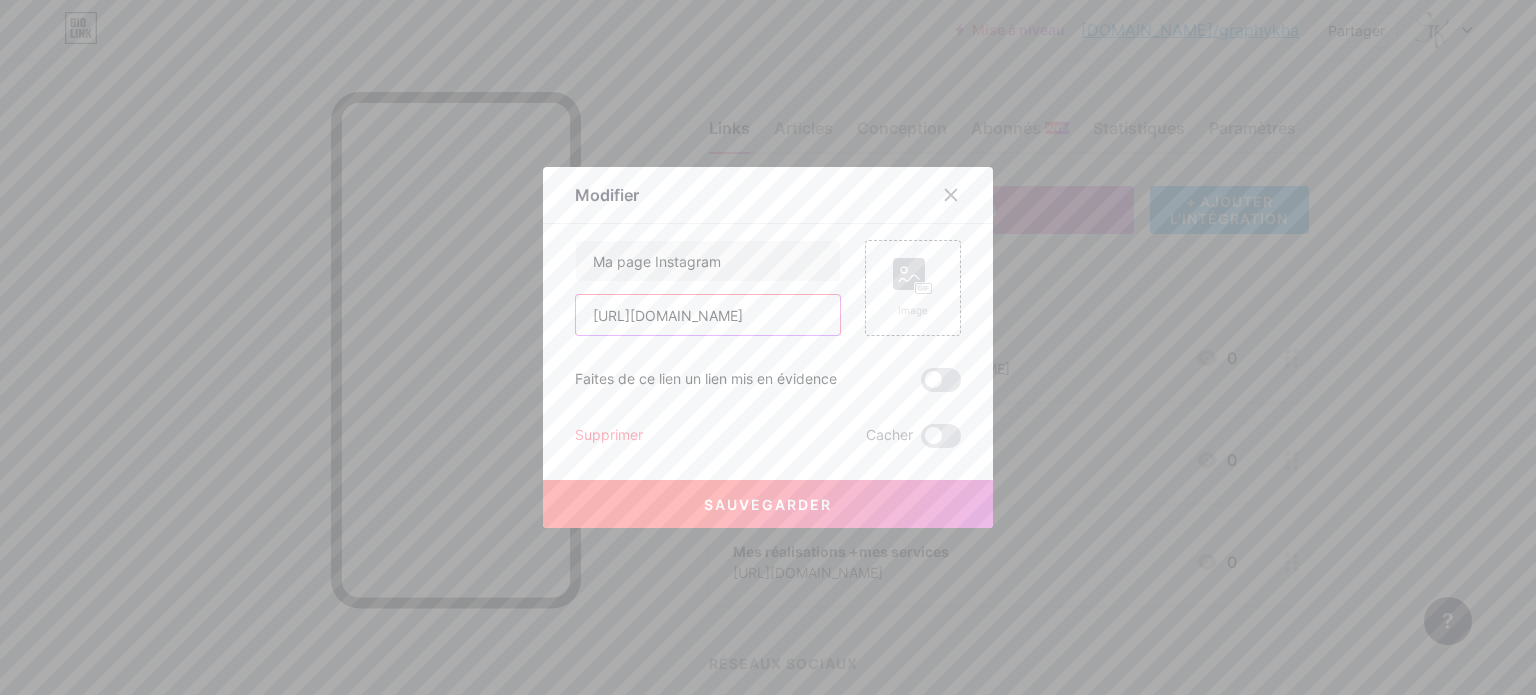 scroll, scrollTop: 0, scrollLeft: 0, axis: both 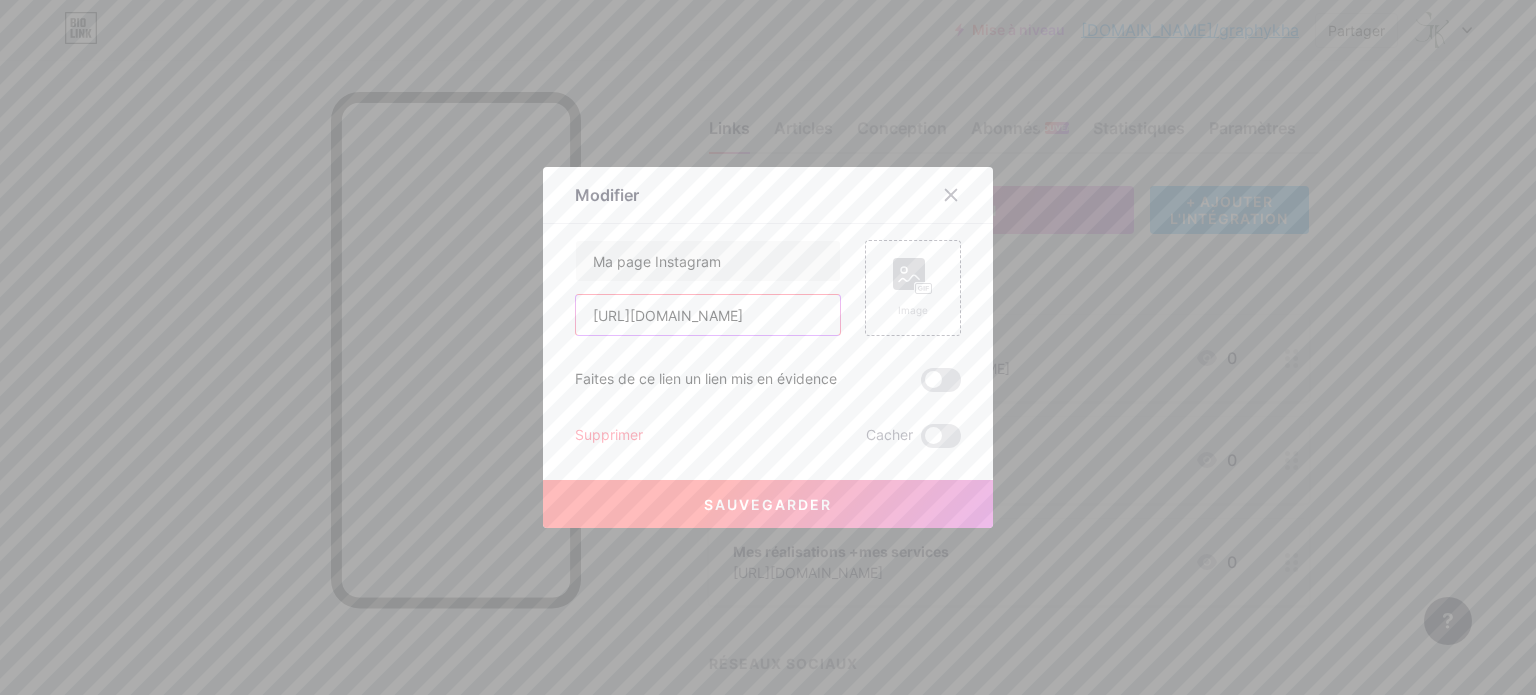drag, startPoint x: 828, startPoint y: 311, endPoint x: 567, endPoint y: 315, distance: 261.03064 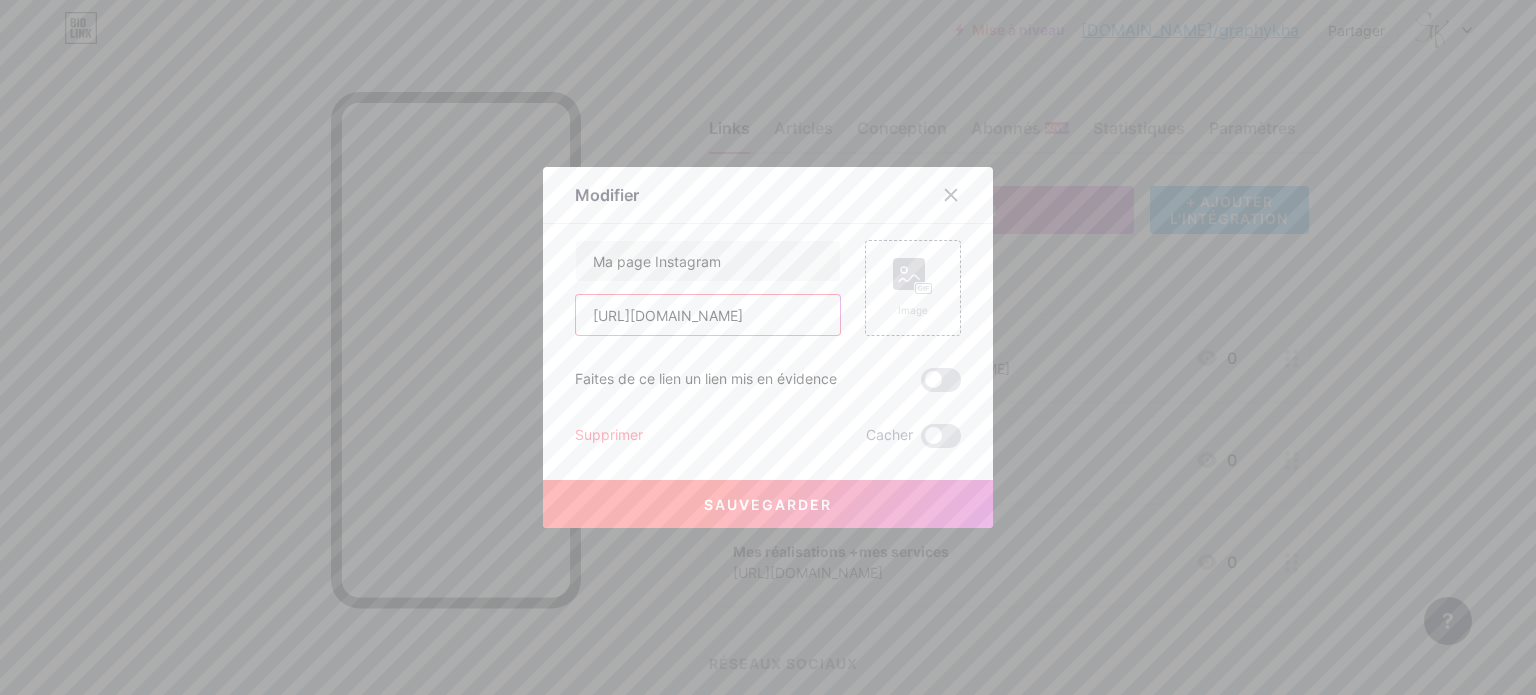 click on "[URL][DOMAIN_NAME]" at bounding box center [708, 315] 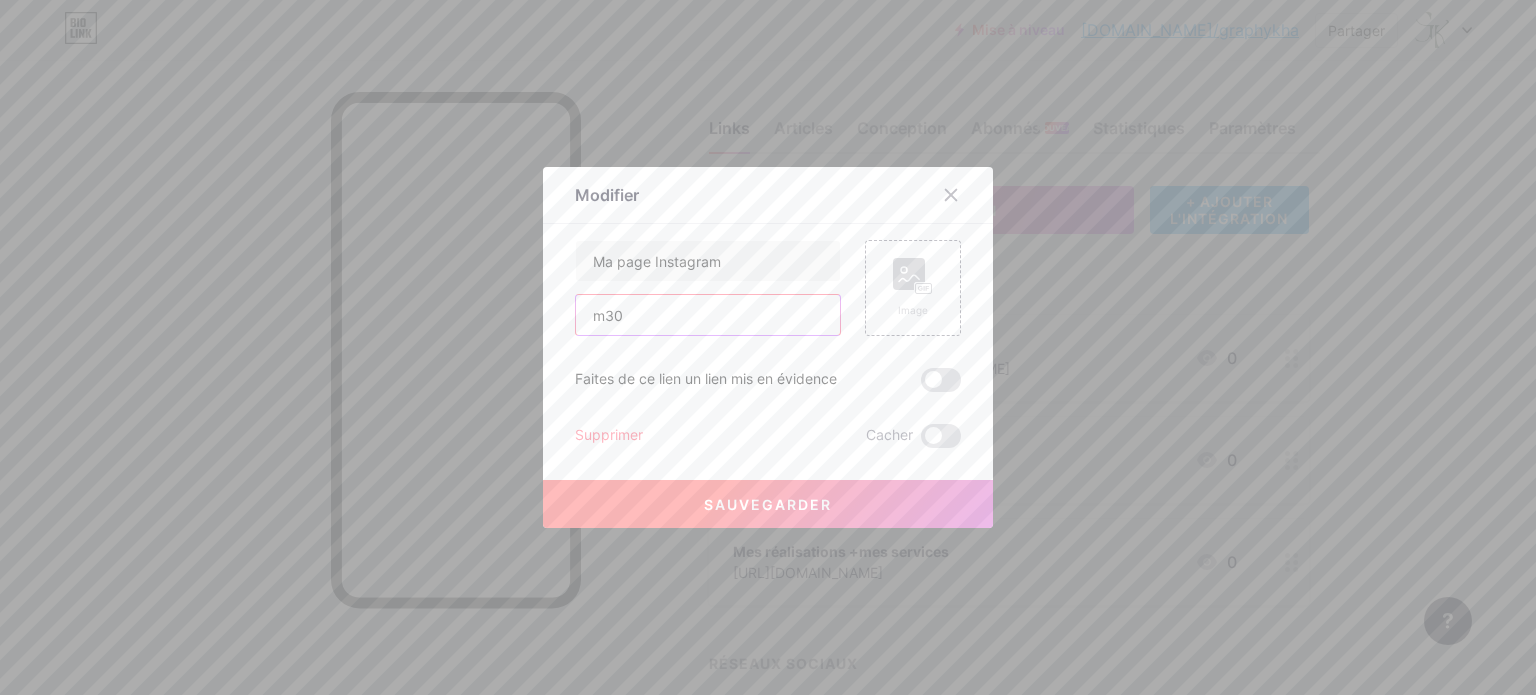 click on "m30" at bounding box center (708, 315) 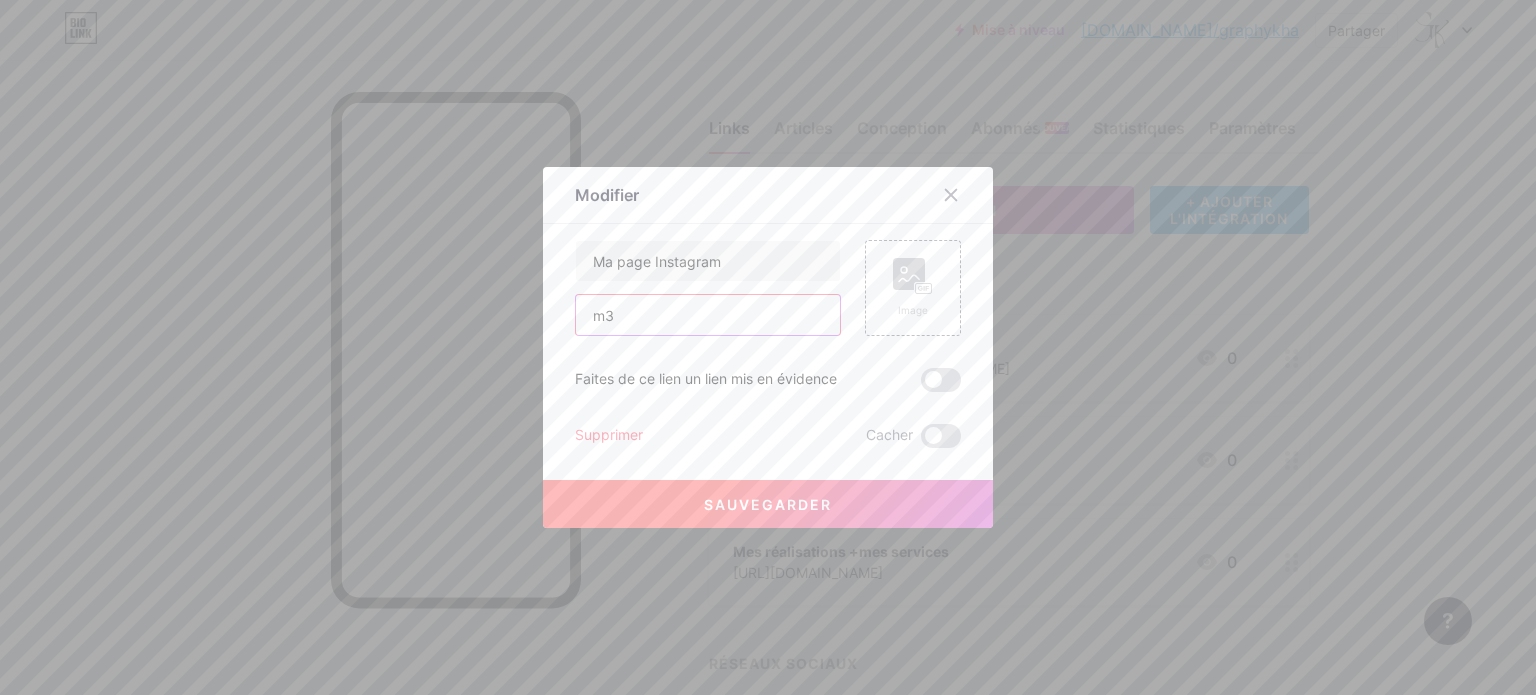 type on "m" 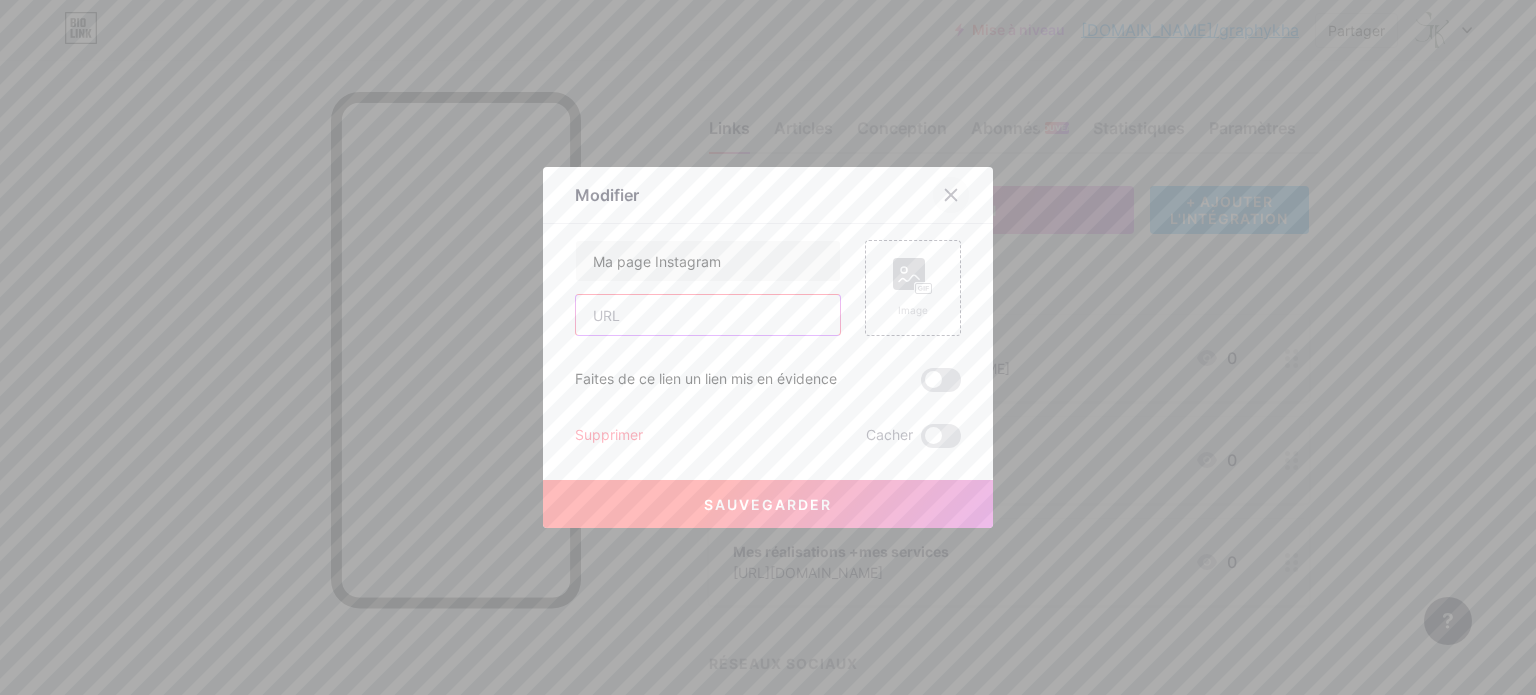 type 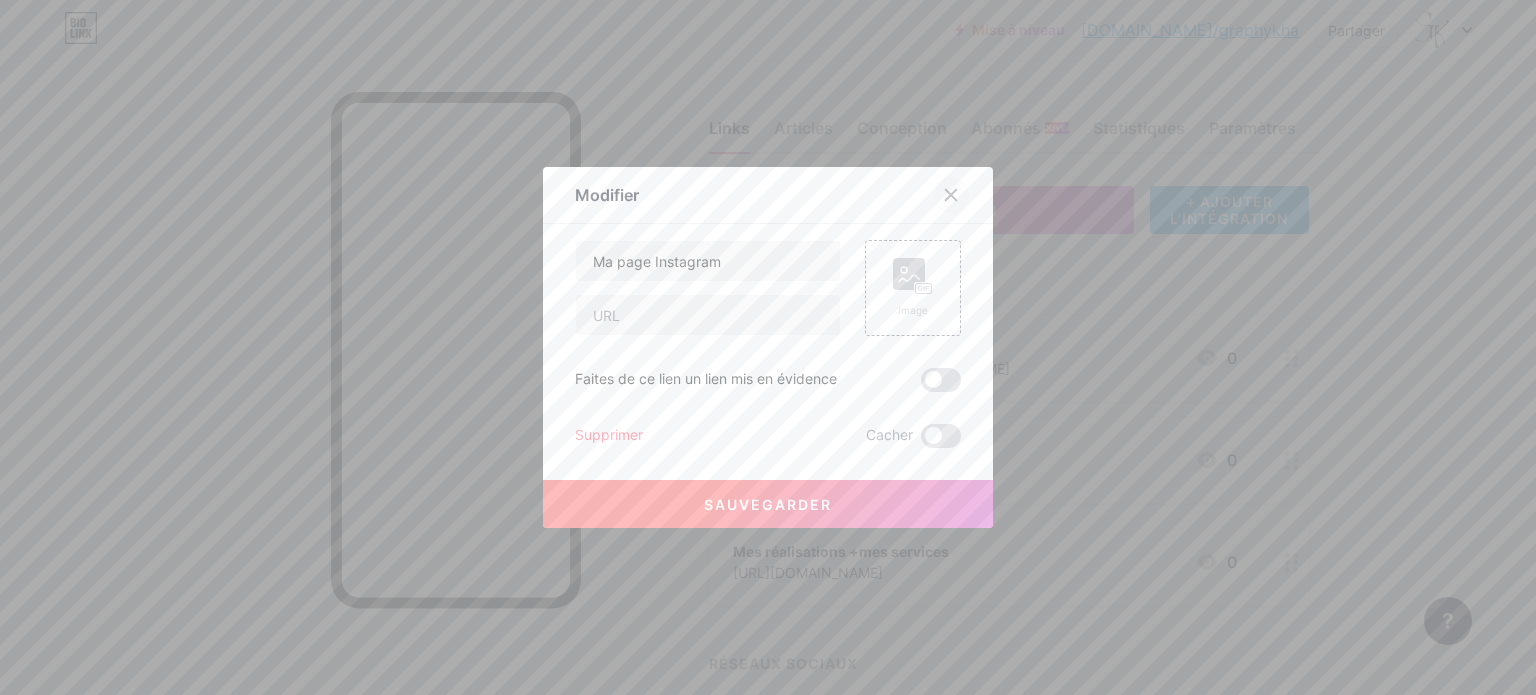 click 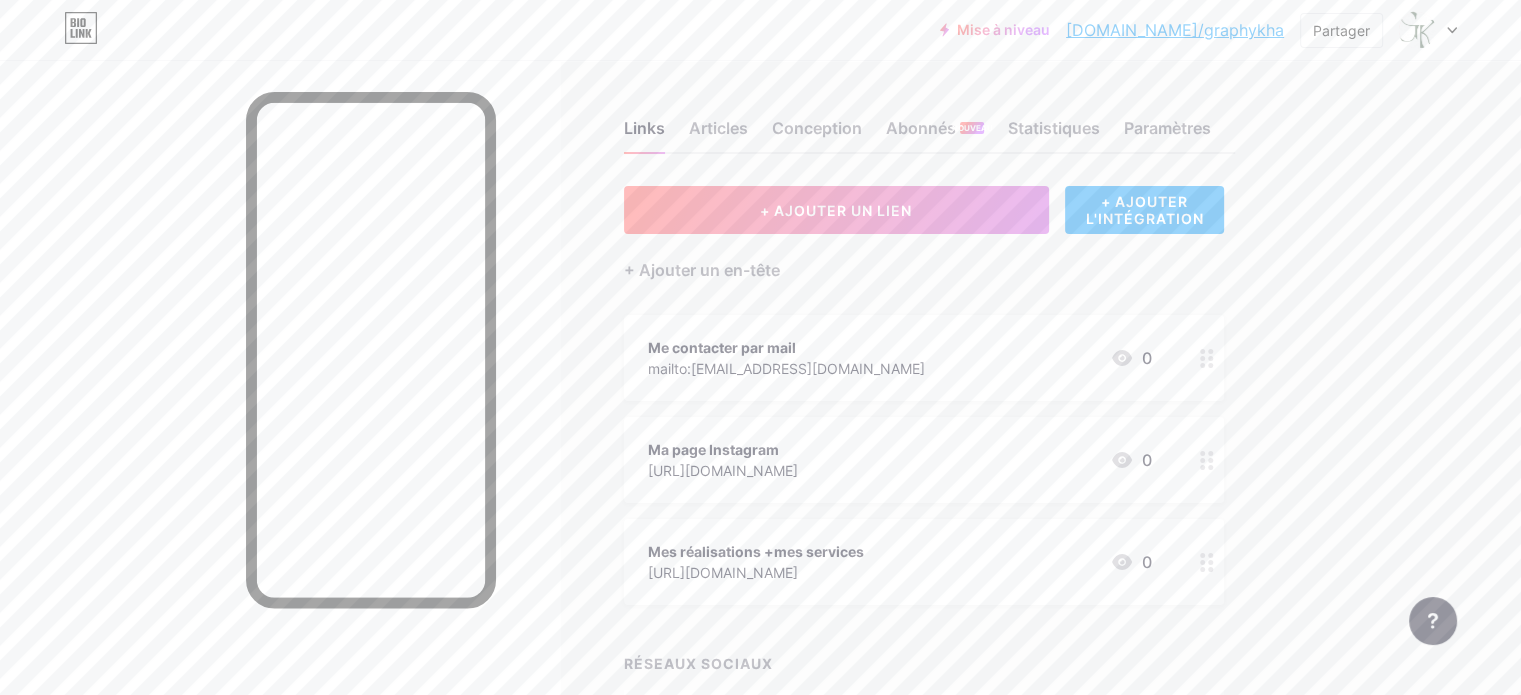 click on "[URL][DOMAIN_NAME]" at bounding box center [723, 470] 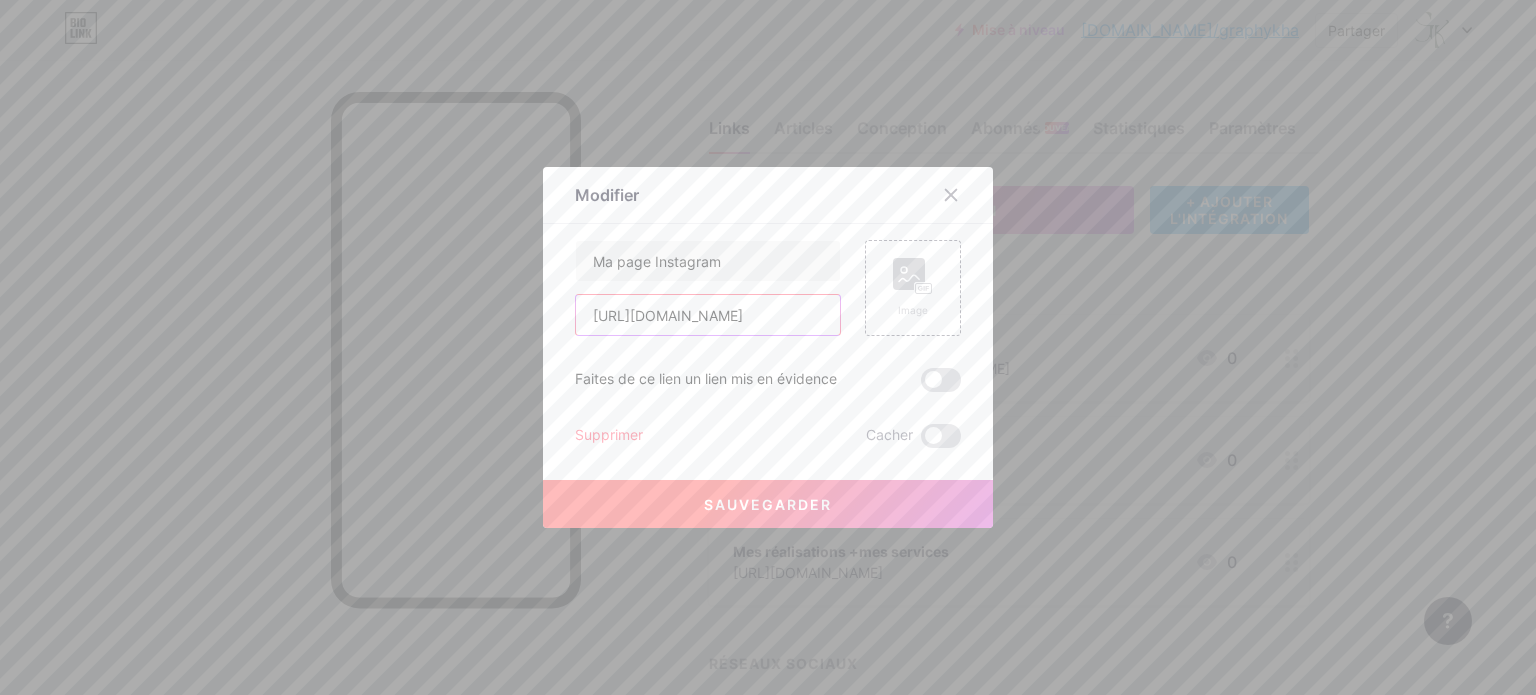 click on "[URL][DOMAIN_NAME]" at bounding box center [708, 315] 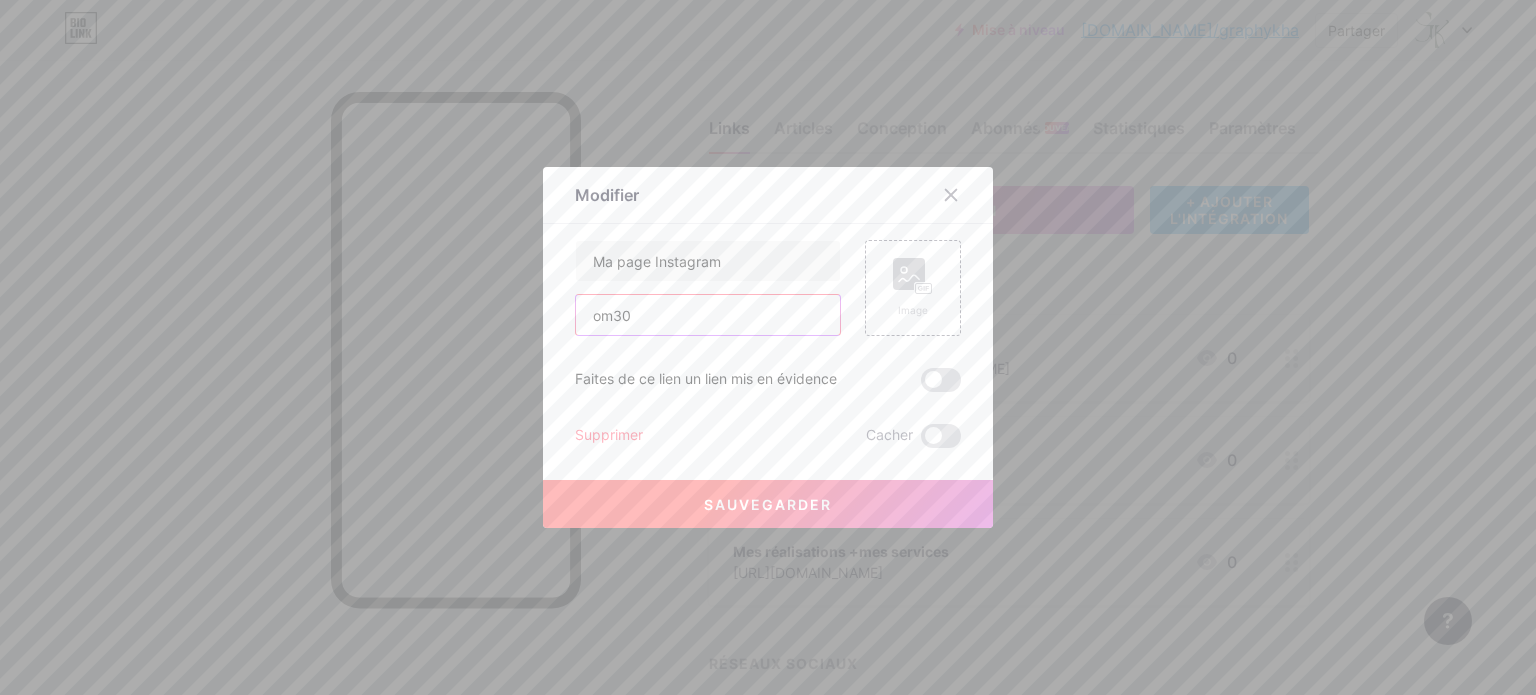 click on "om30" at bounding box center (708, 315) 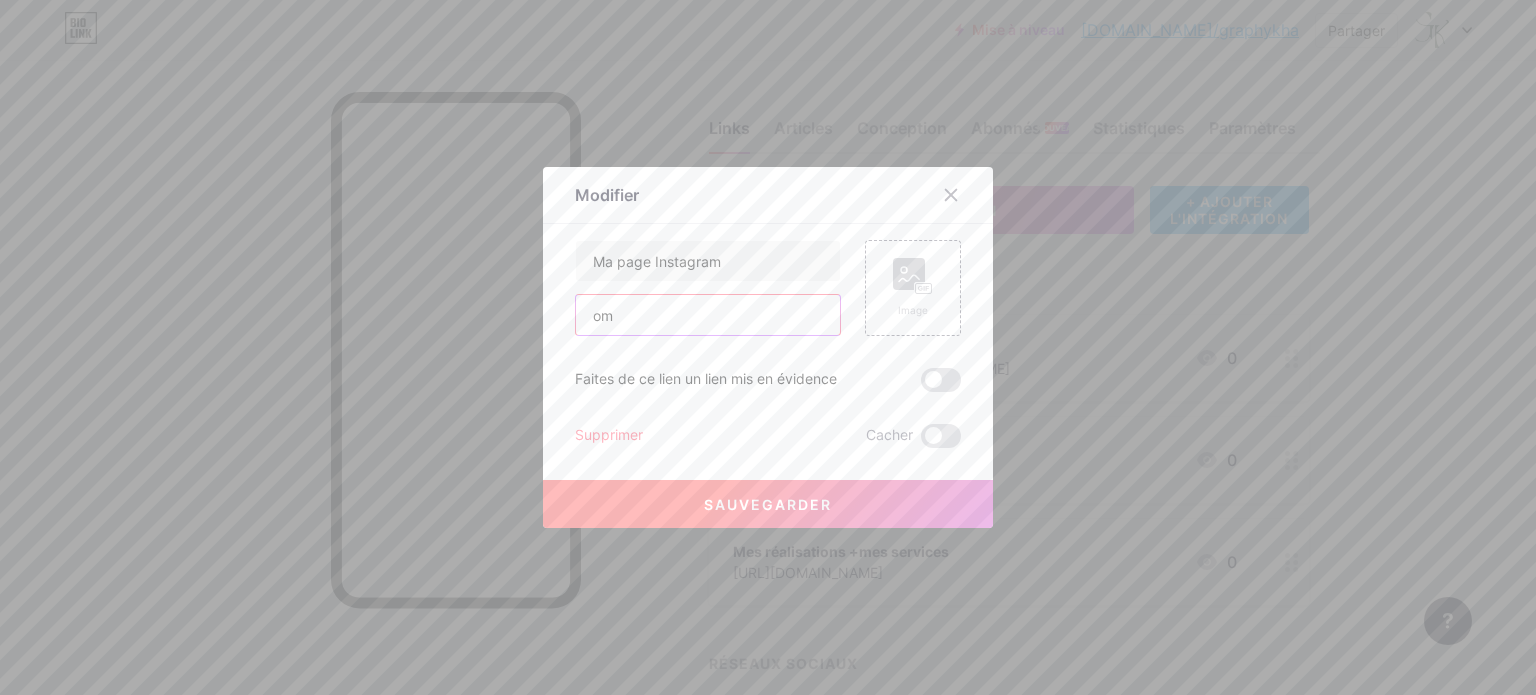 type on "o" 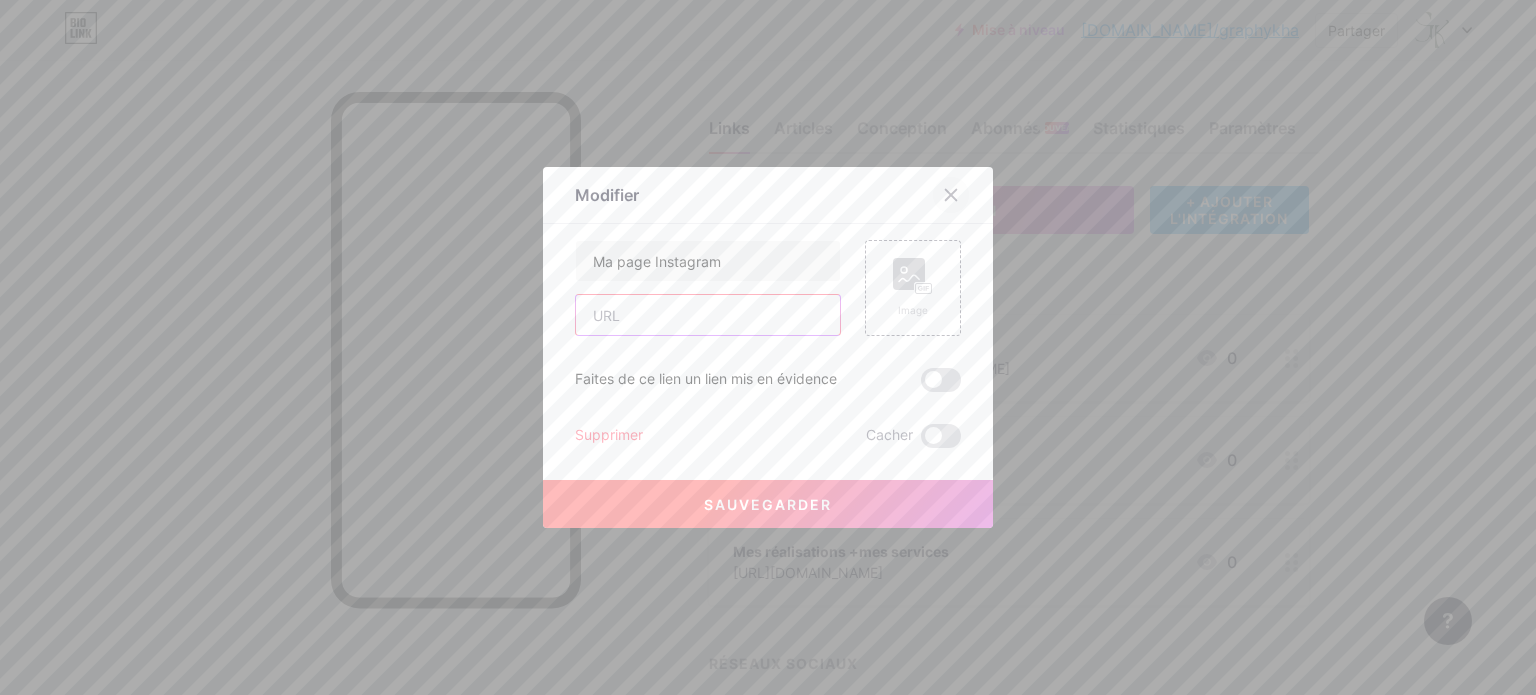type 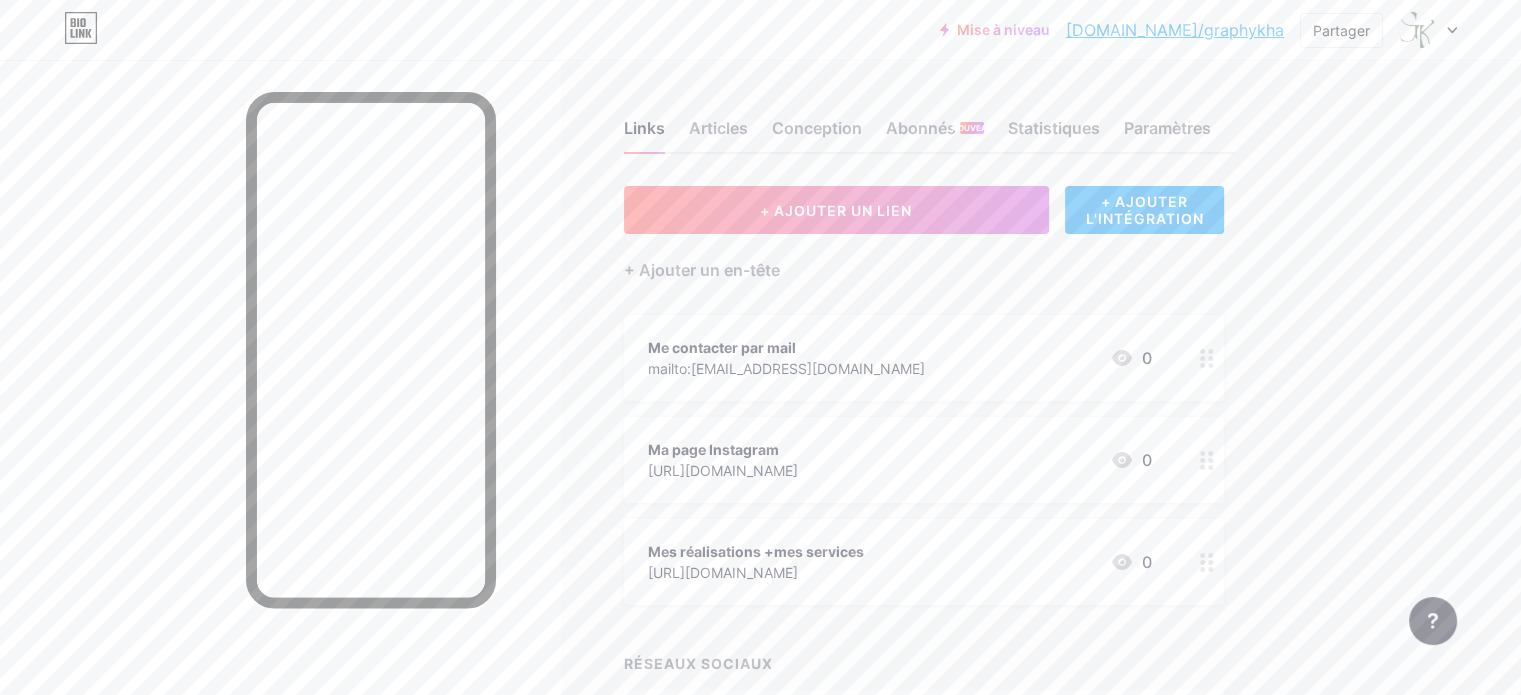 click on "0" at bounding box center [1147, 460] 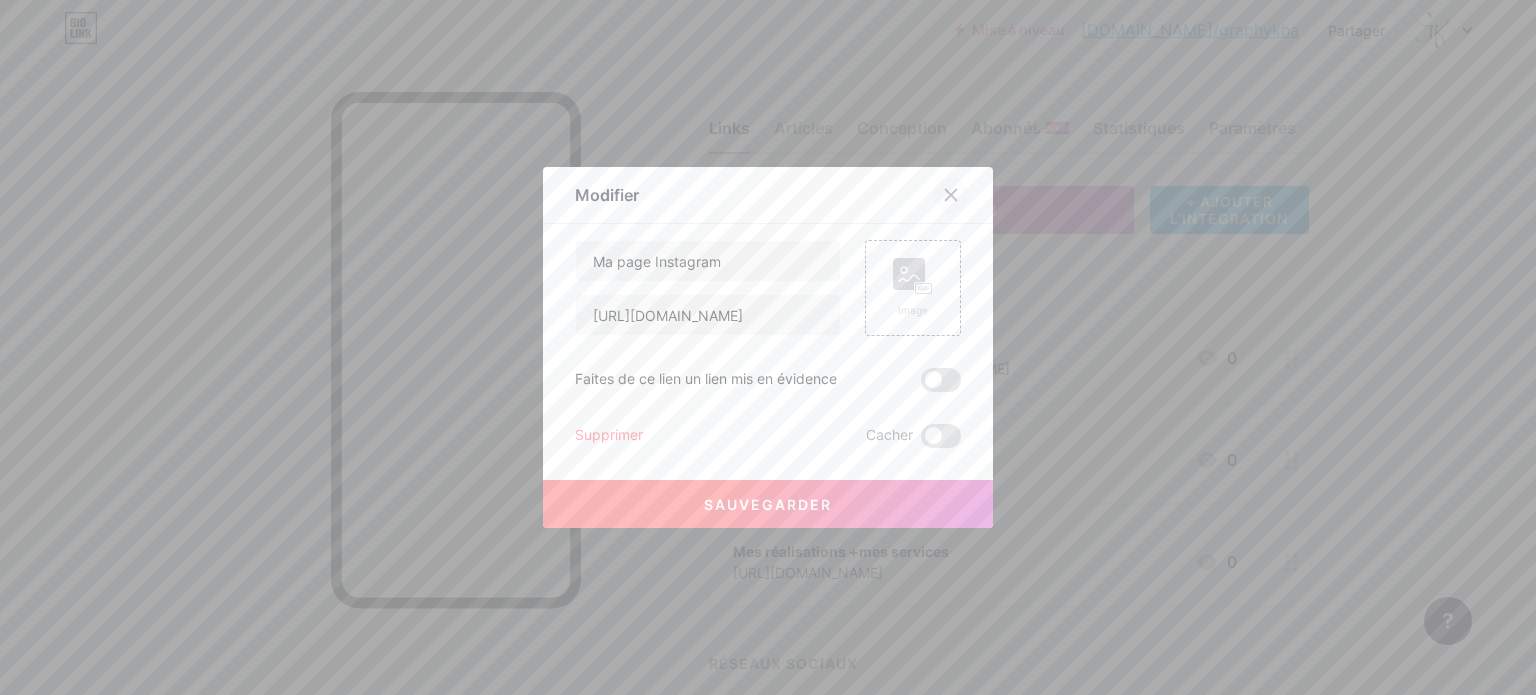 click 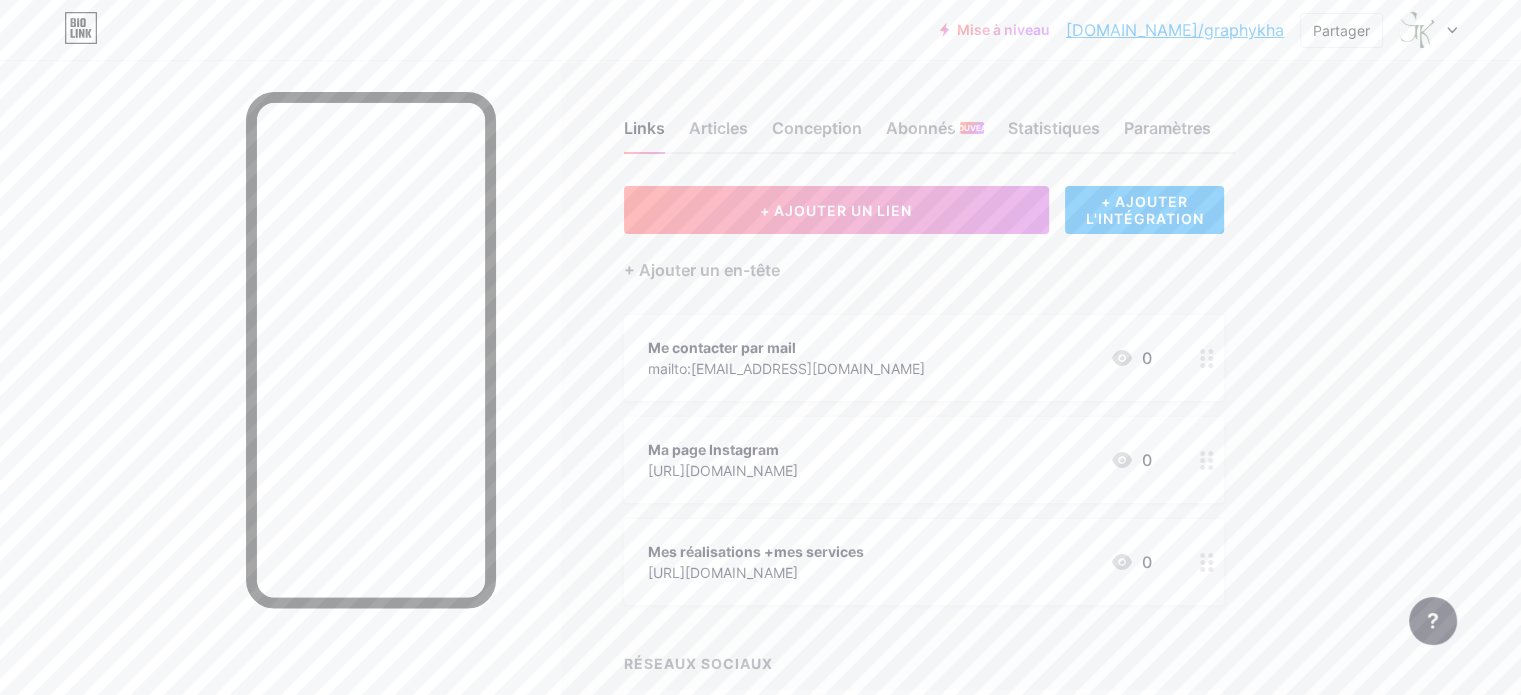 click on "Ma page Instagram" at bounding box center [713, 449] 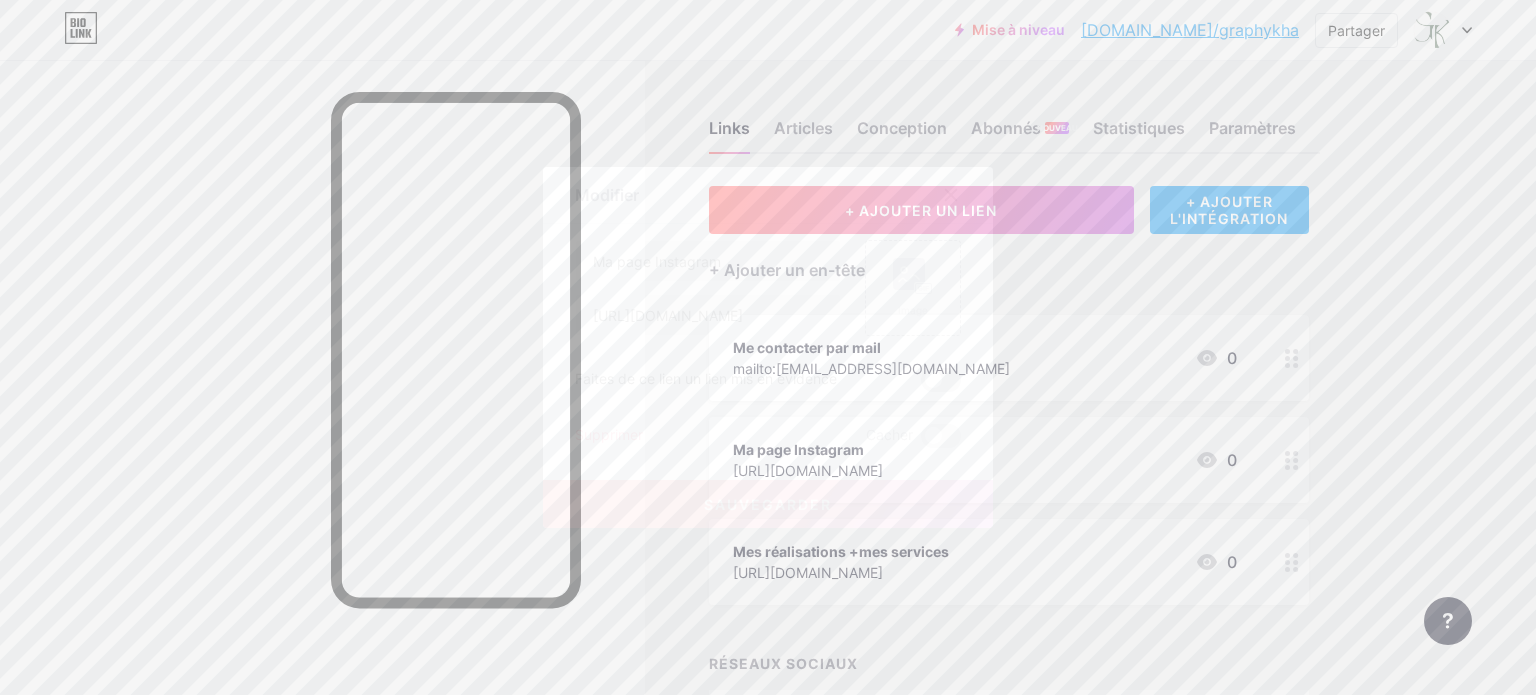 click at bounding box center [941, 380] 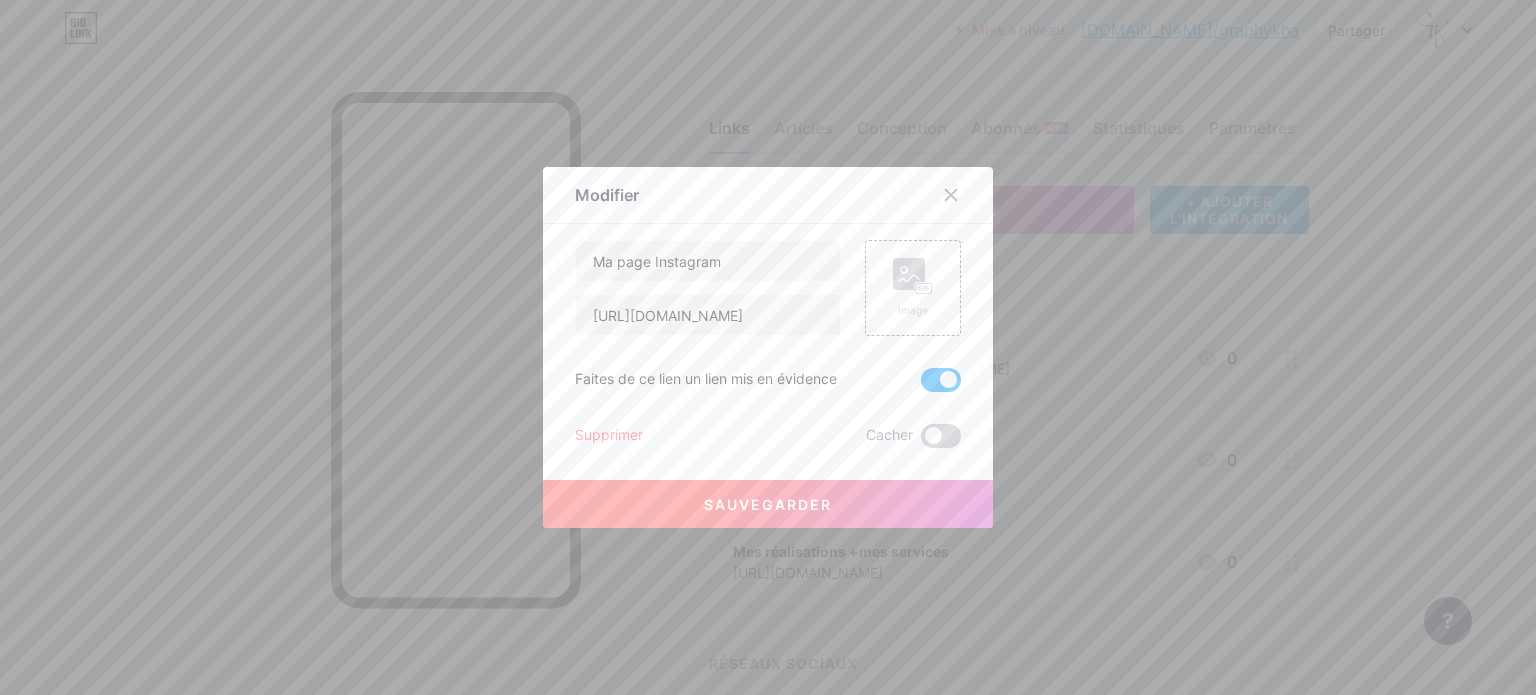 click at bounding box center (941, 436) 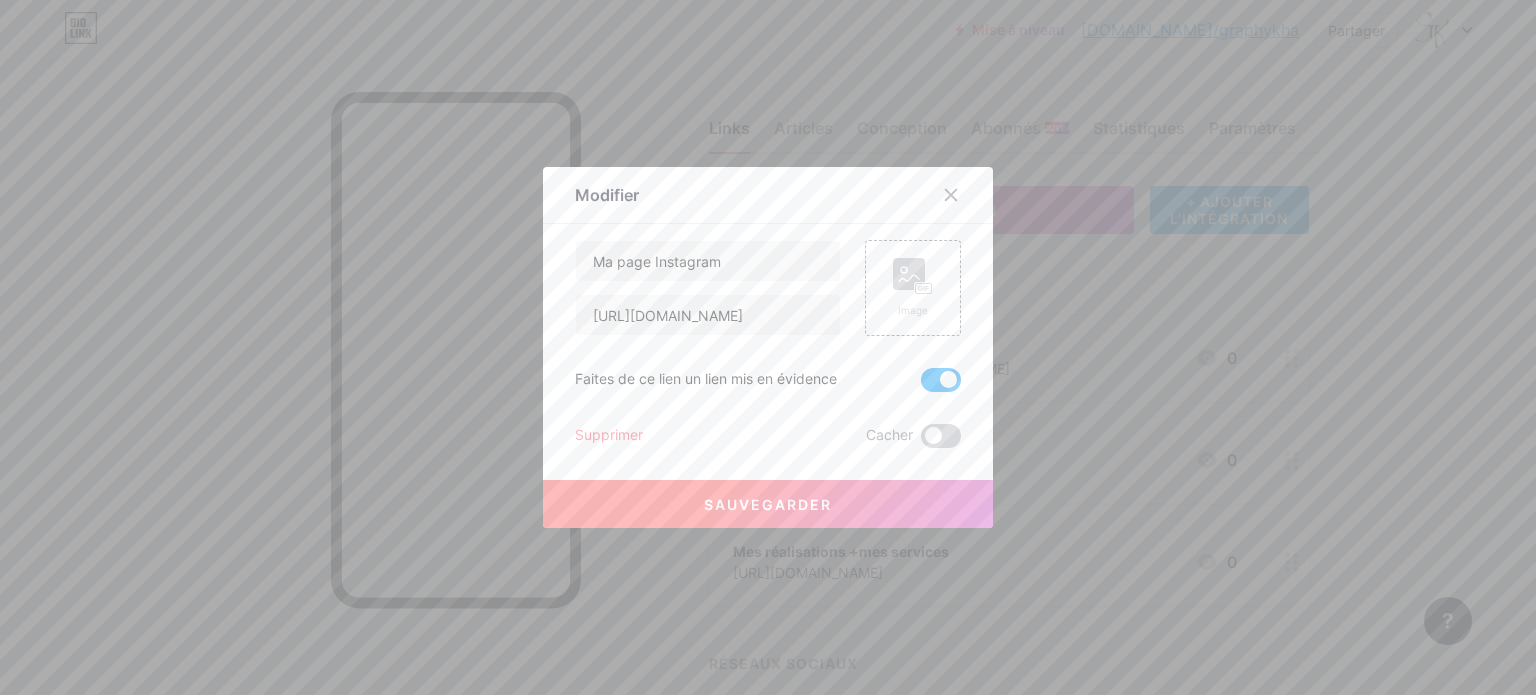 click at bounding box center (921, 441) 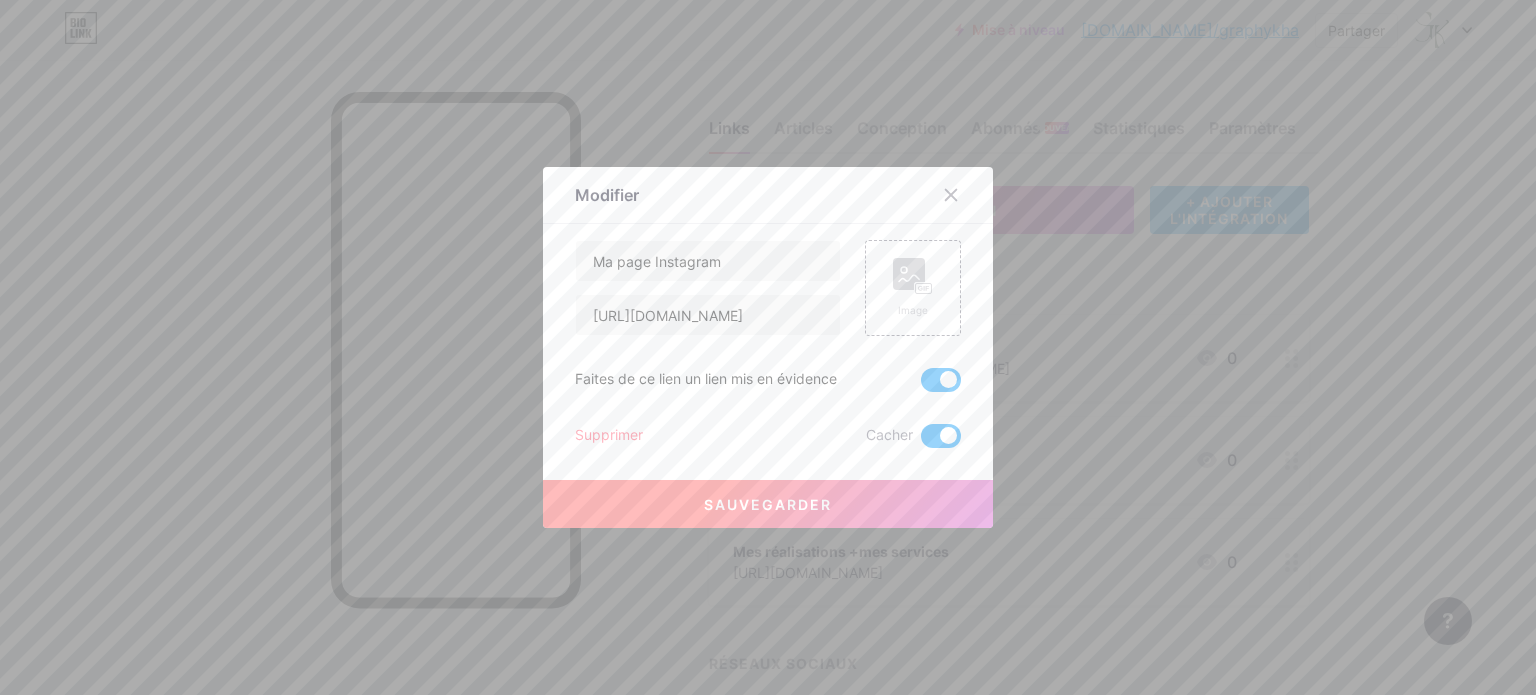 click on "Sauvegarder" at bounding box center [768, 504] 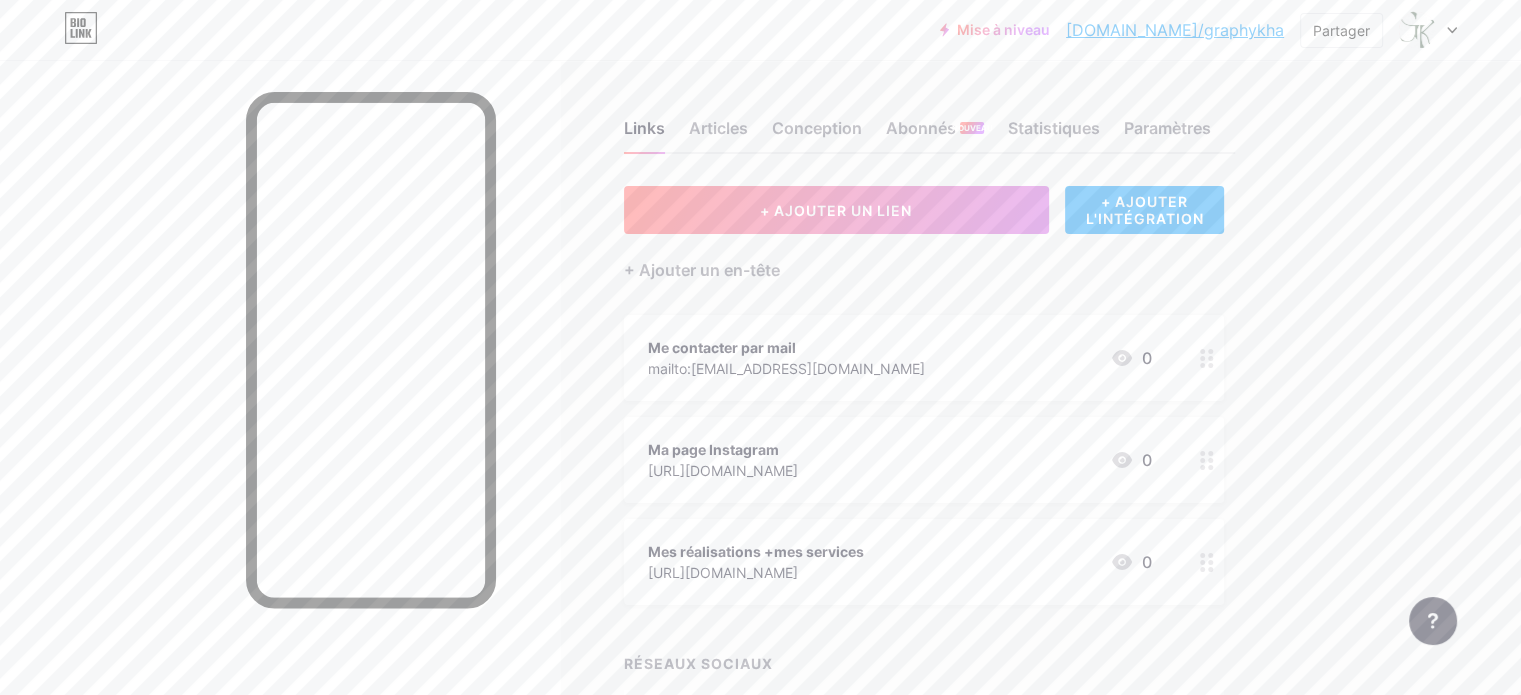 click on "Ma page Instagram" at bounding box center (723, 449) 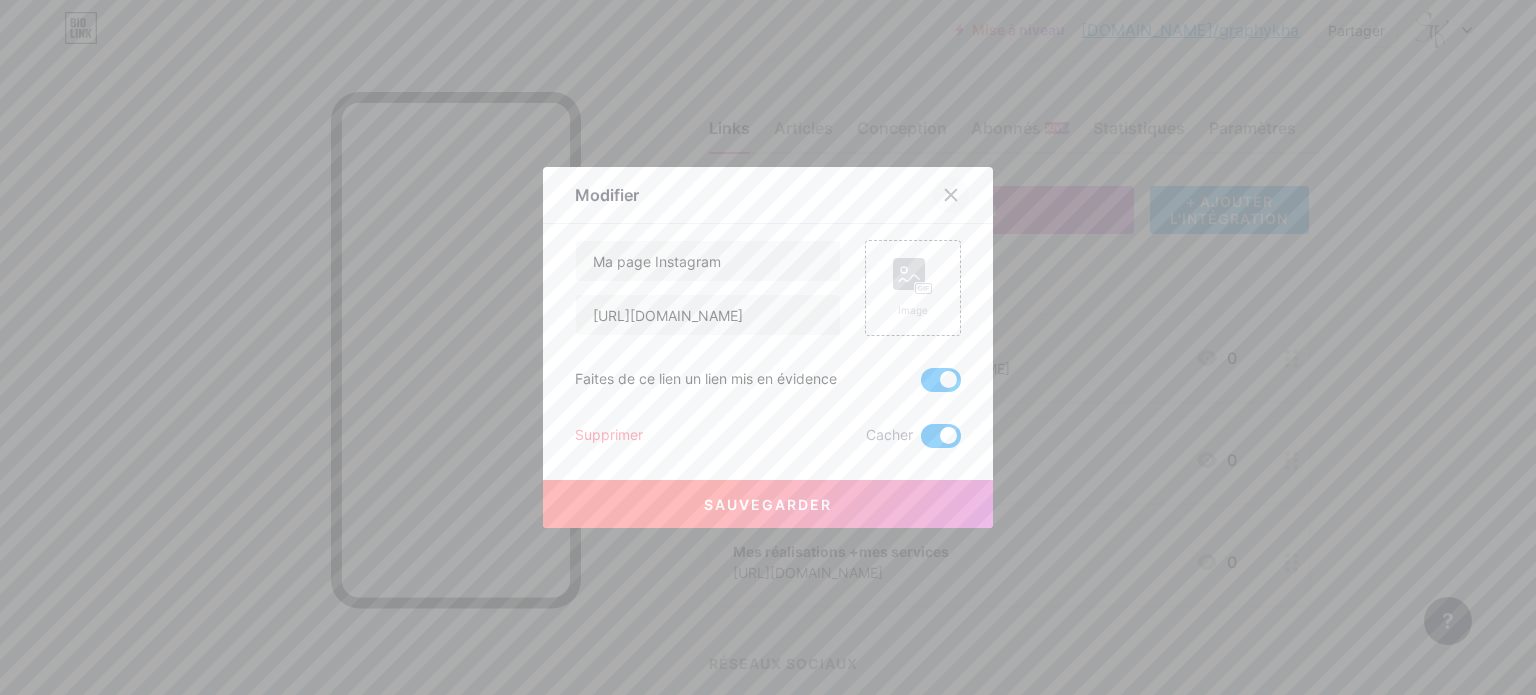 click 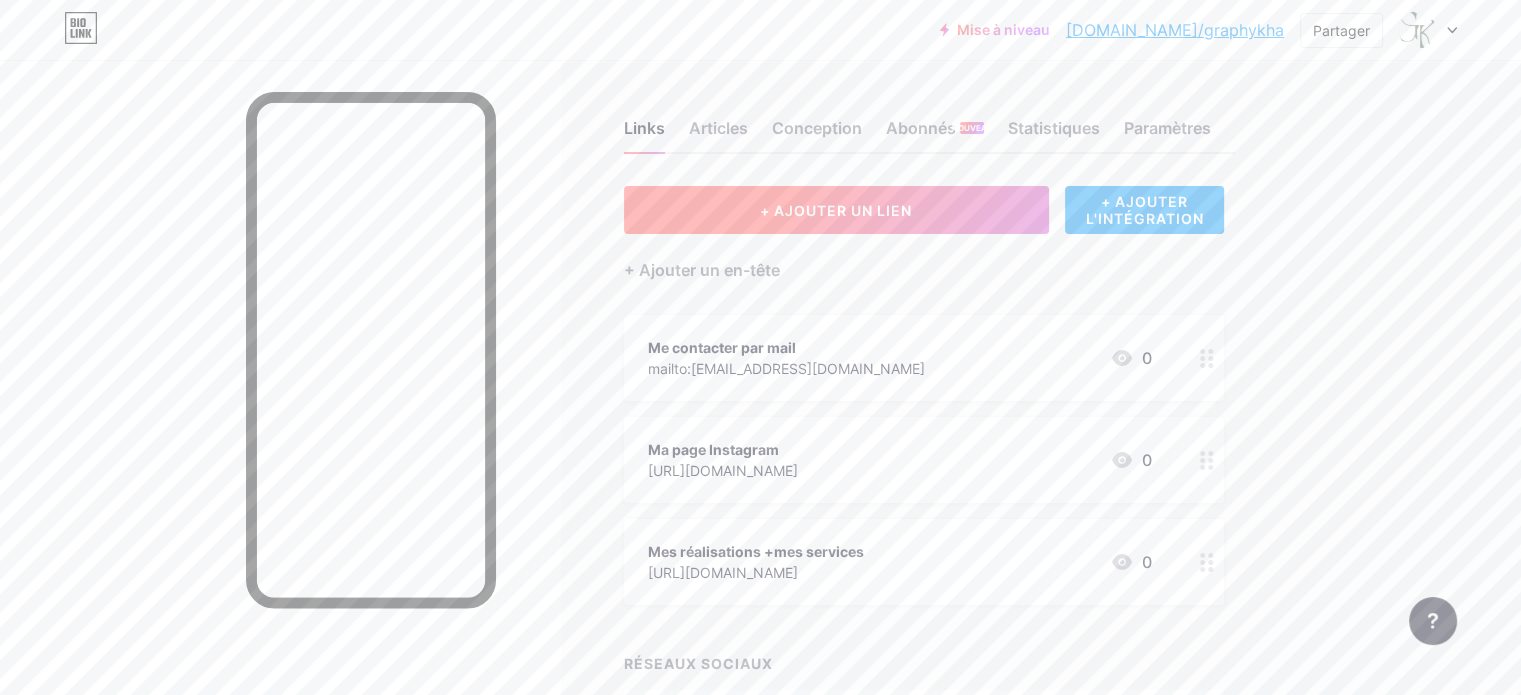 click on "+ AJOUTER UN LIEN" at bounding box center [836, 210] 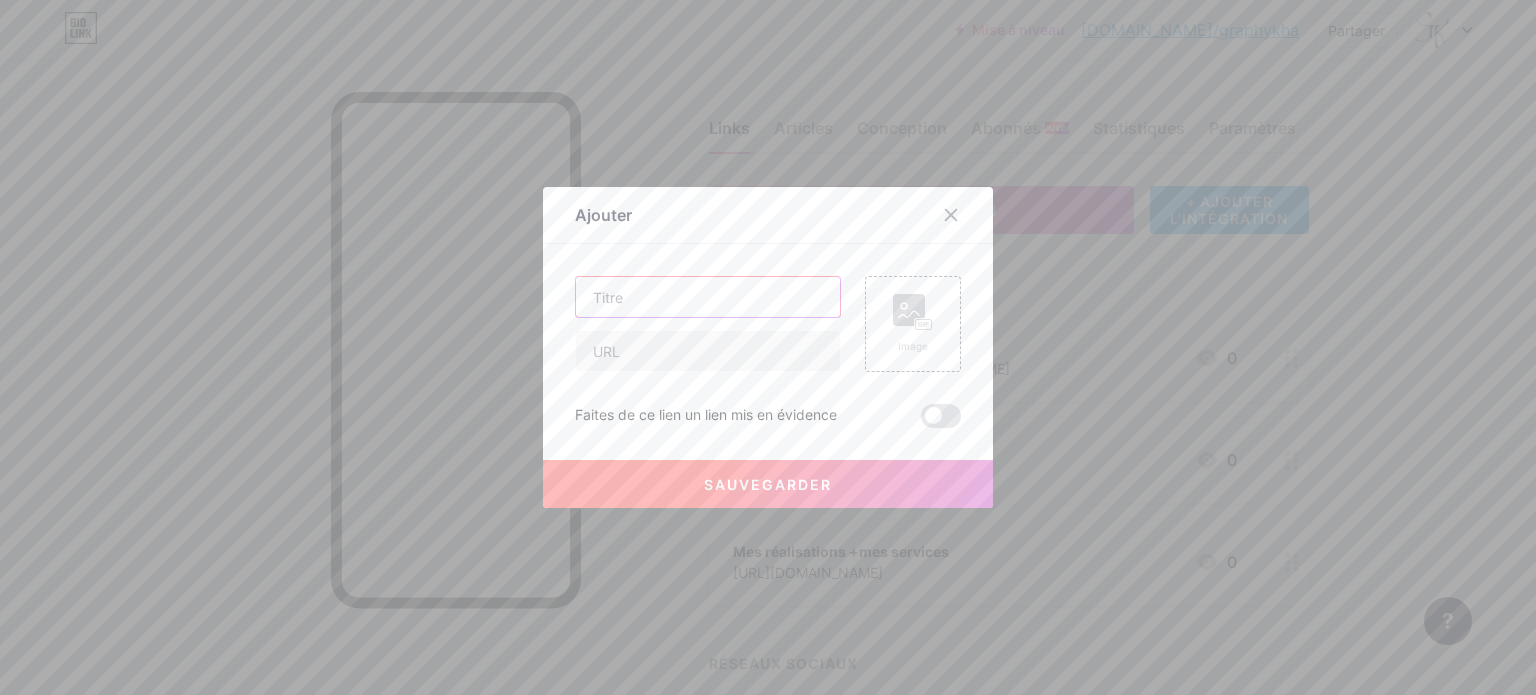 click at bounding box center (708, 297) 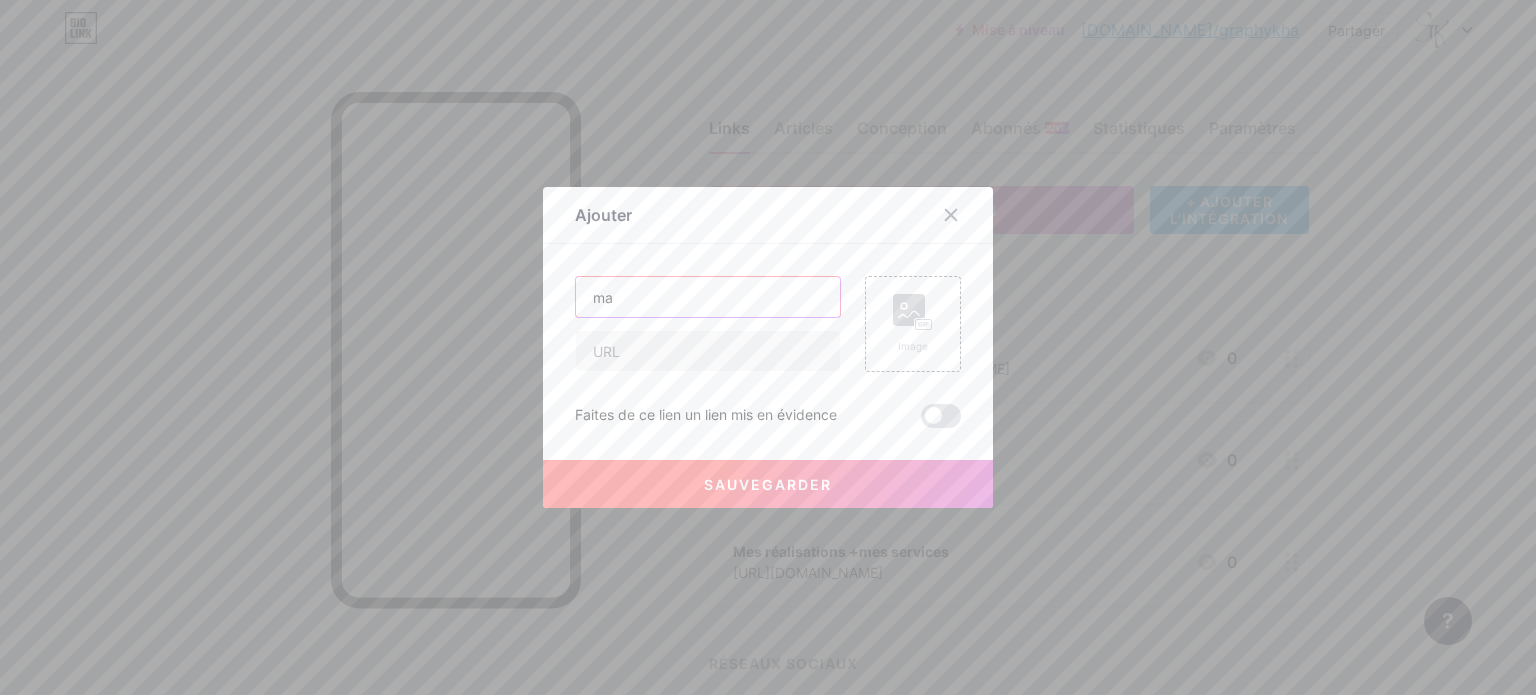 type on "m" 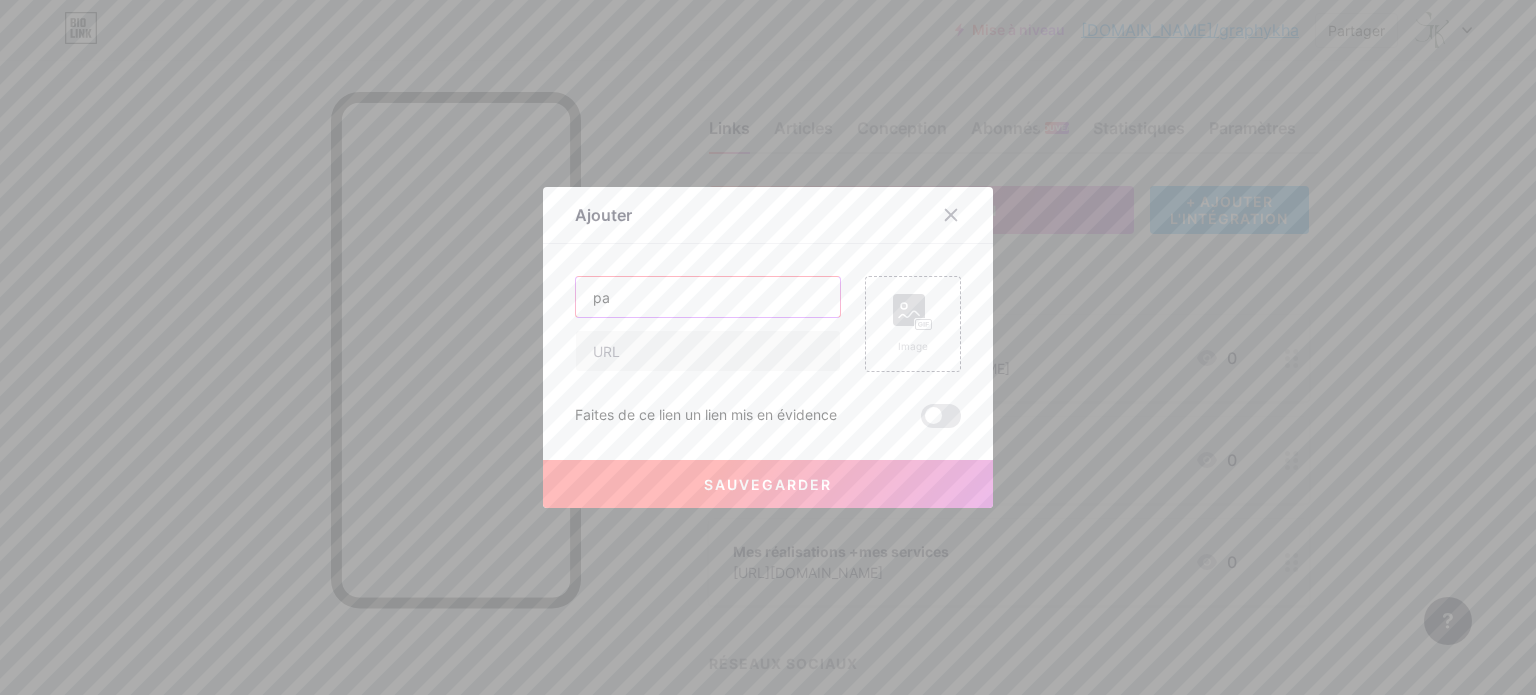 type on "p" 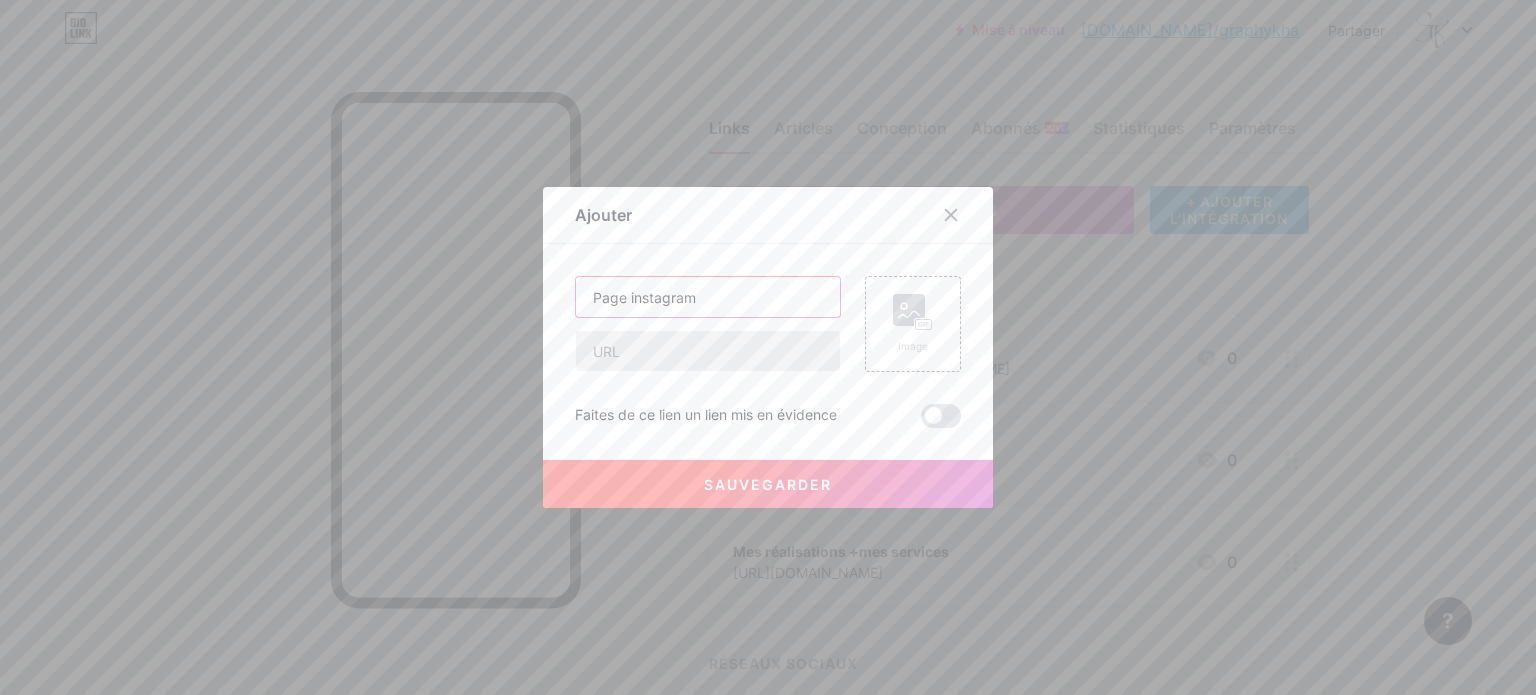 type on "Page instagram" 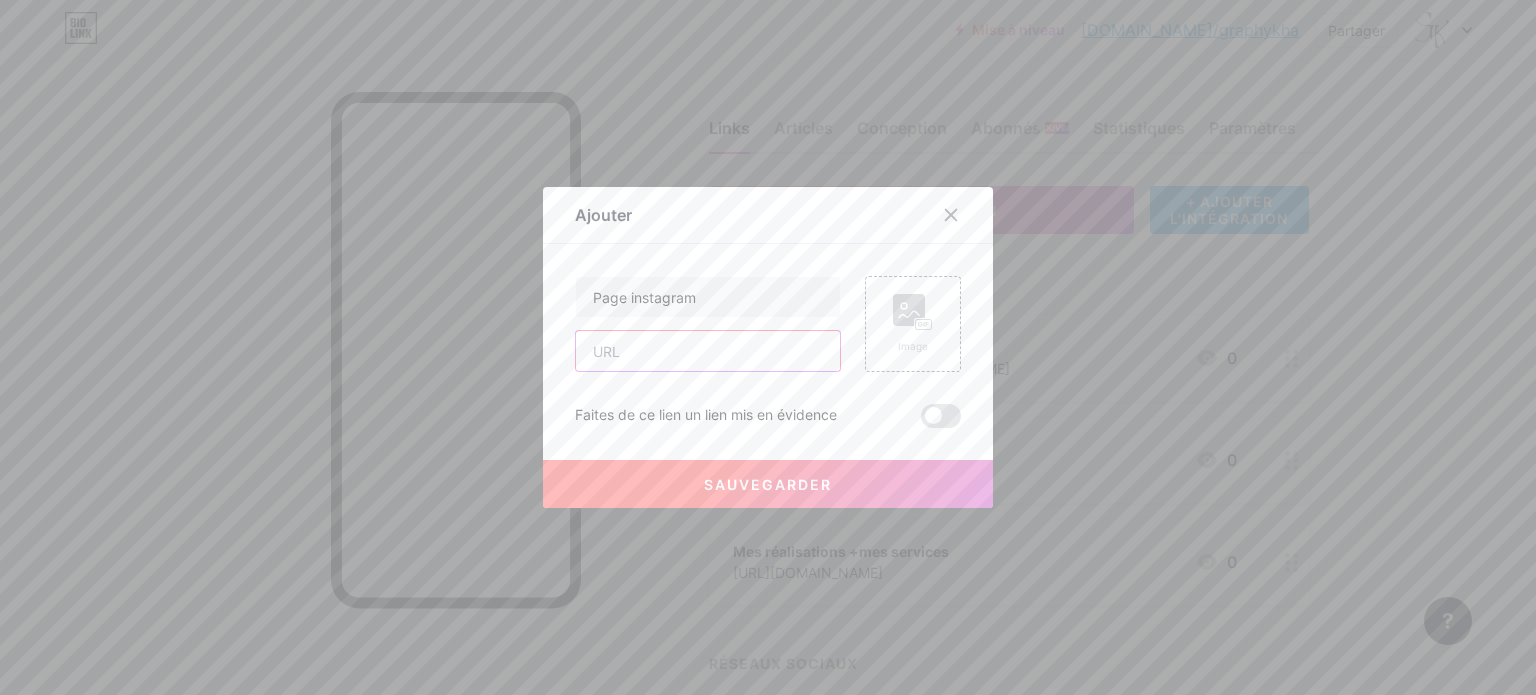 click at bounding box center (708, 351) 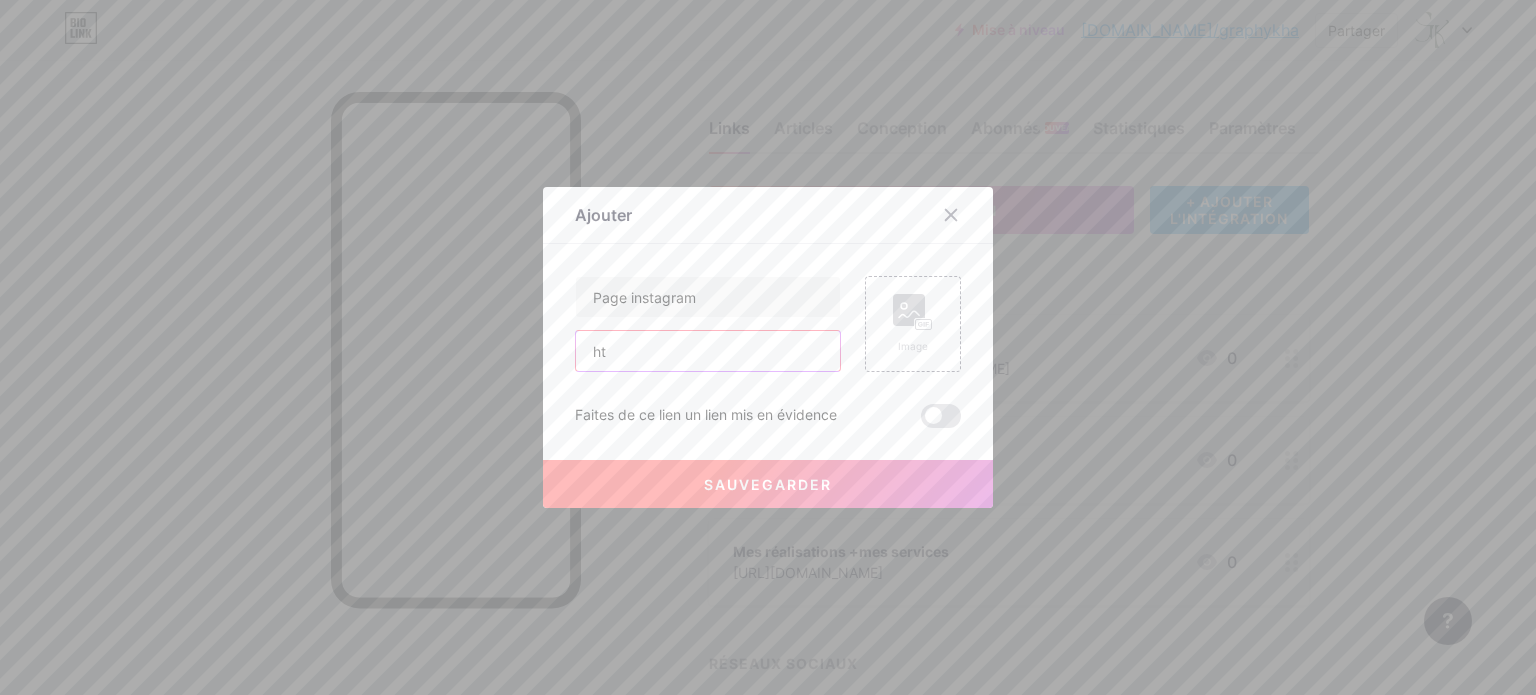 type on "h" 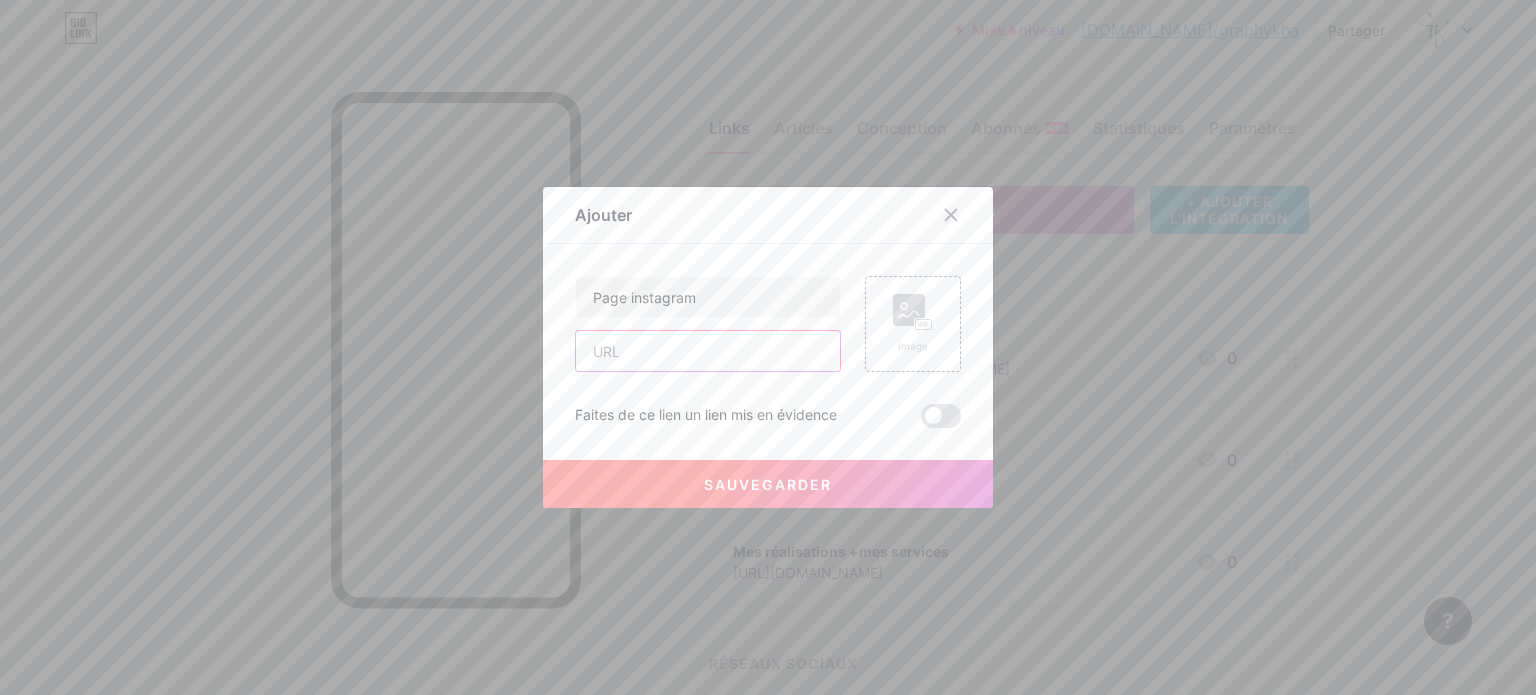 click at bounding box center (708, 351) 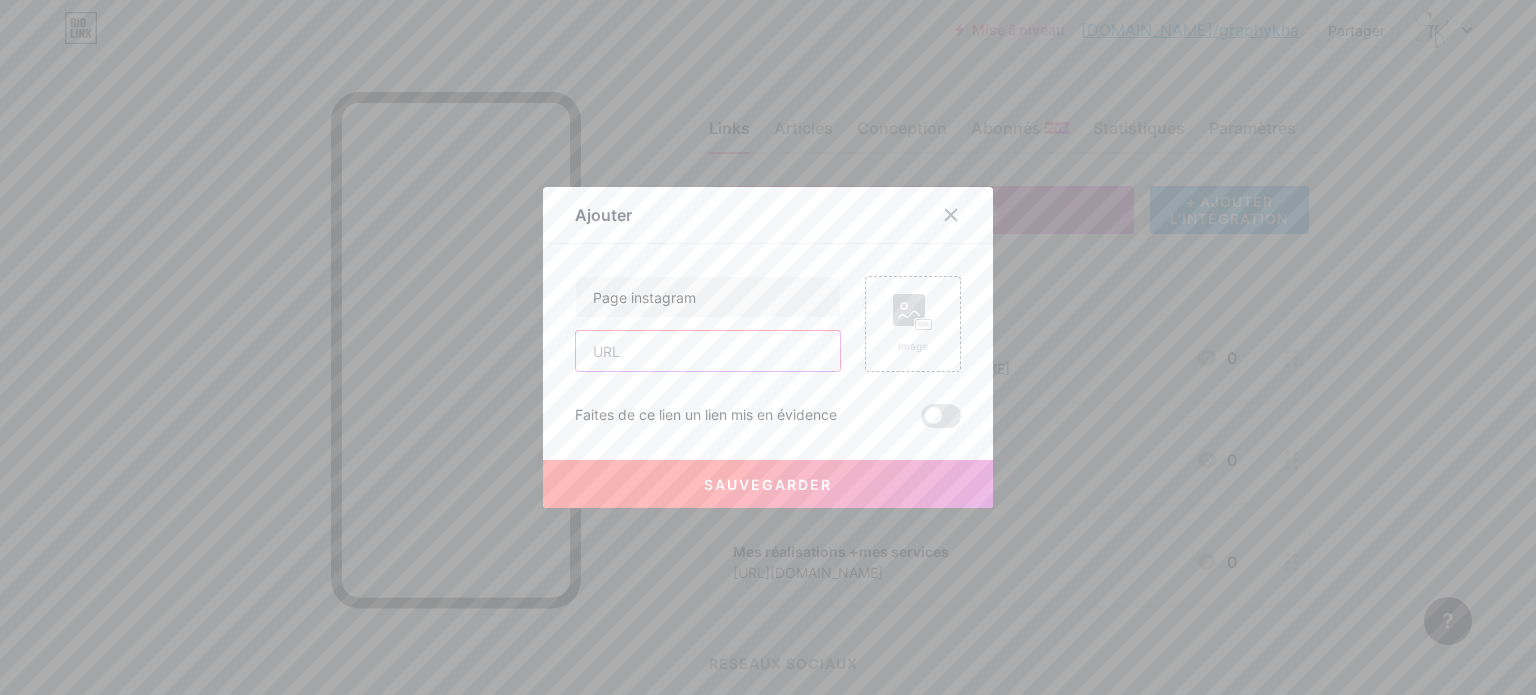 type on "[URL][DOMAIN_NAME]" 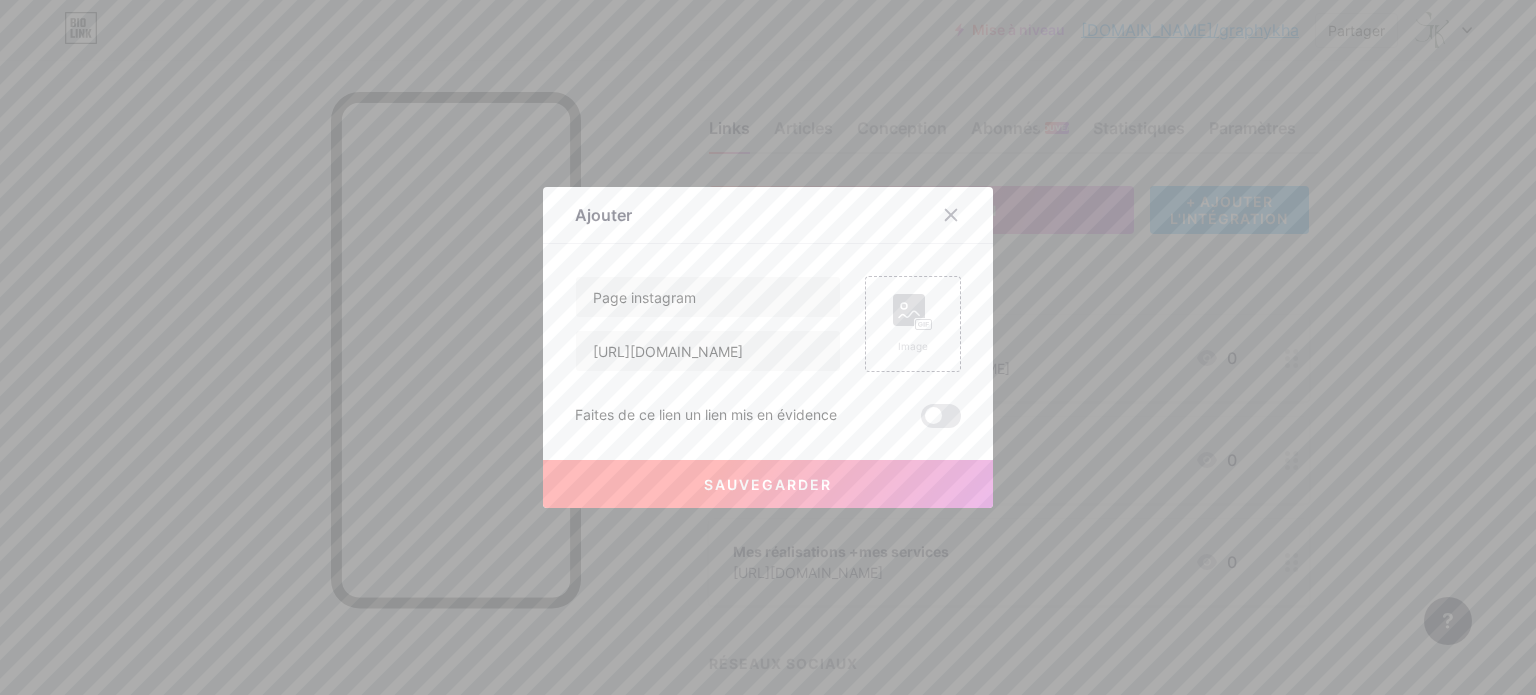 click on "Sauvegarder" at bounding box center [768, 484] 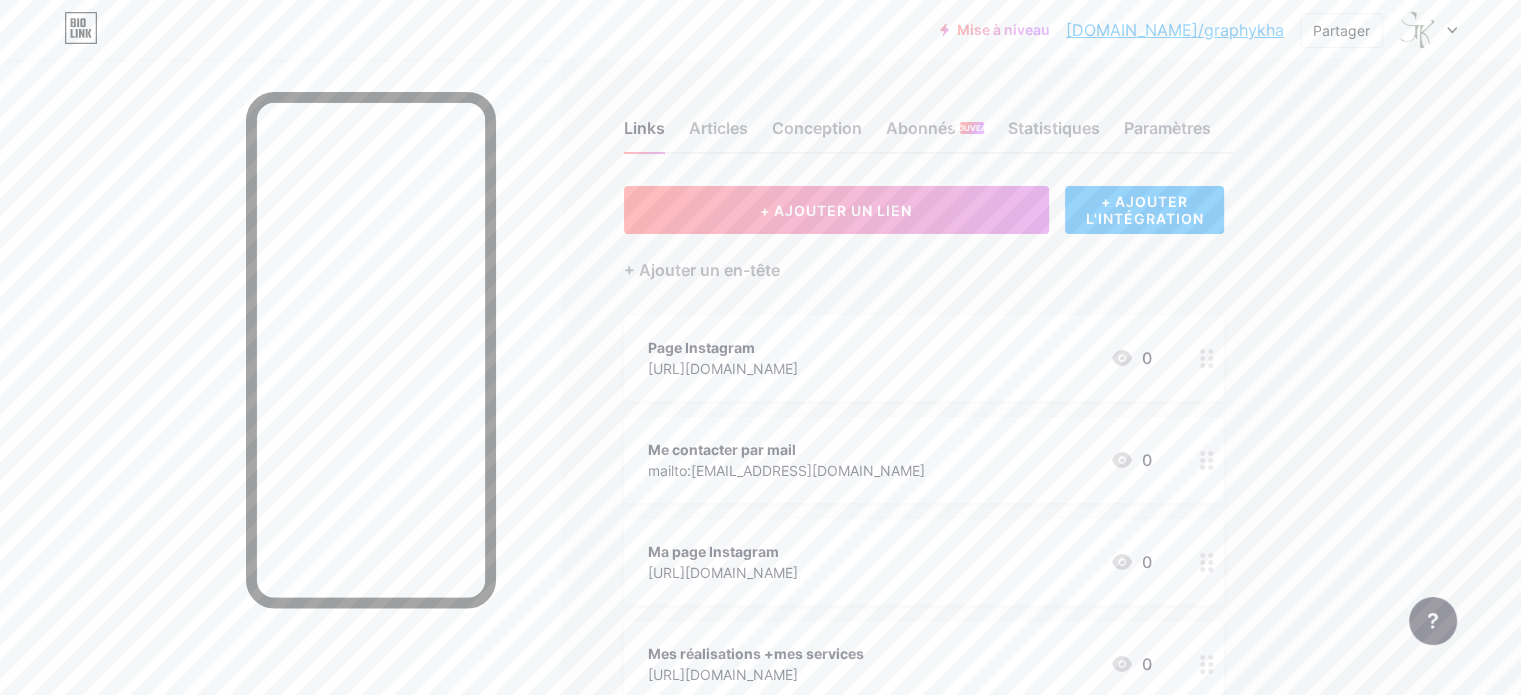 click on "Ma page Instagram" at bounding box center (713, 551) 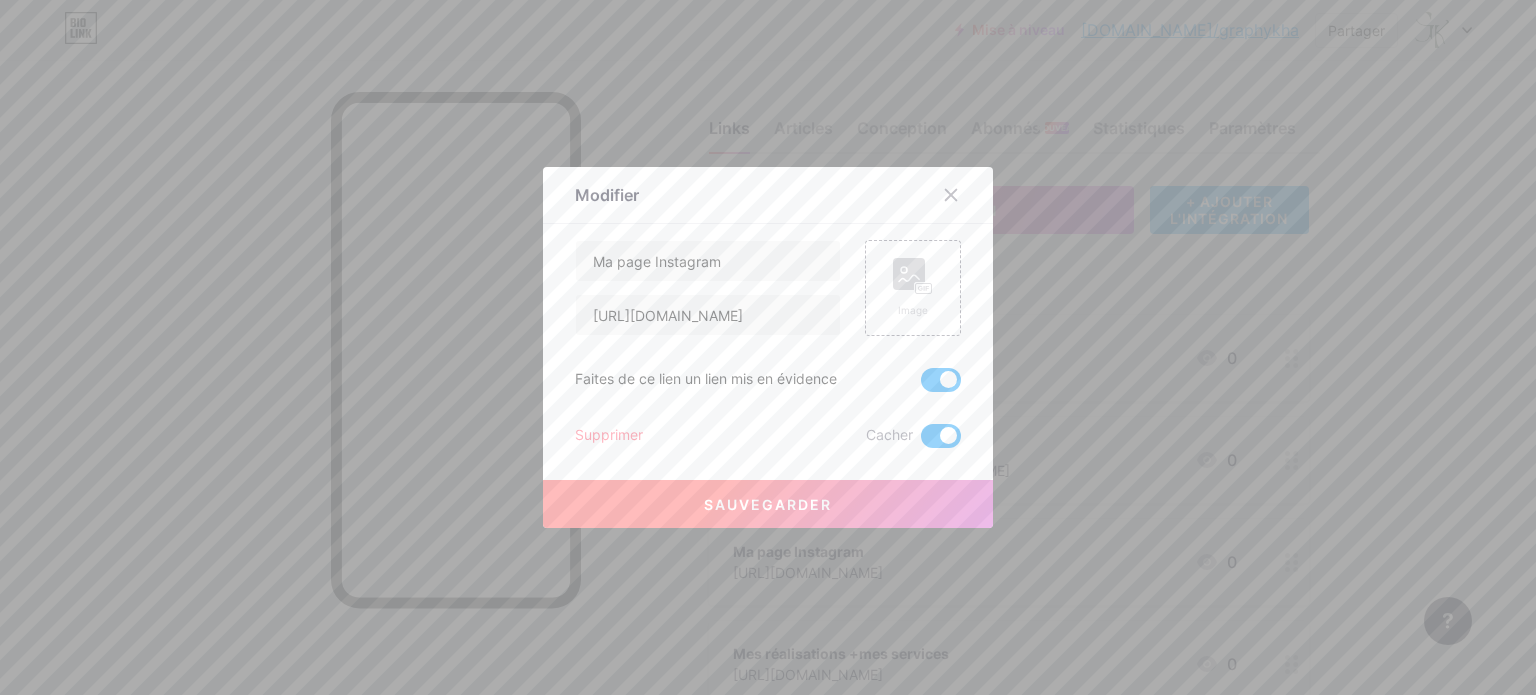 click on "Supprimer" at bounding box center (609, 434) 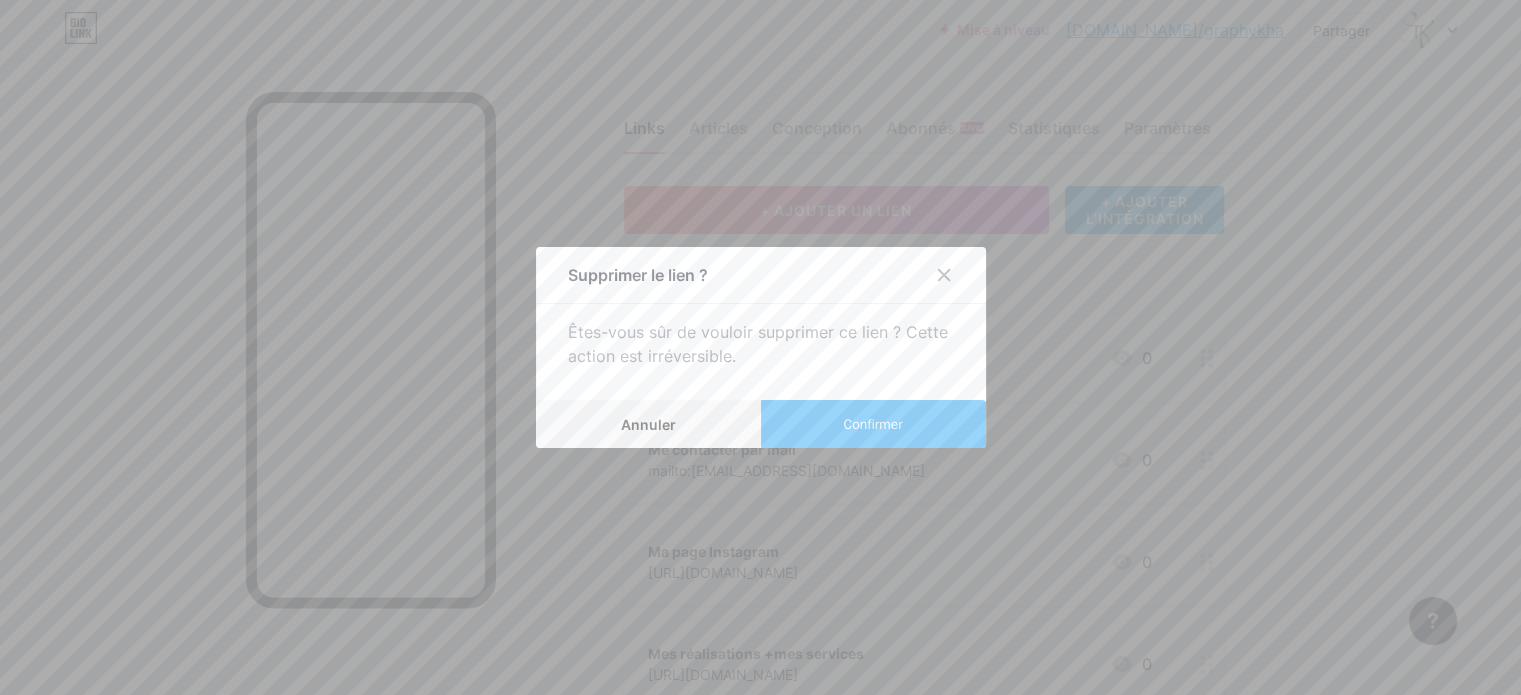 click on "Confirmer" at bounding box center (873, 424) 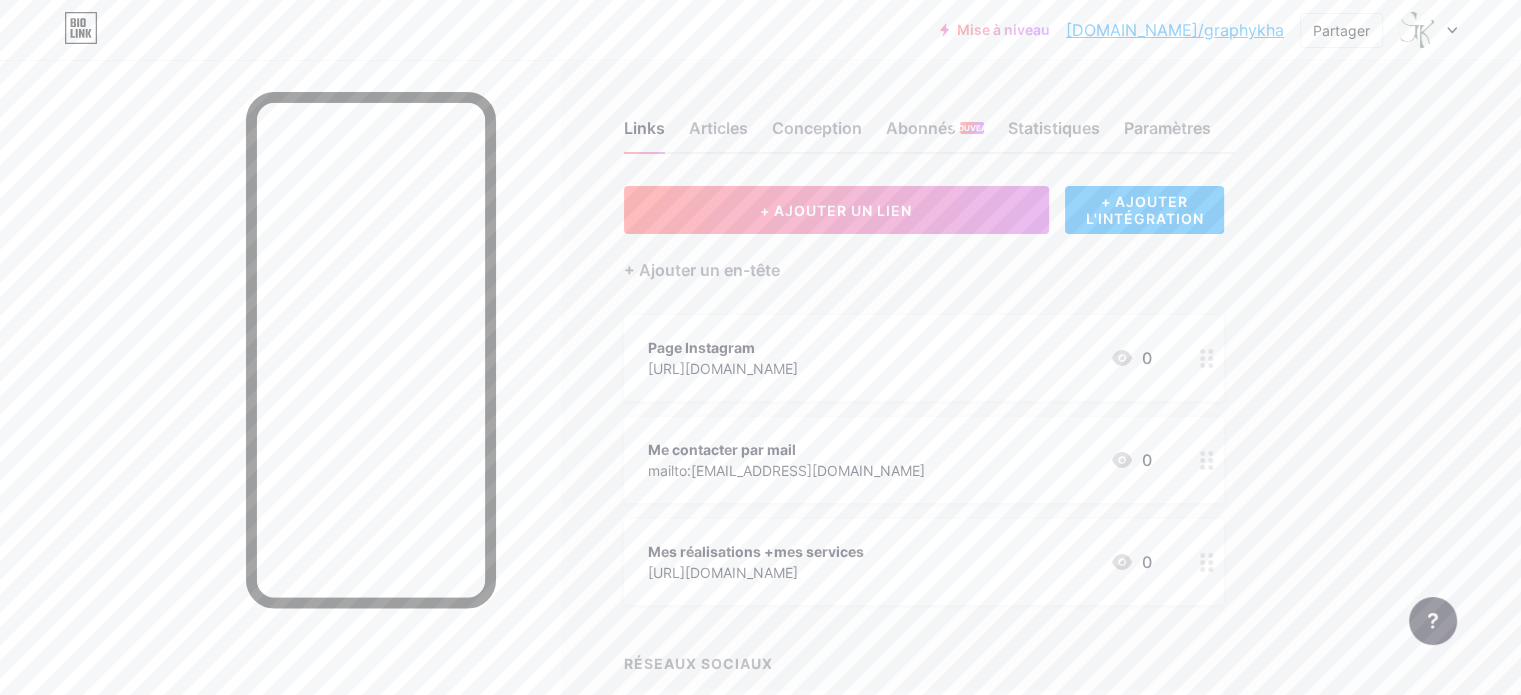 click on "[URL][DOMAIN_NAME]" at bounding box center (723, 368) 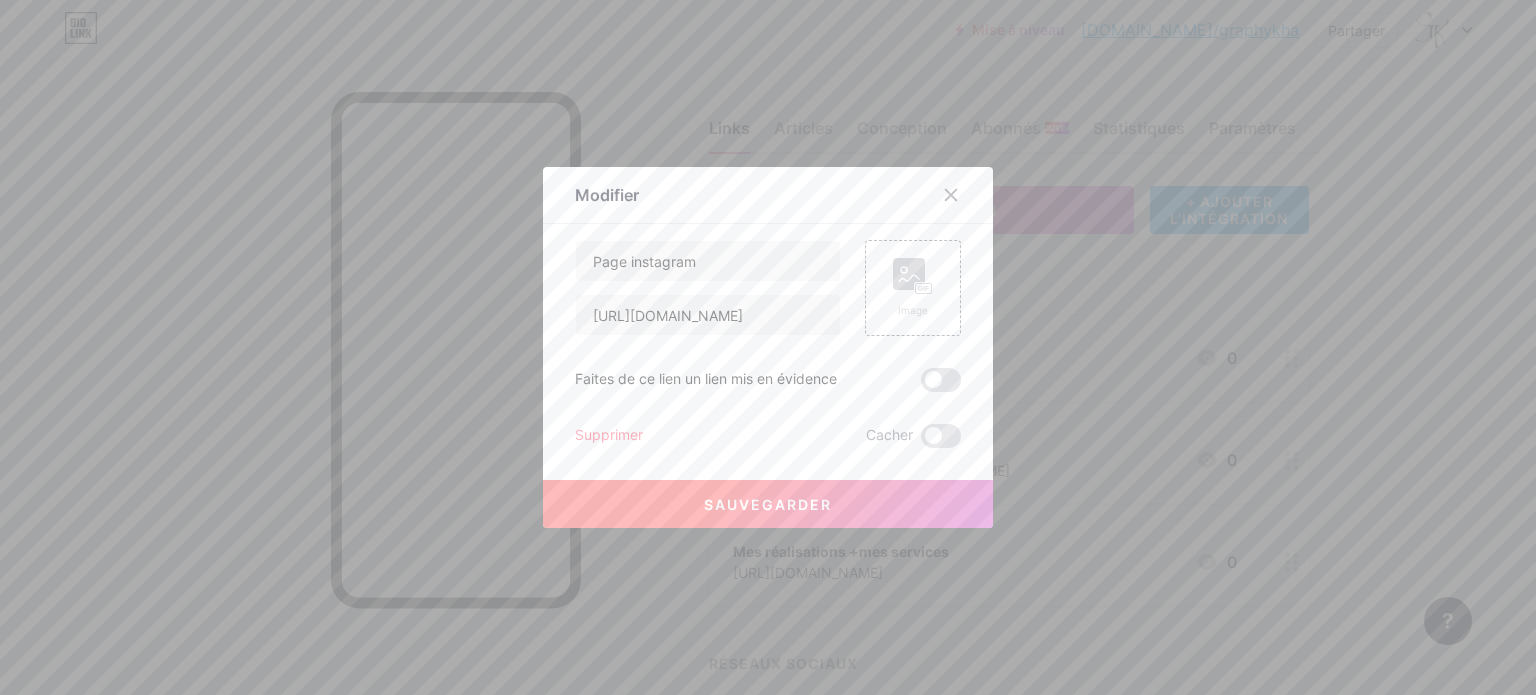 click on "Supprimer" at bounding box center (609, 434) 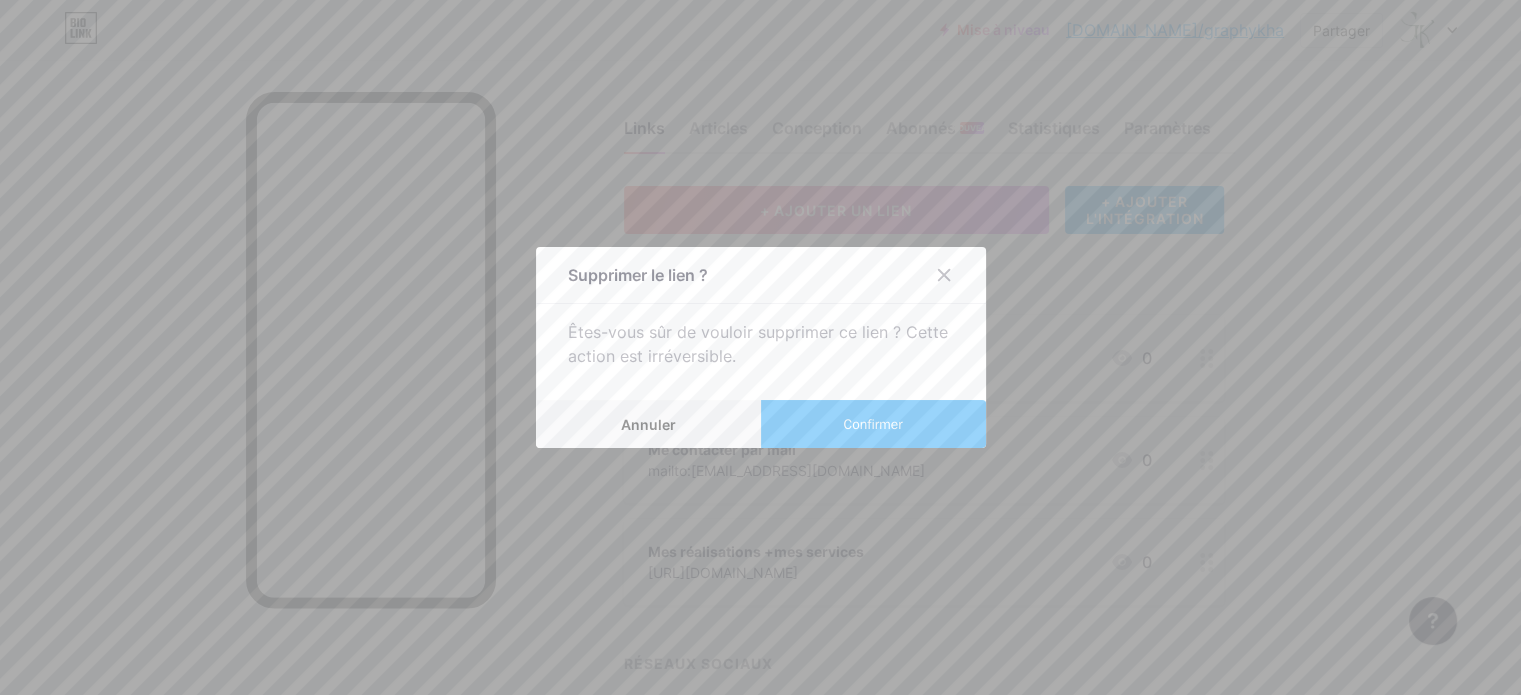click on "Confirmer" at bounding box center (872, 424) 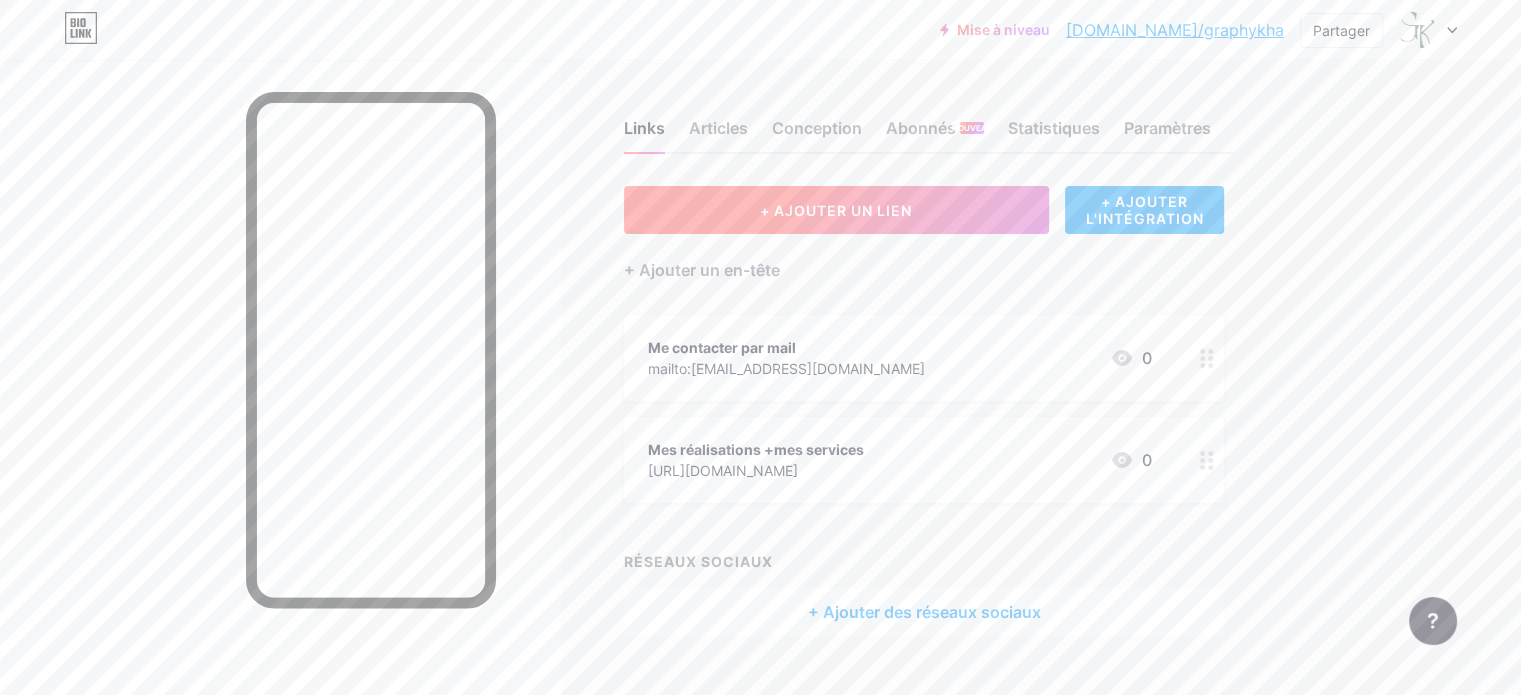 click on "+ AJOUTER UN LIEN" at bounding box center (836, 210) 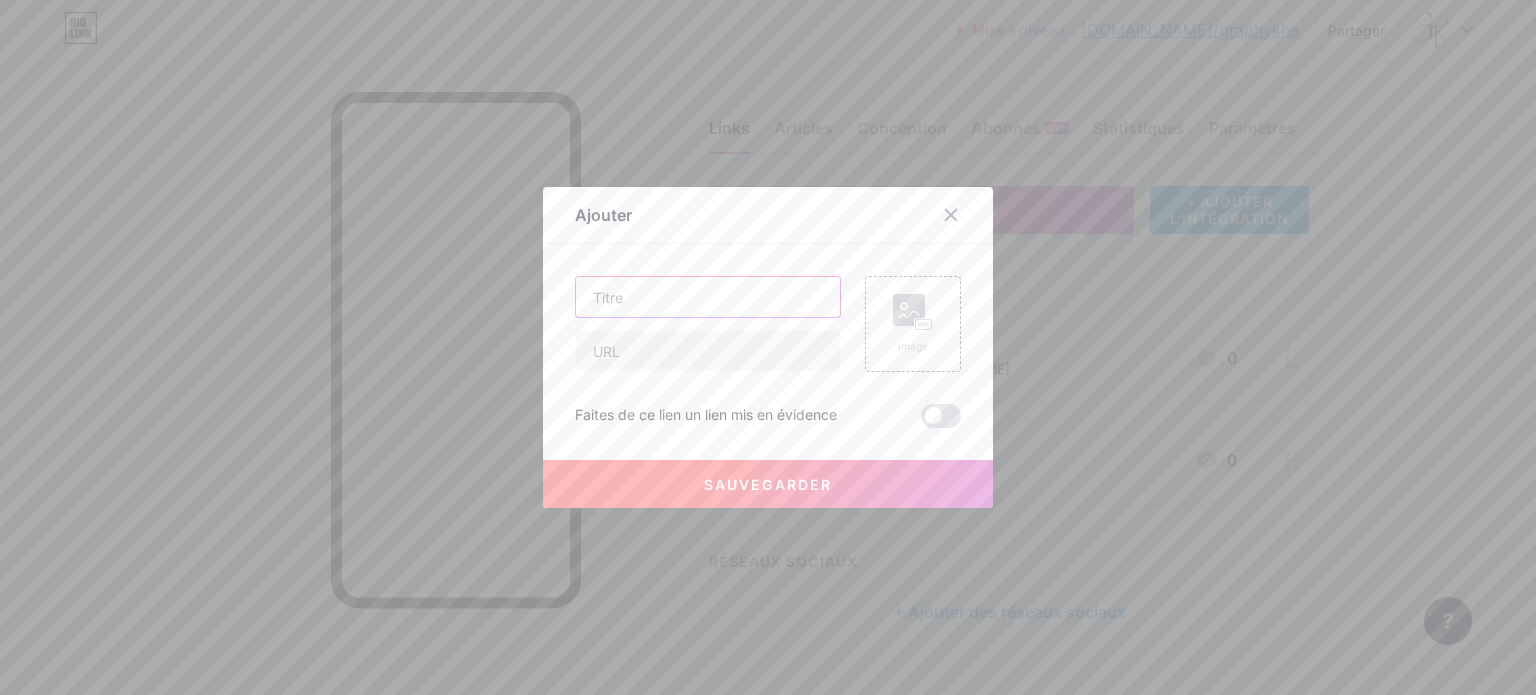 click at bounding box center (708, 297) 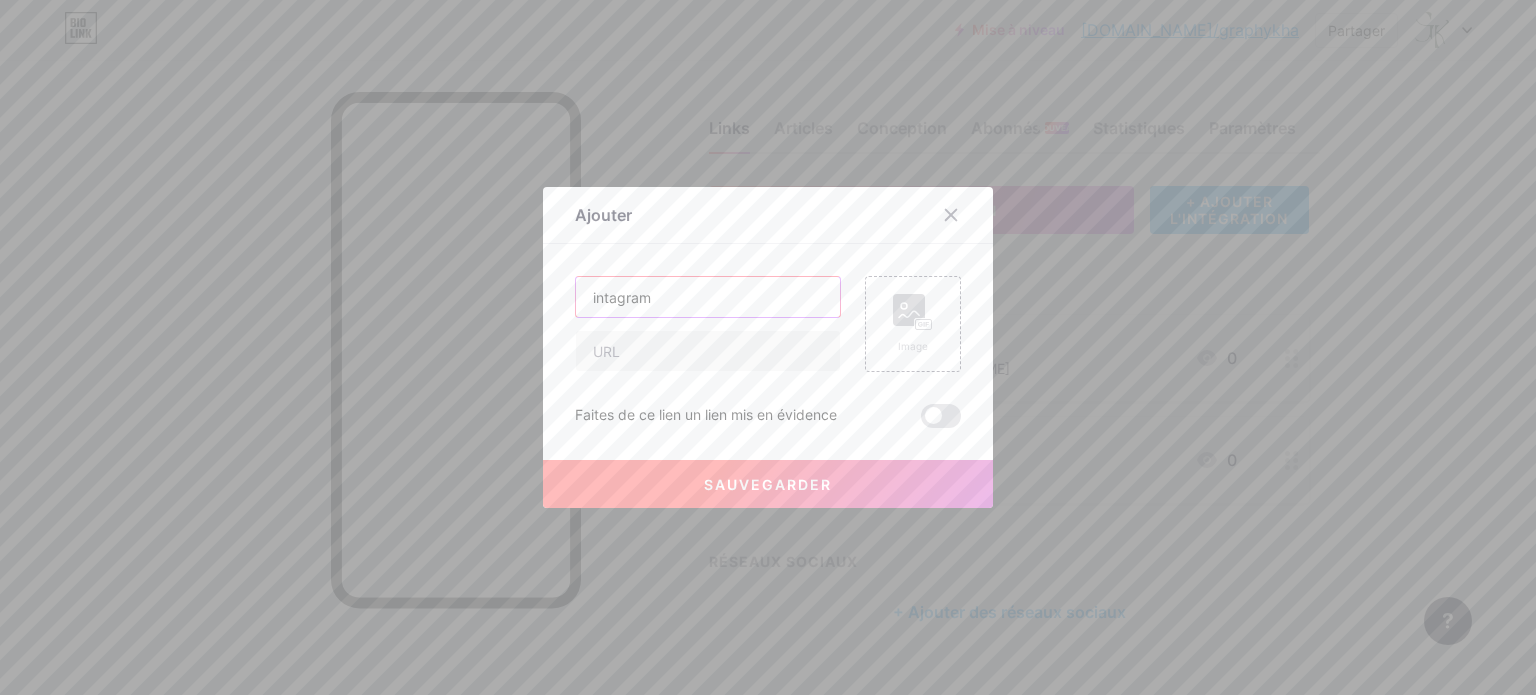 click on "intagram" at bounding box center (708, 297) 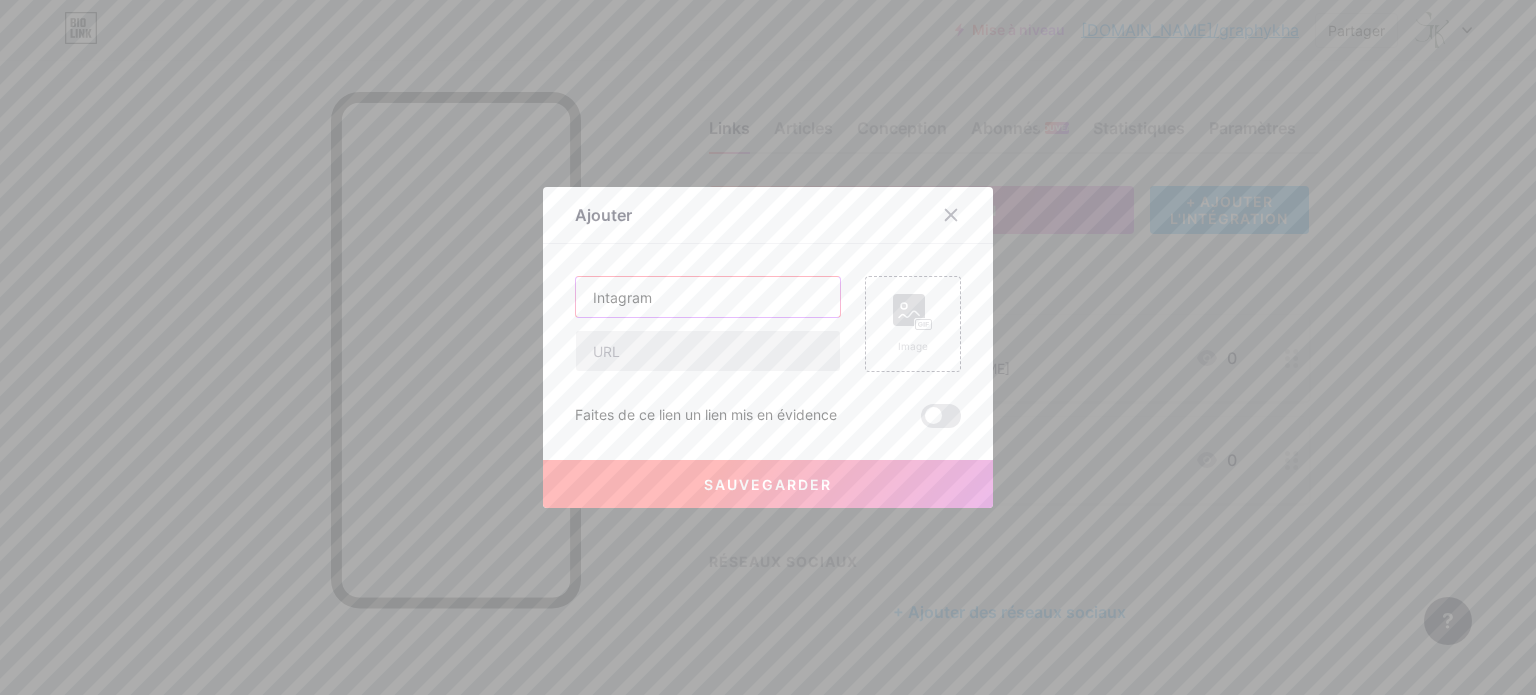type on "Intagram" 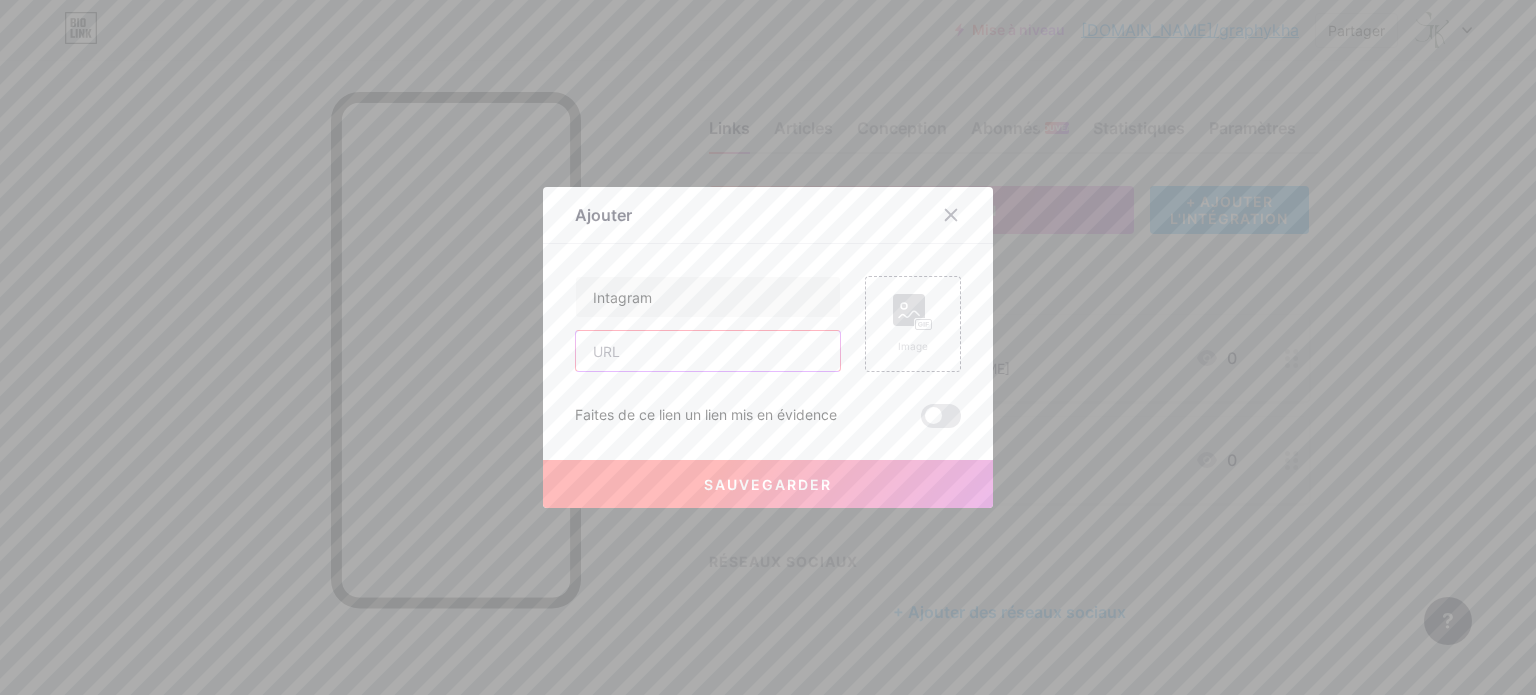 click at bounding box center [708, 351] 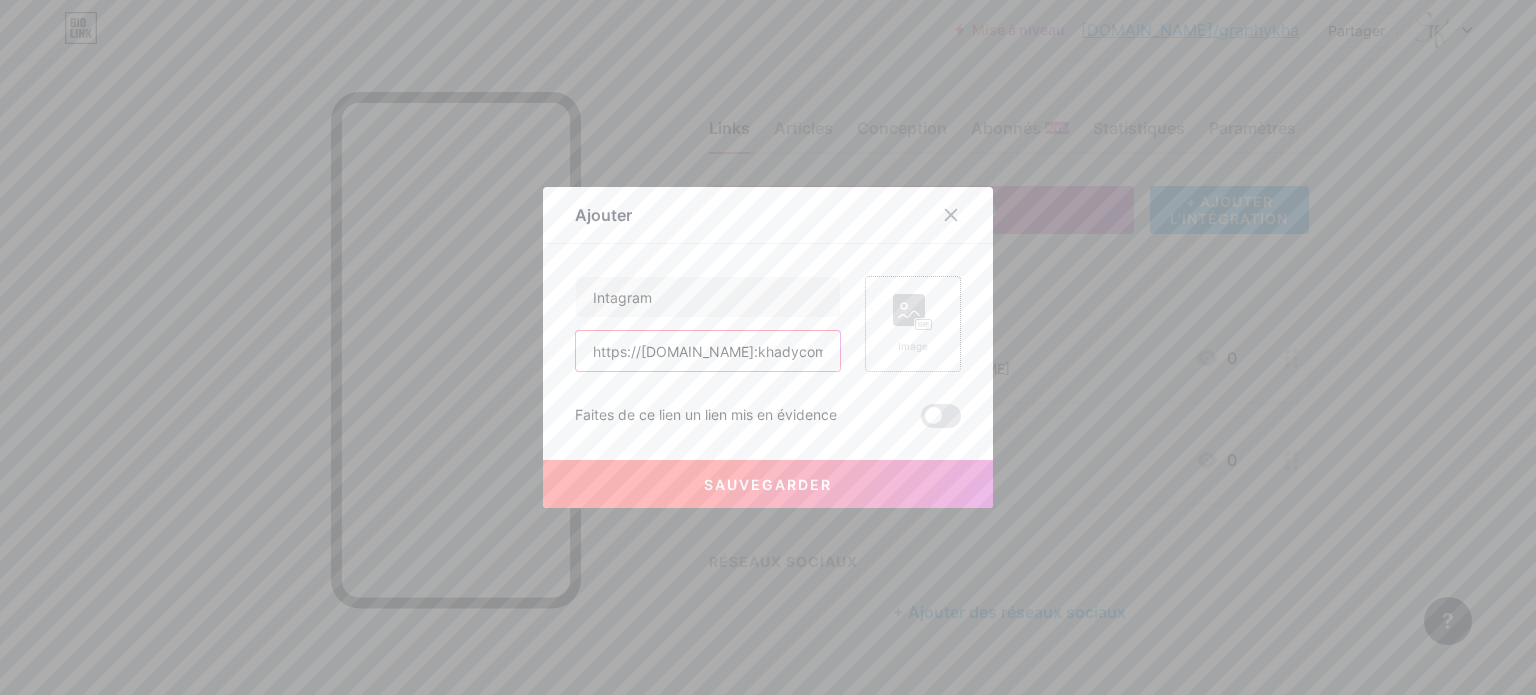 type on "https://[DOMAIN_NAME]:khadycom30" 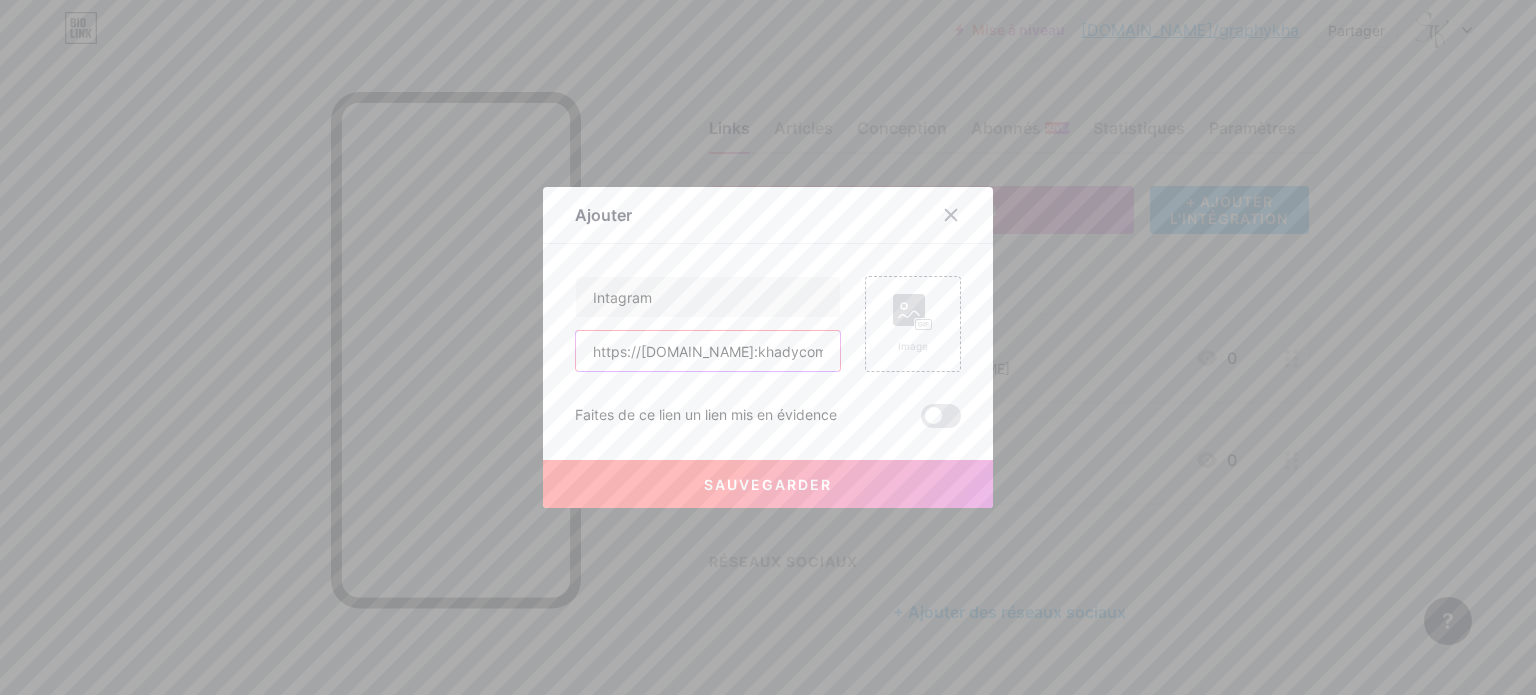 drag, startPoint x: 787, startPoint y: 346, endPoint x: 492, endPoint y: 347, distance: 295.0017 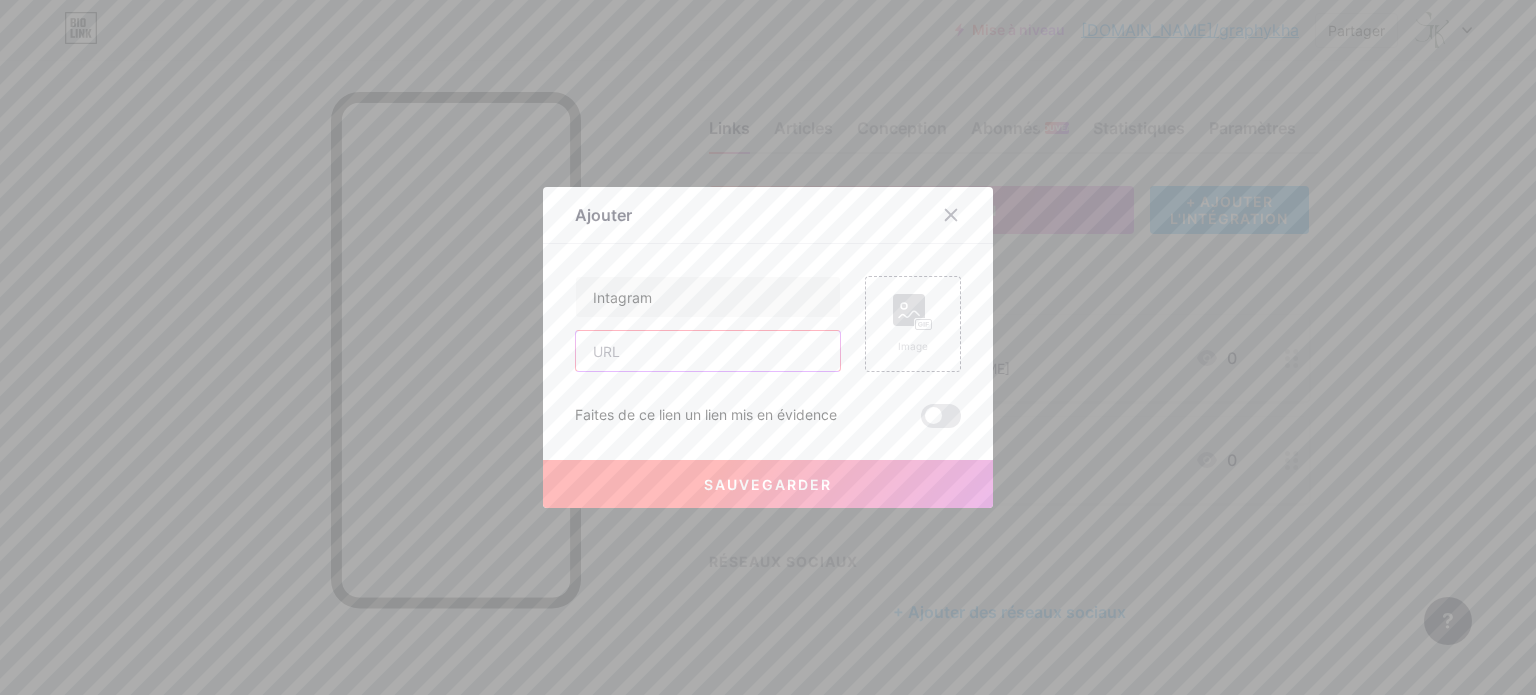 click at bounding box center [708, 351] 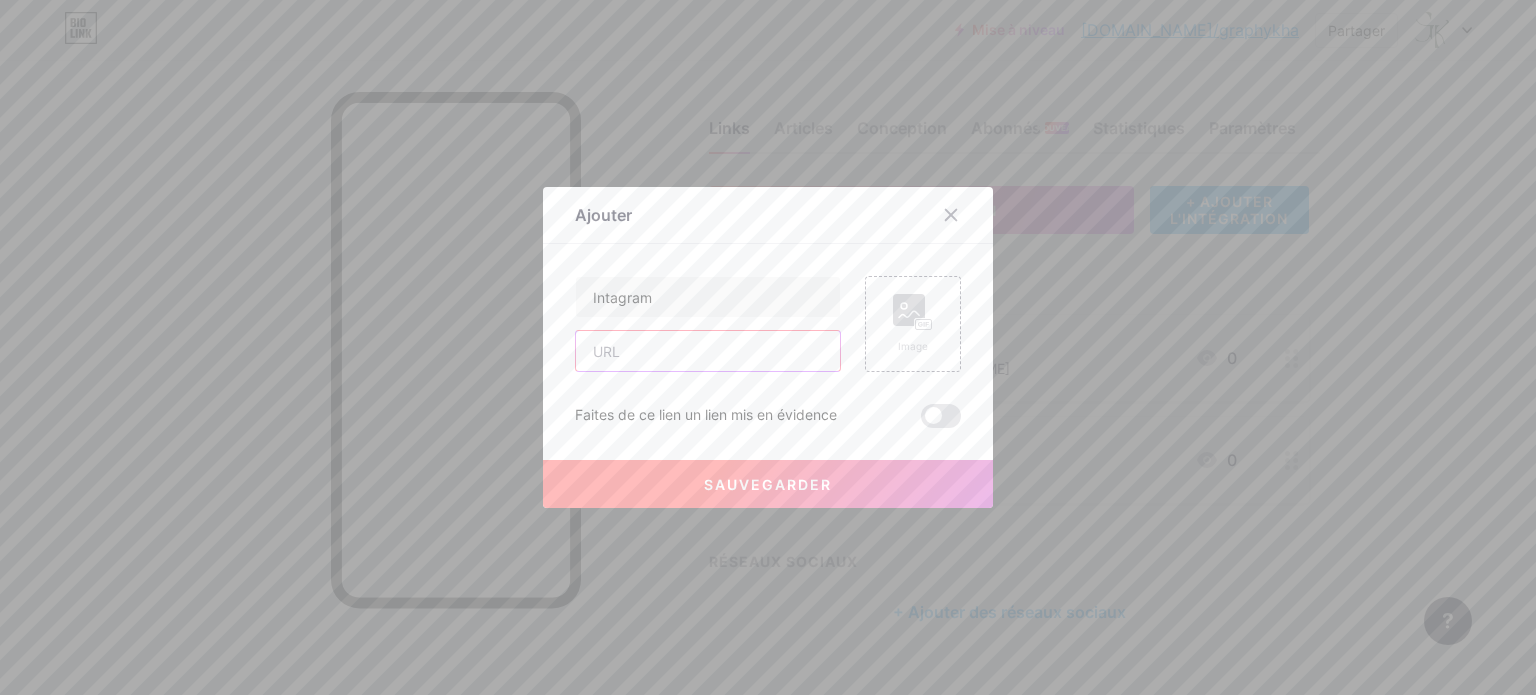 type on "[URL][DOMAIN_NAME]" 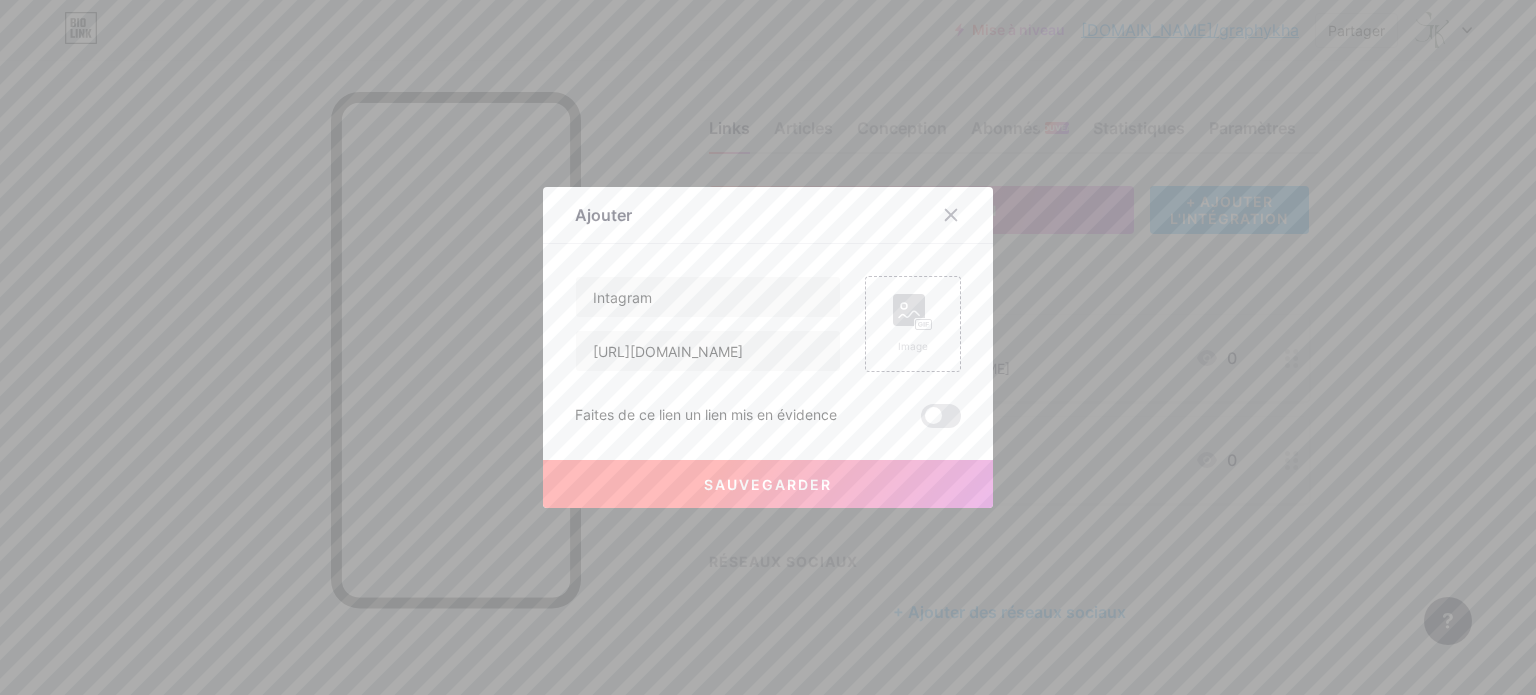 click on "Sauvegarder" at bounding box center (768, 484) 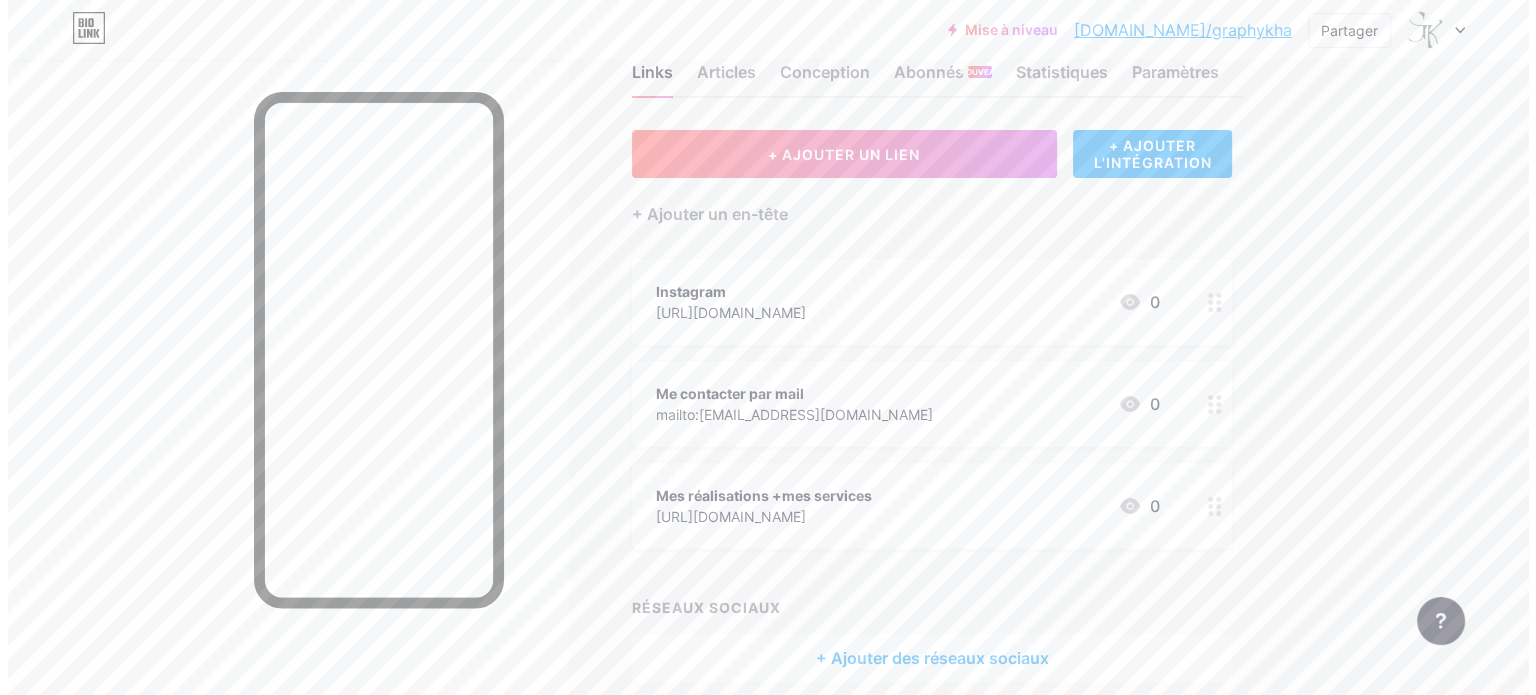 scroll, scrollTop: 0, scrollLeft: 0, axis: both 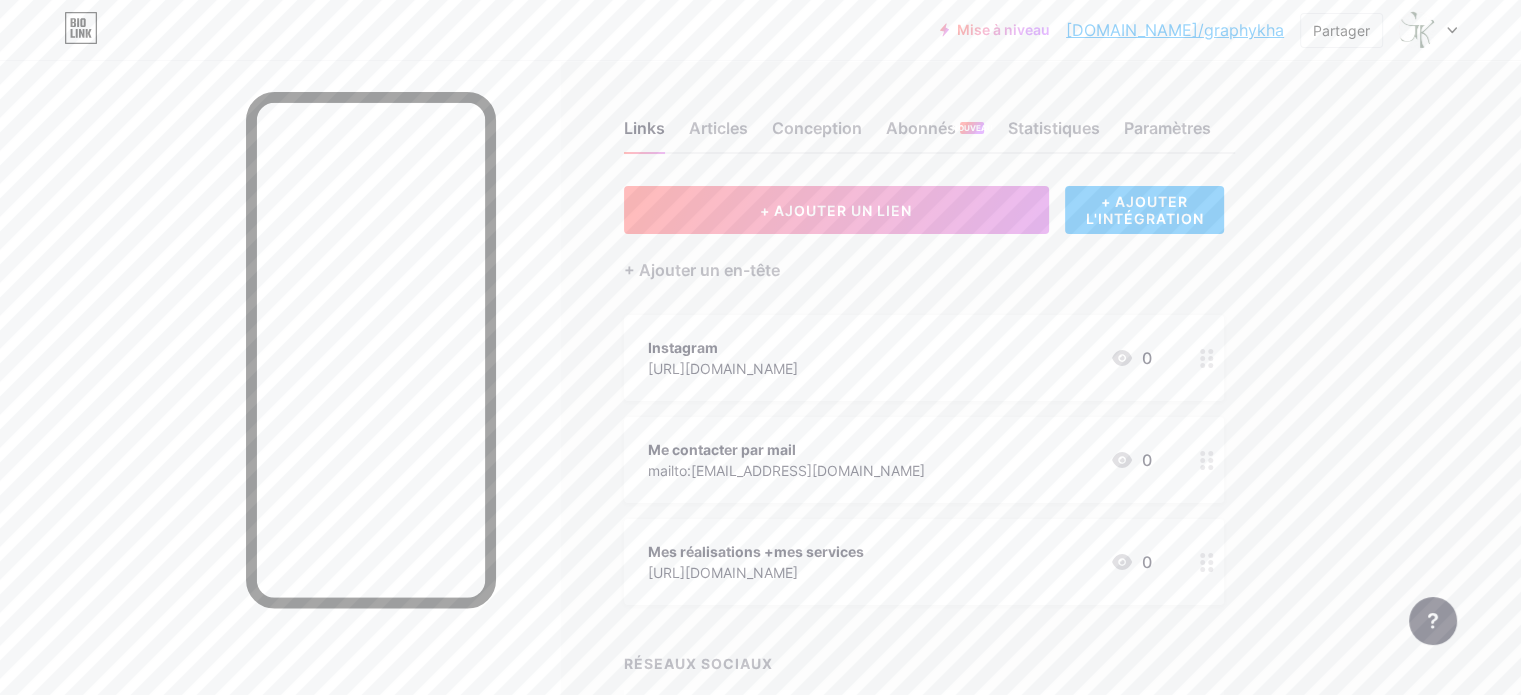 click on "+ AJOUTER L'INTÉGRATION" at bounding box center (1144, 210) 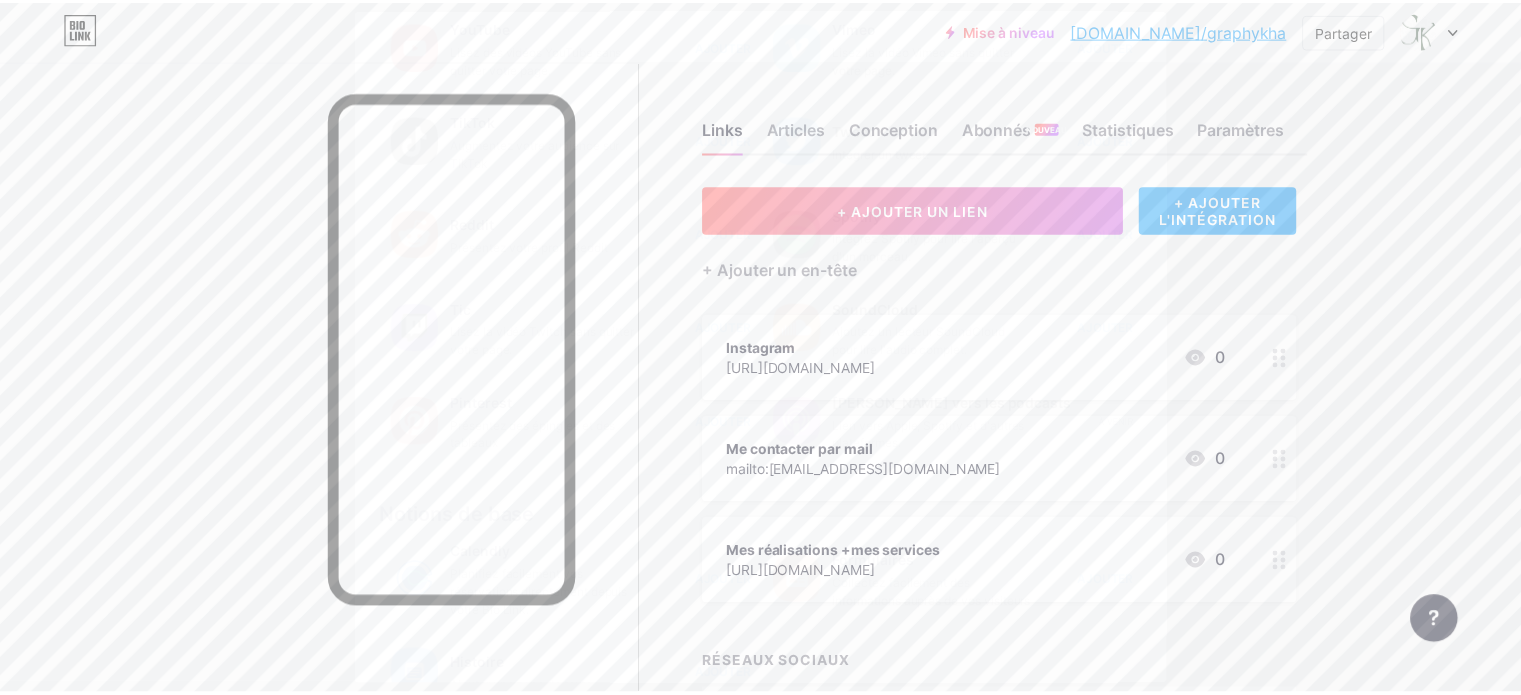 scroll, scrollTop: 340, scrollLeft: 0, axis: vertical 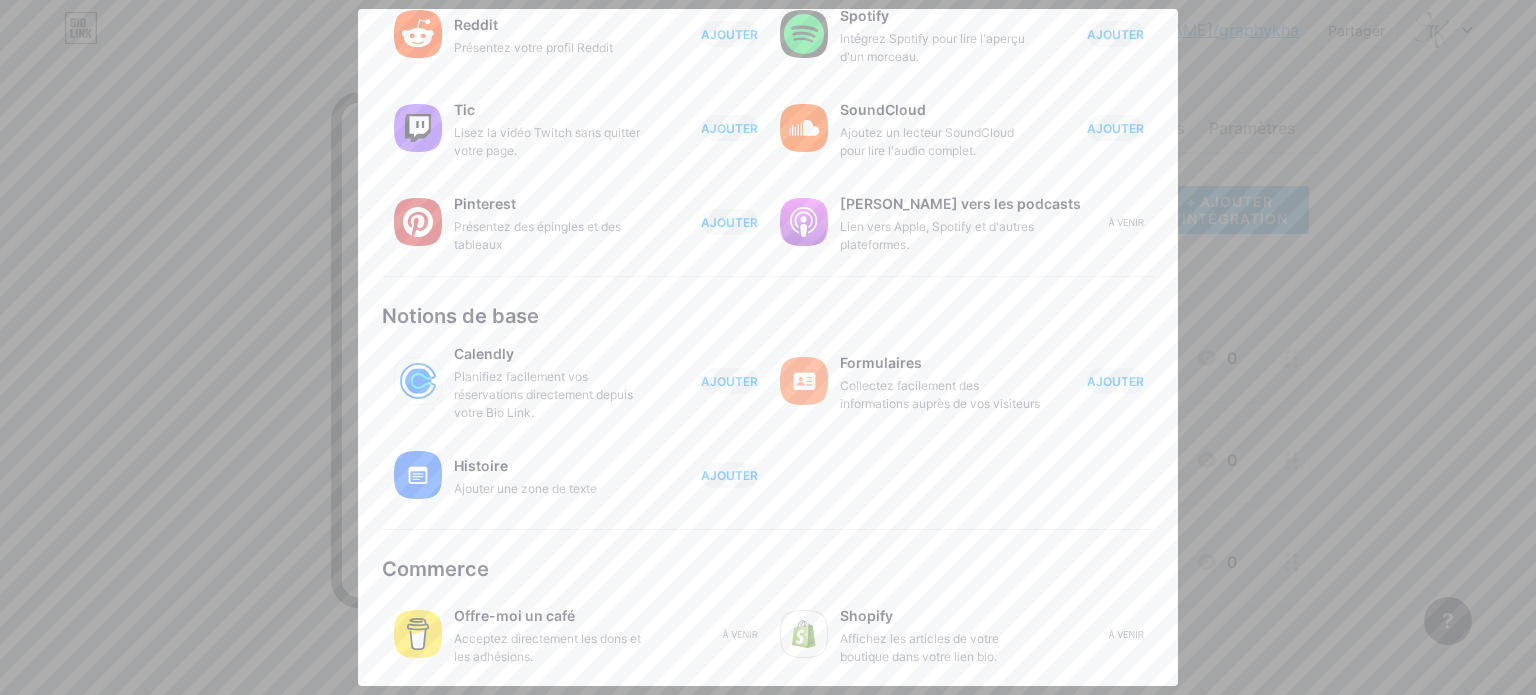 click at bounding box center (768, 347) 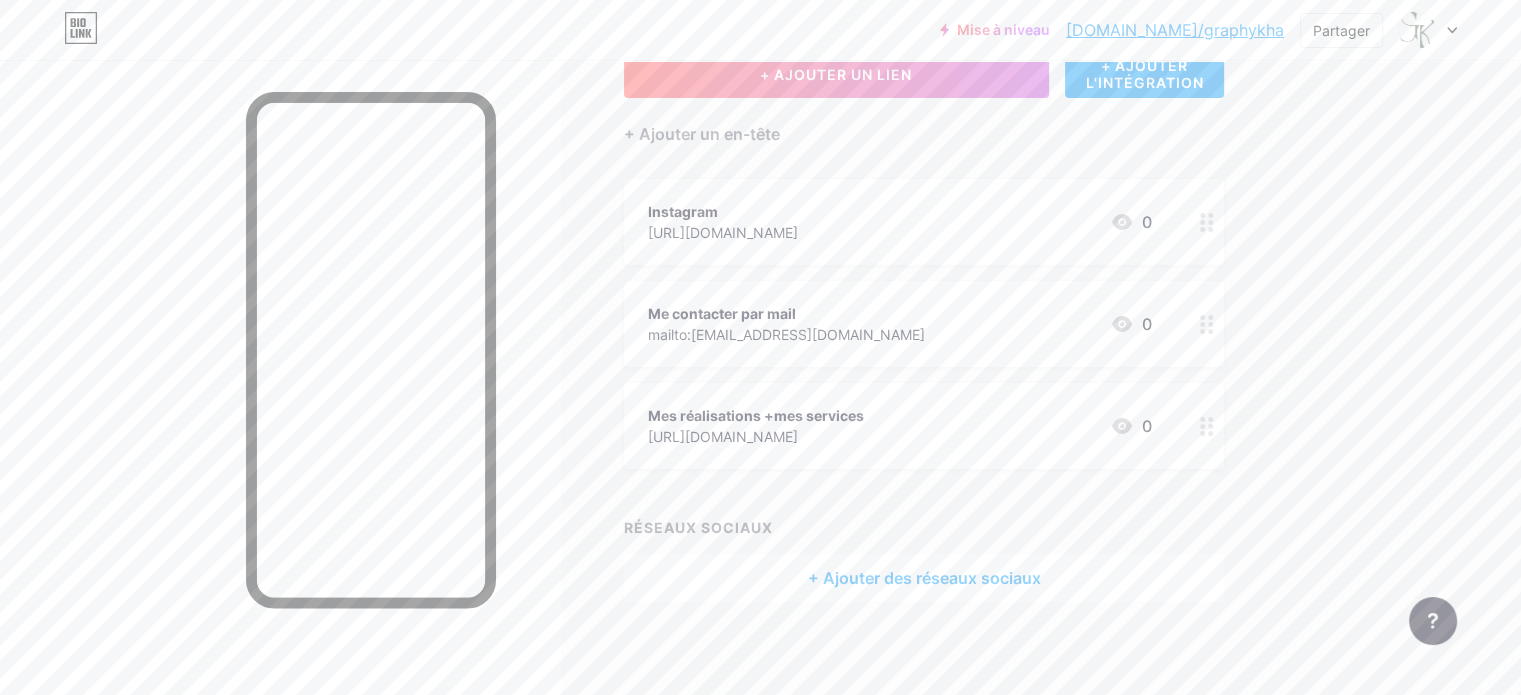 scroll, scrollTop: 141, scrollLeft: 0, axis: vertical 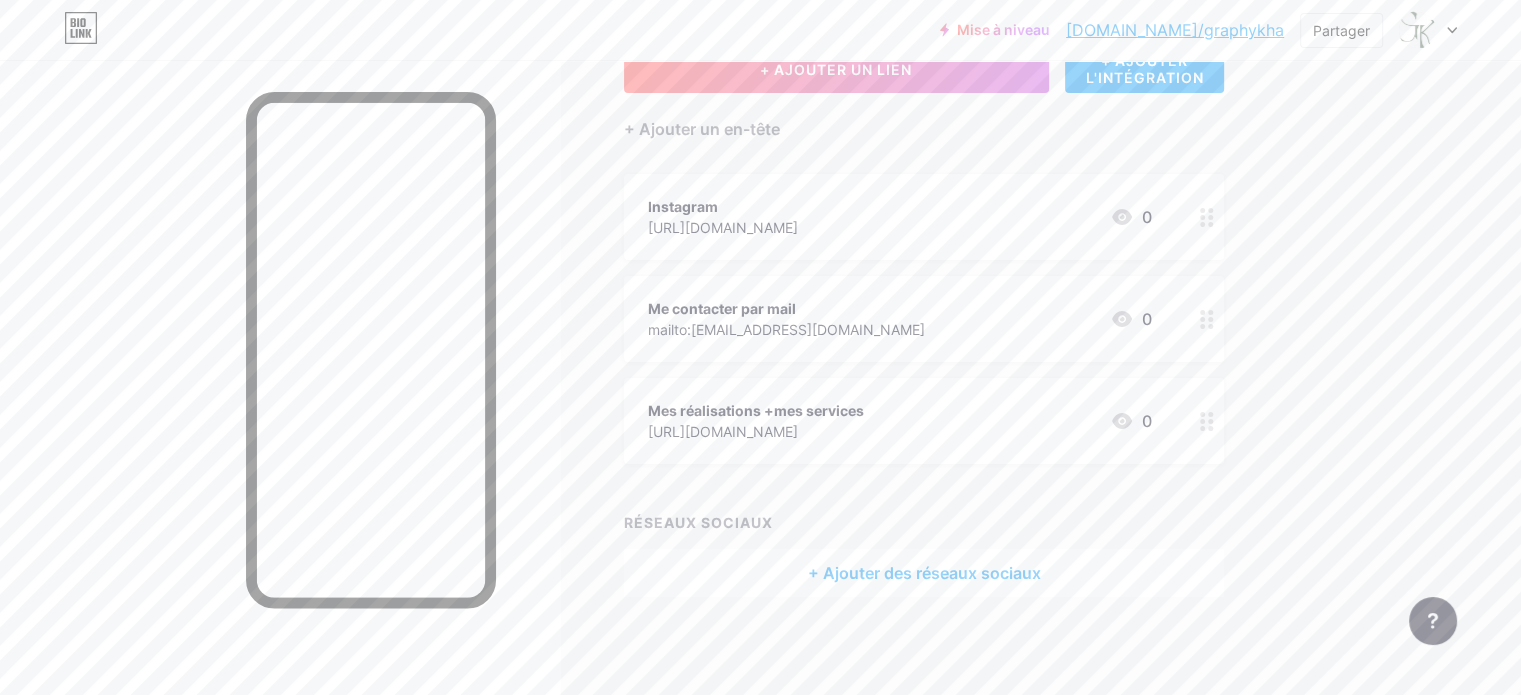 click on "+ Ajouter des réseaux sociaux" at bounding box center [924, 573] 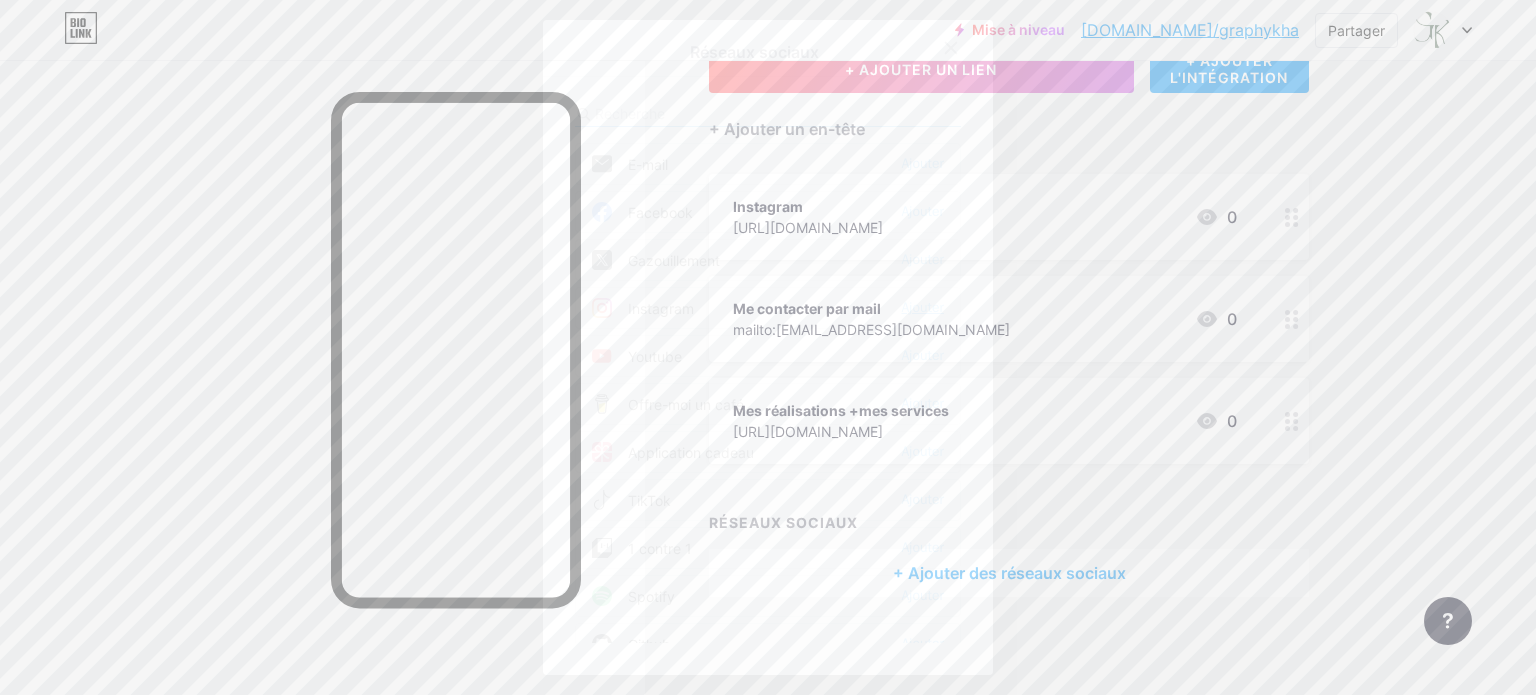 click on "Ajouter" at bounding box center (923, 307) 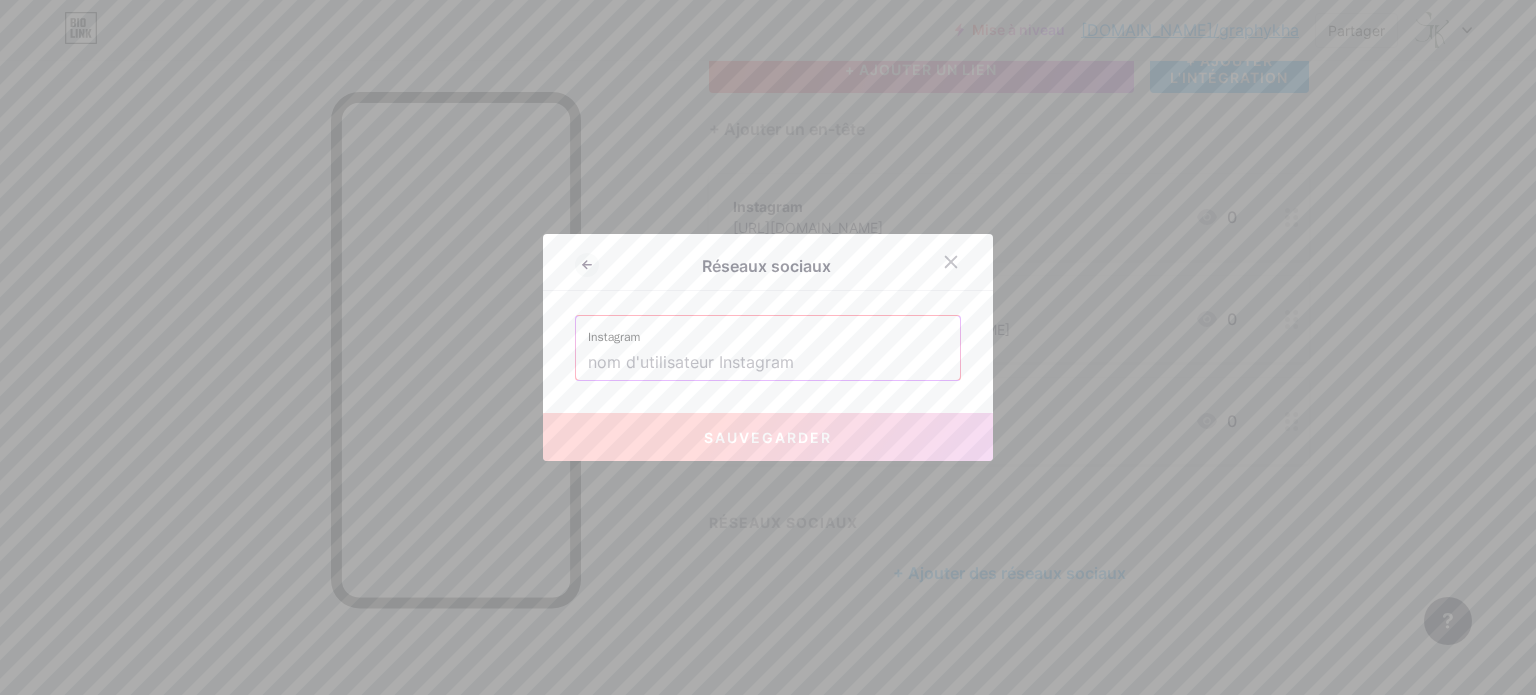 click at bounding box center [768, 363] 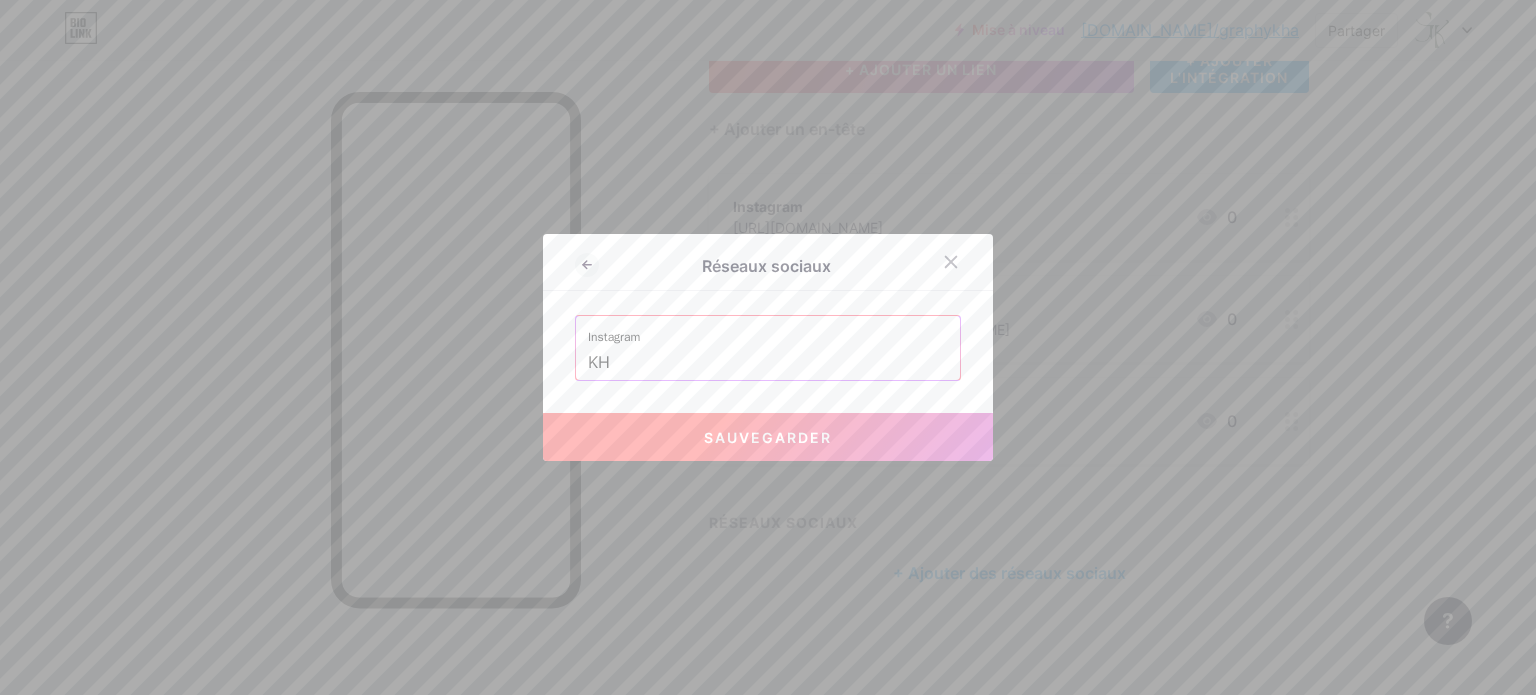 type on "K" 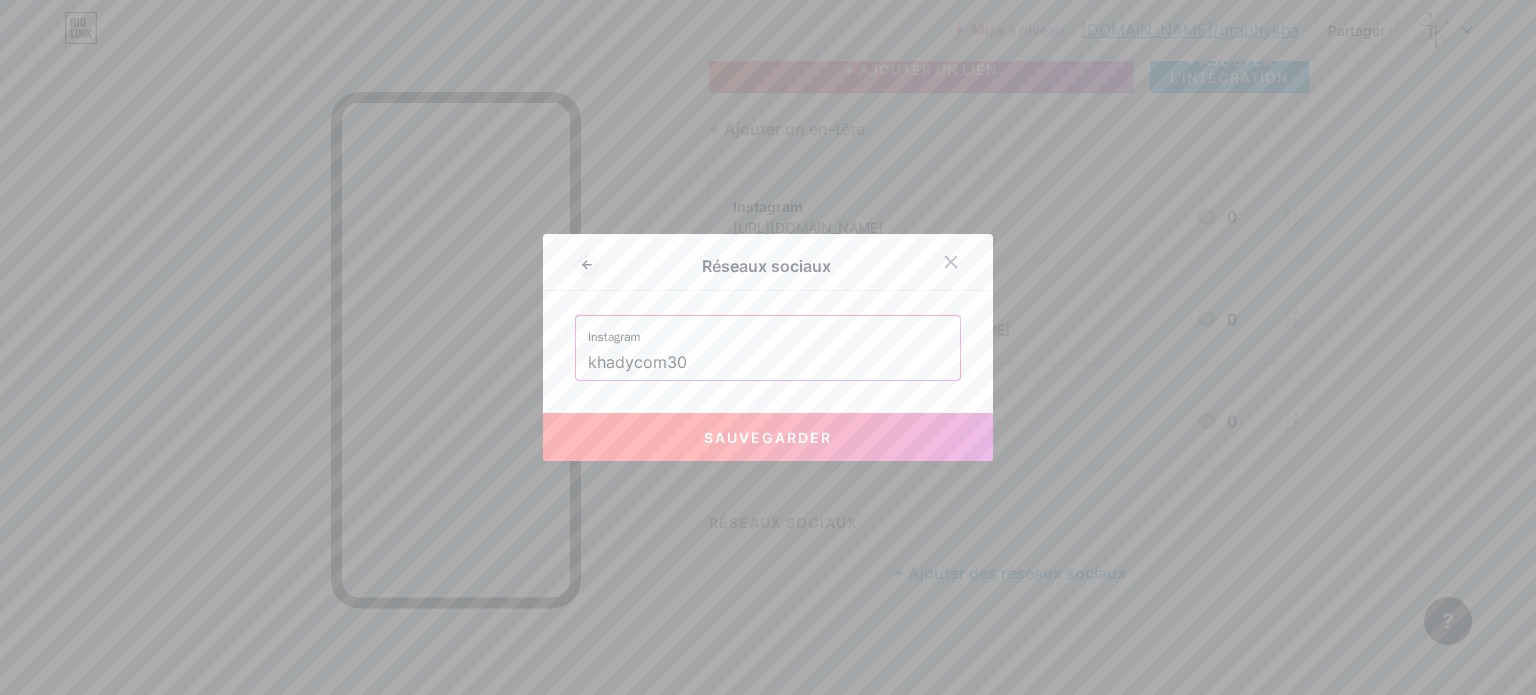 click on "khadycom30" at bounding box center [768, 363] 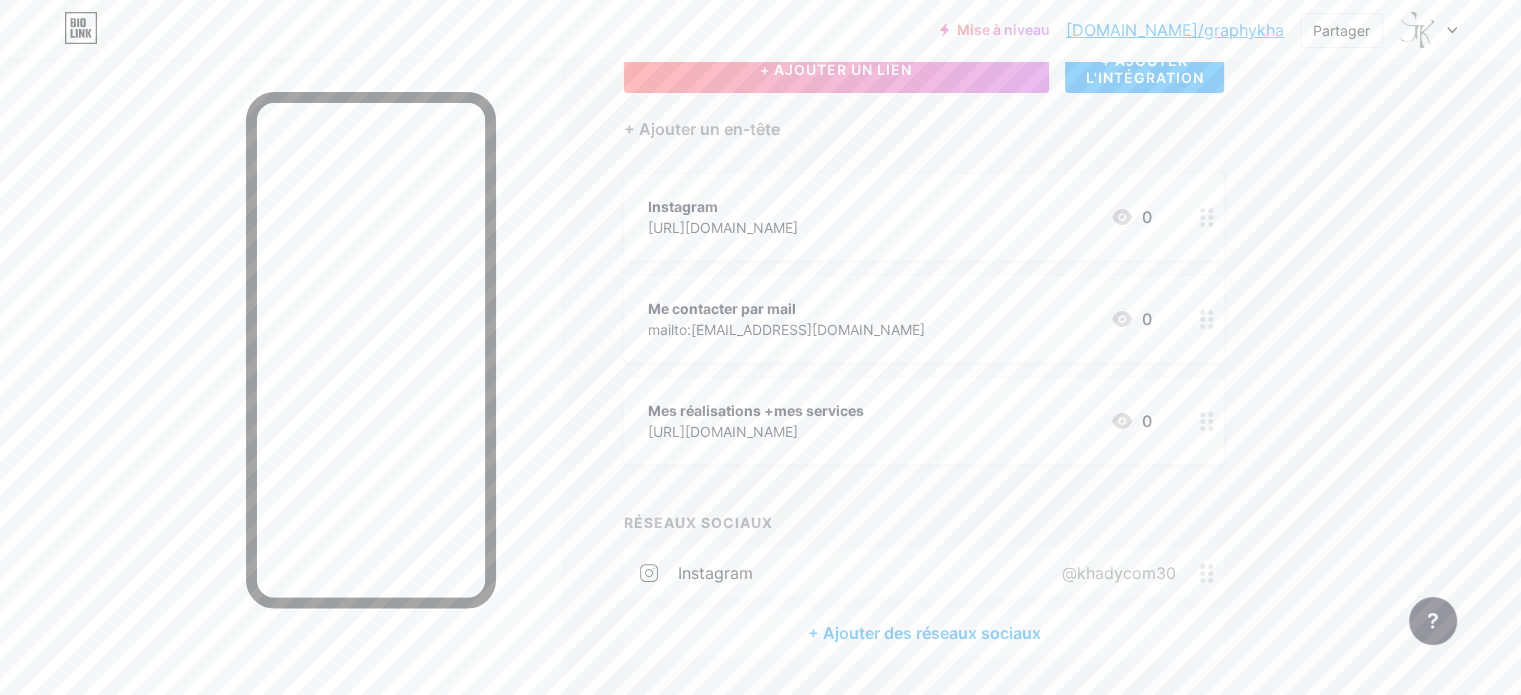 click on "[URL][DOMAIN_NAME]" at bounding box center [723, 227] 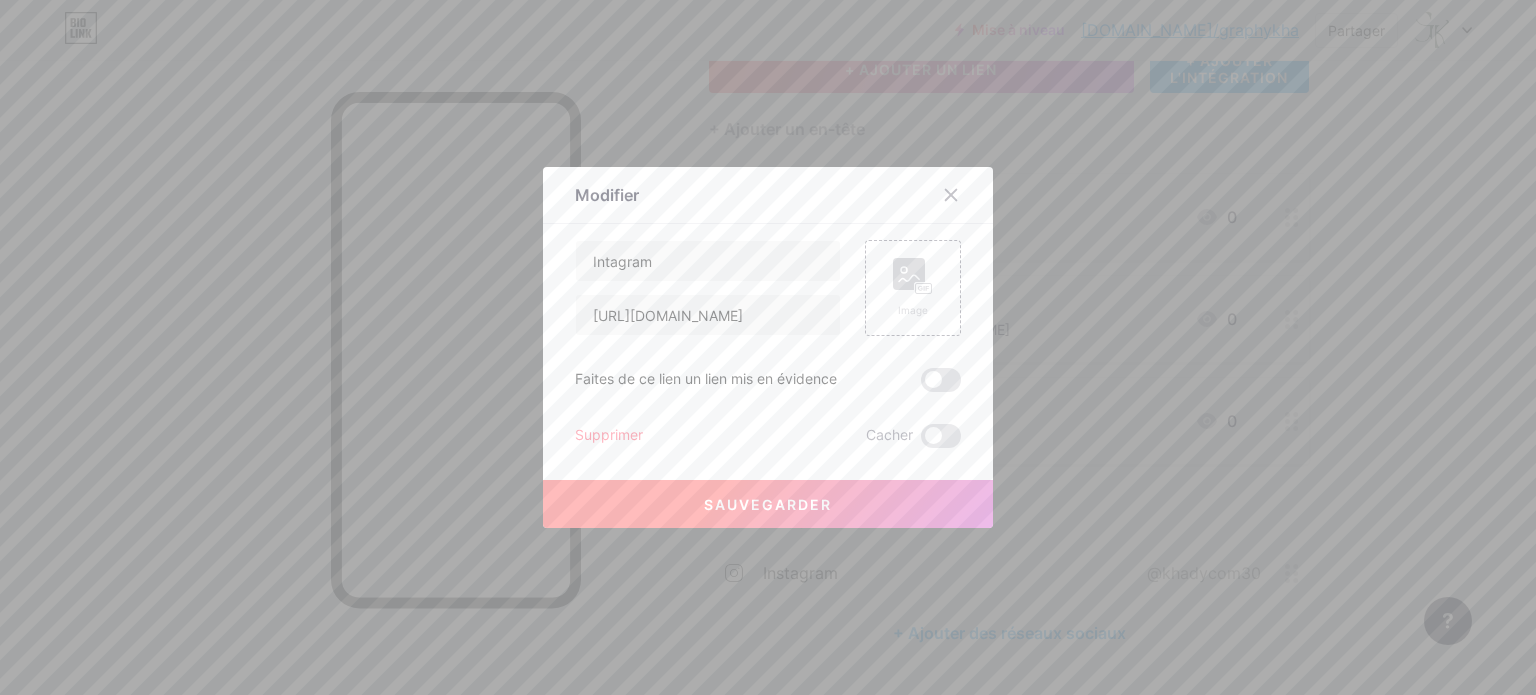 click on "Supprimer" at bounding box center [609, 434] 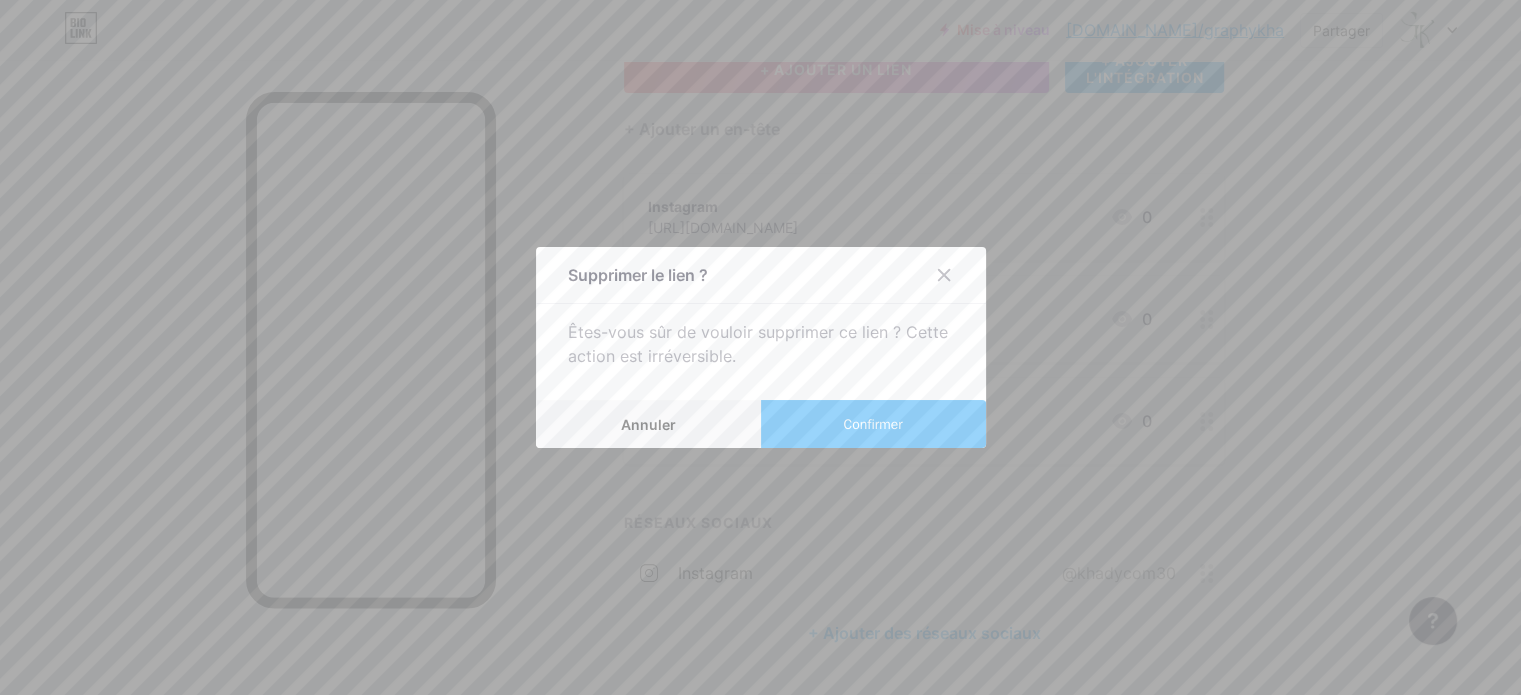 click on "Confirmer" at bounding box center [873, 424] 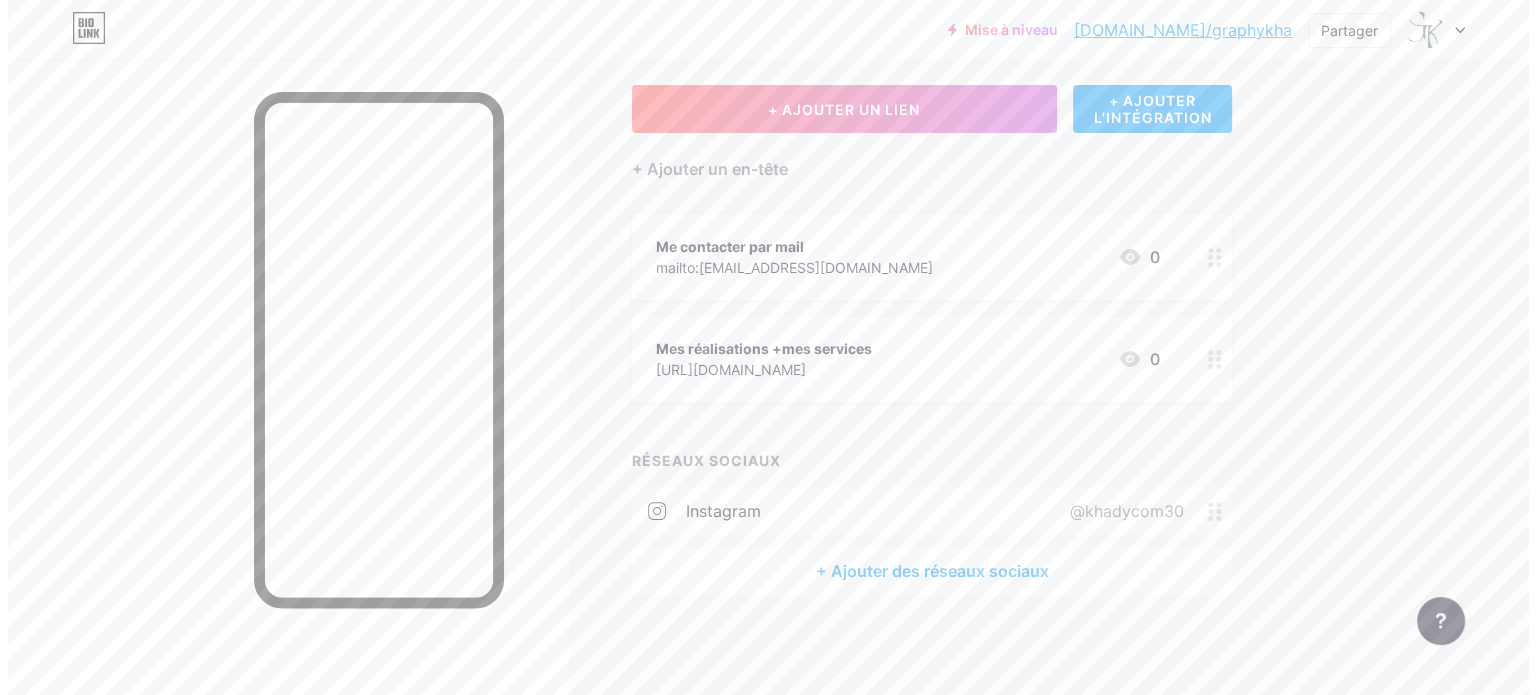 scroll, scrollTop: 99, scrollLeft: 0, axis: vertical 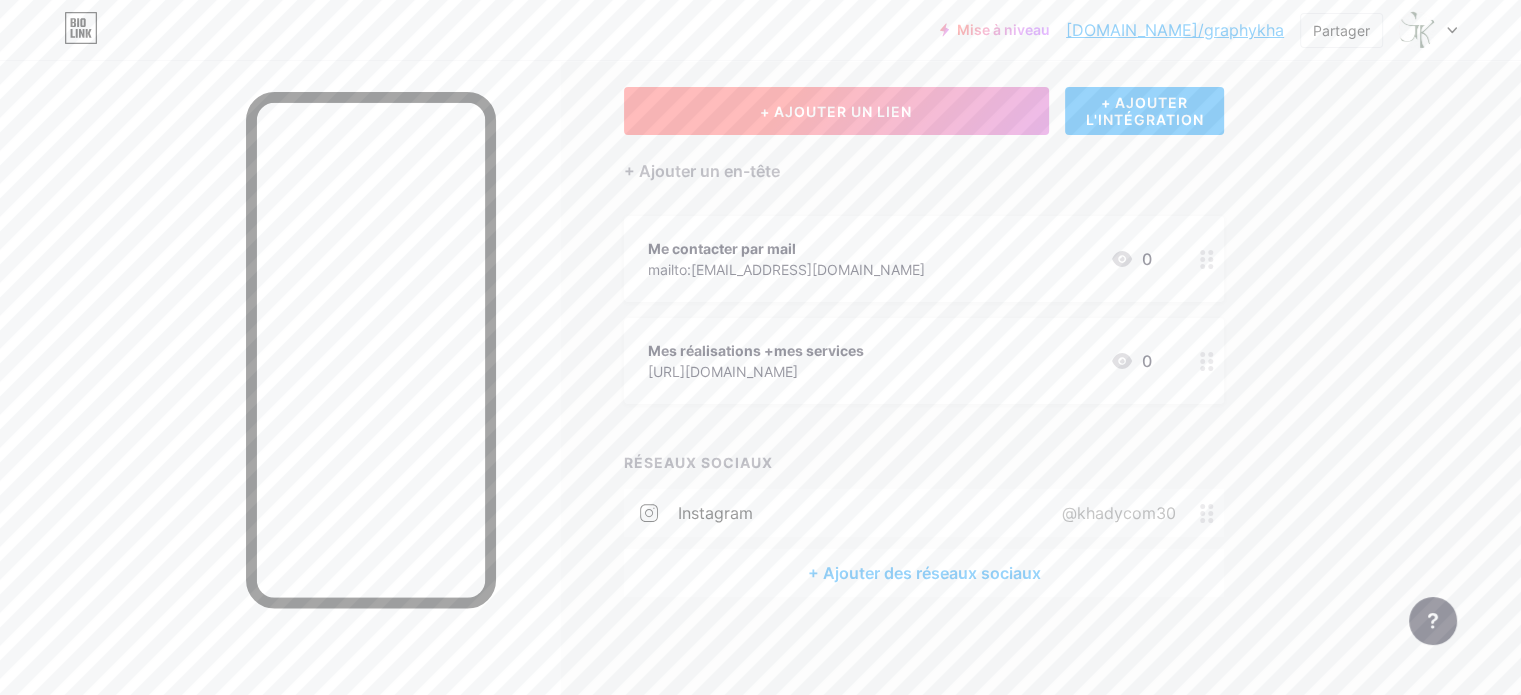 click on "+ AJOUTER UN LIEN" at bounding box center (836, 111) 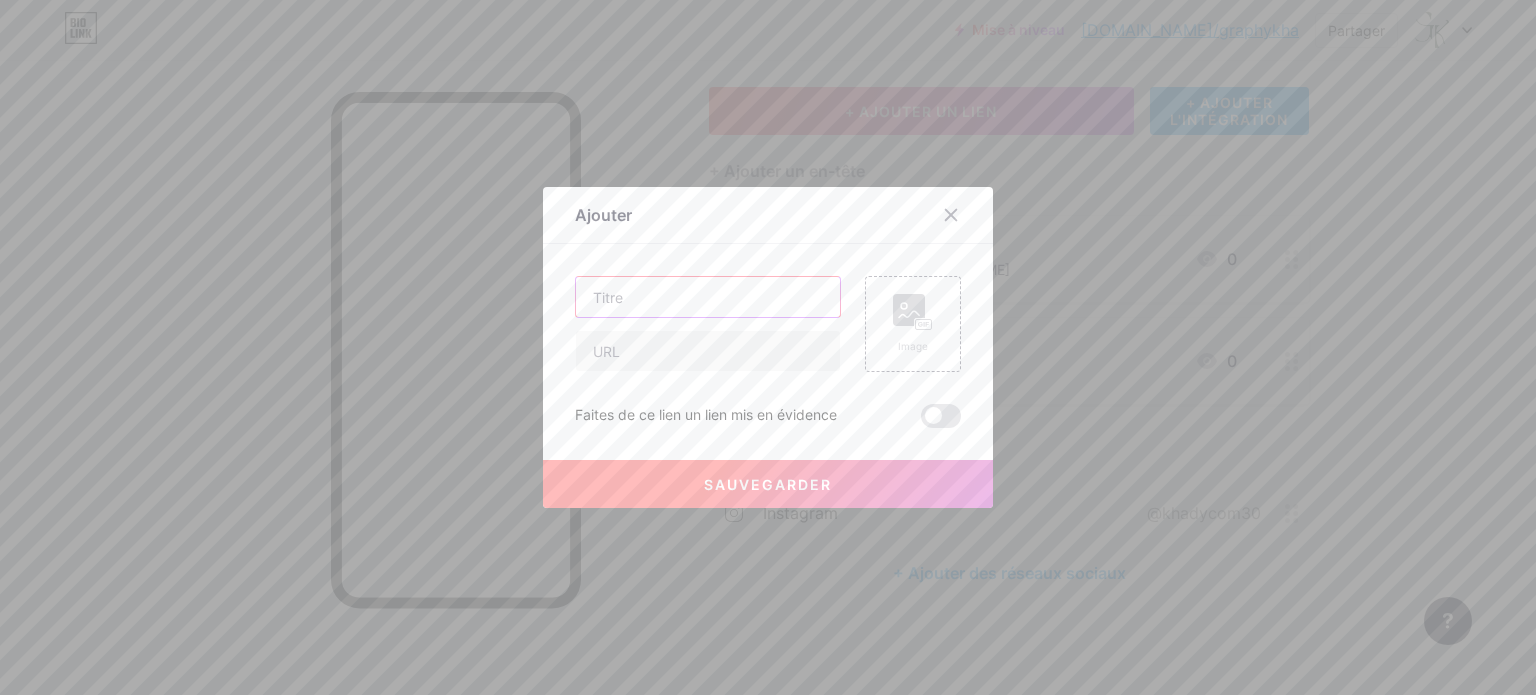 click at bounding box center [708, 297] 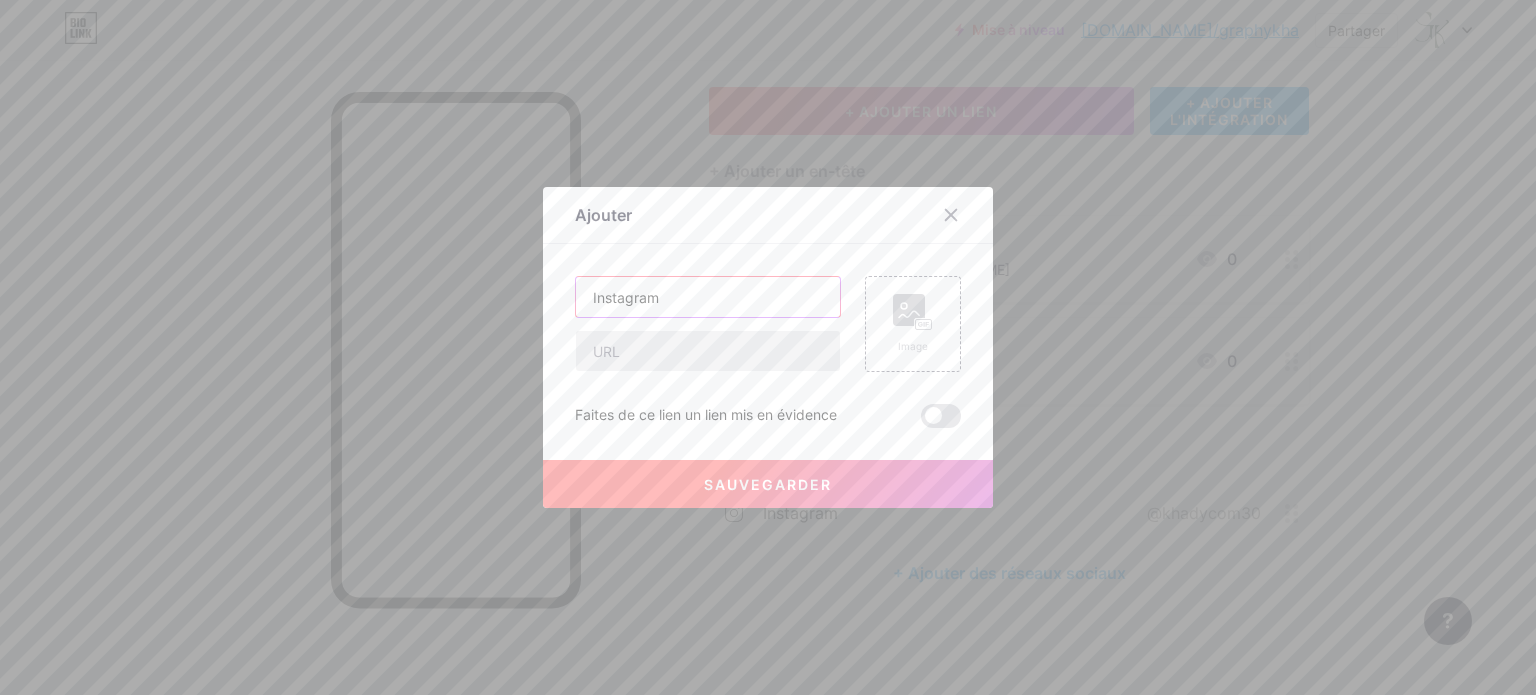 type on "Instagram" 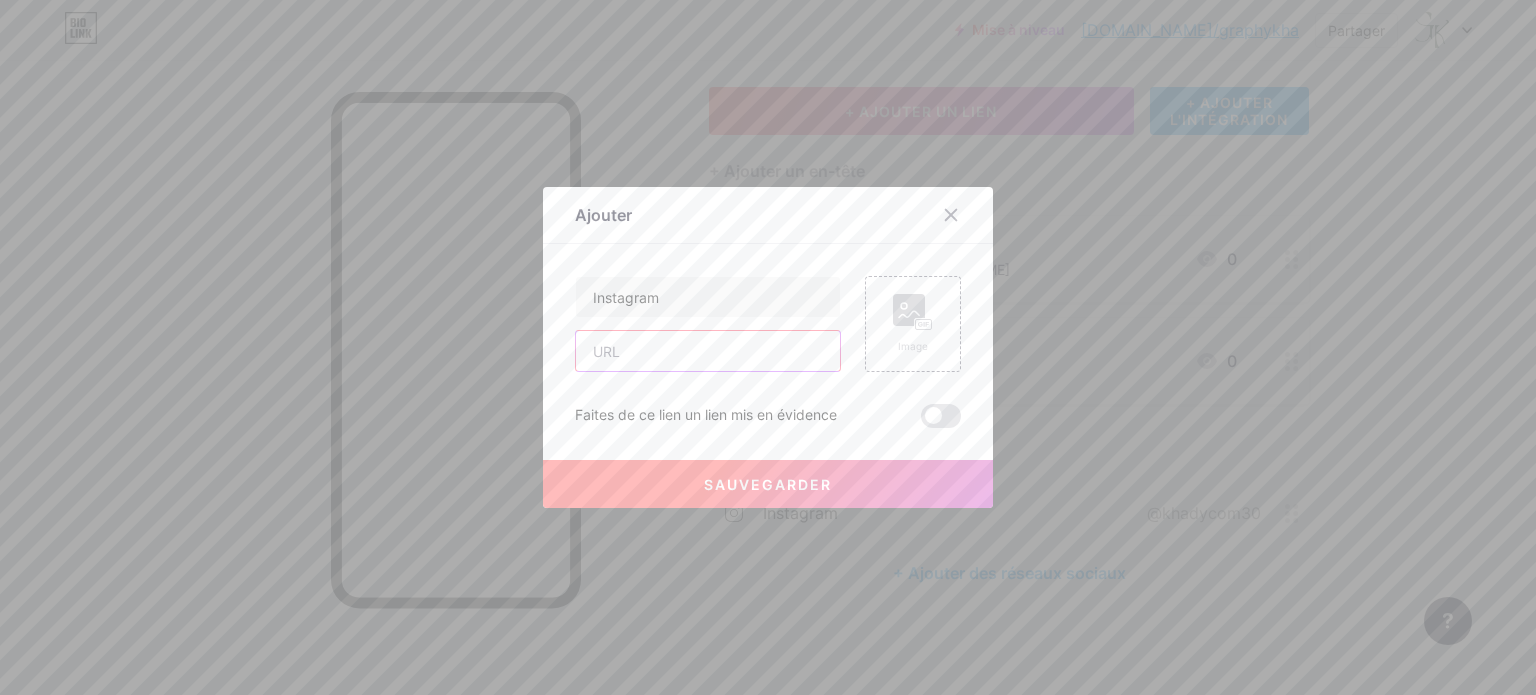 click at bounding box center (708, 351) 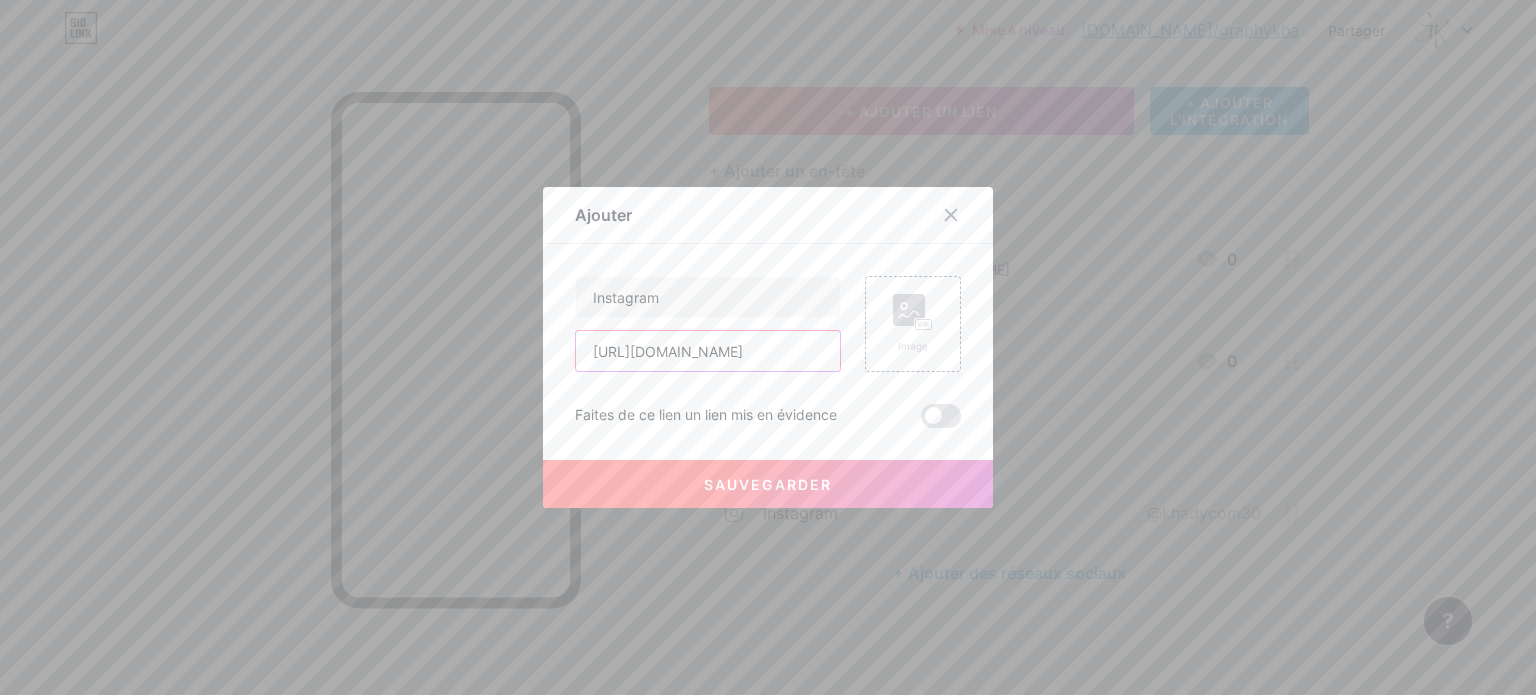 click on "[URL][DOMAIN_NAME]" at bounding box center (708, 351) 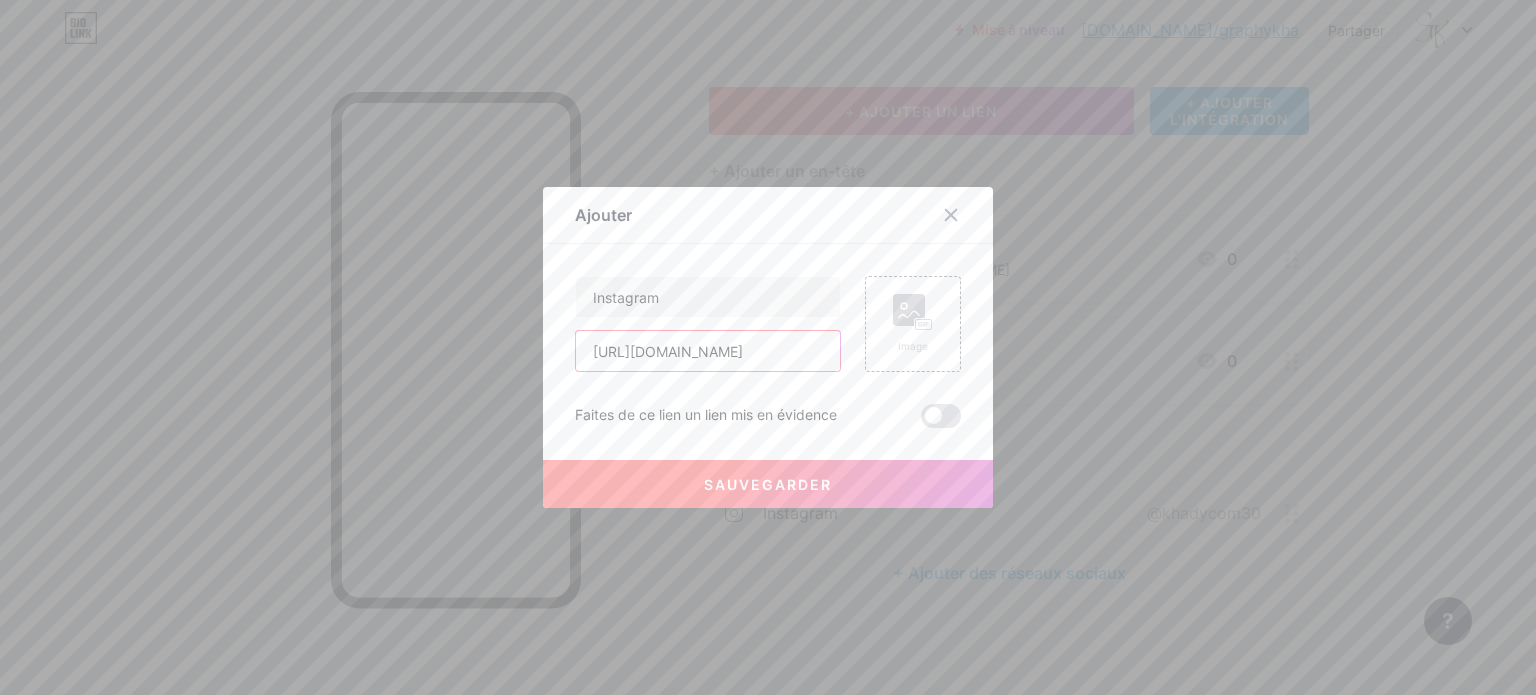 scroll, scrollTop: 0, scrollLeft: 37, axis: horizontal 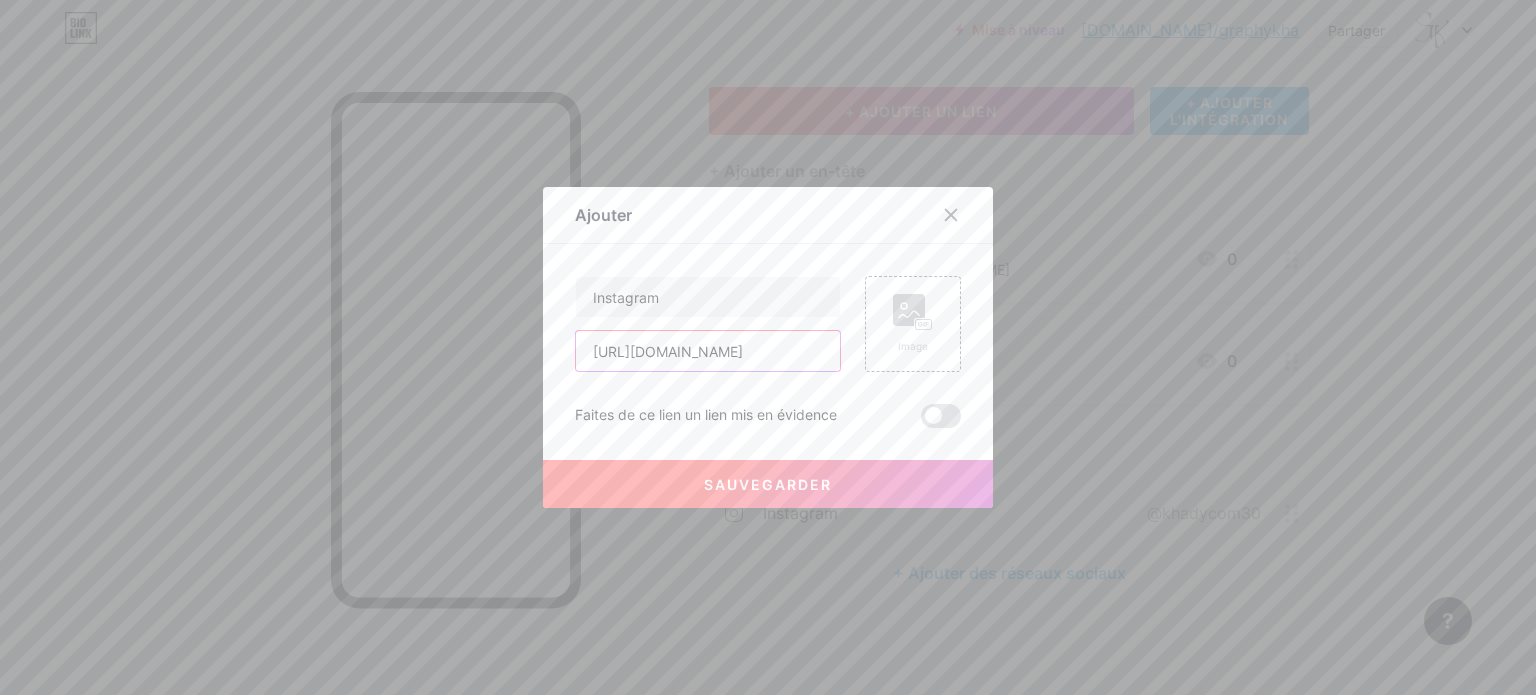 type on "[URL][DOMAIN_NAME]" 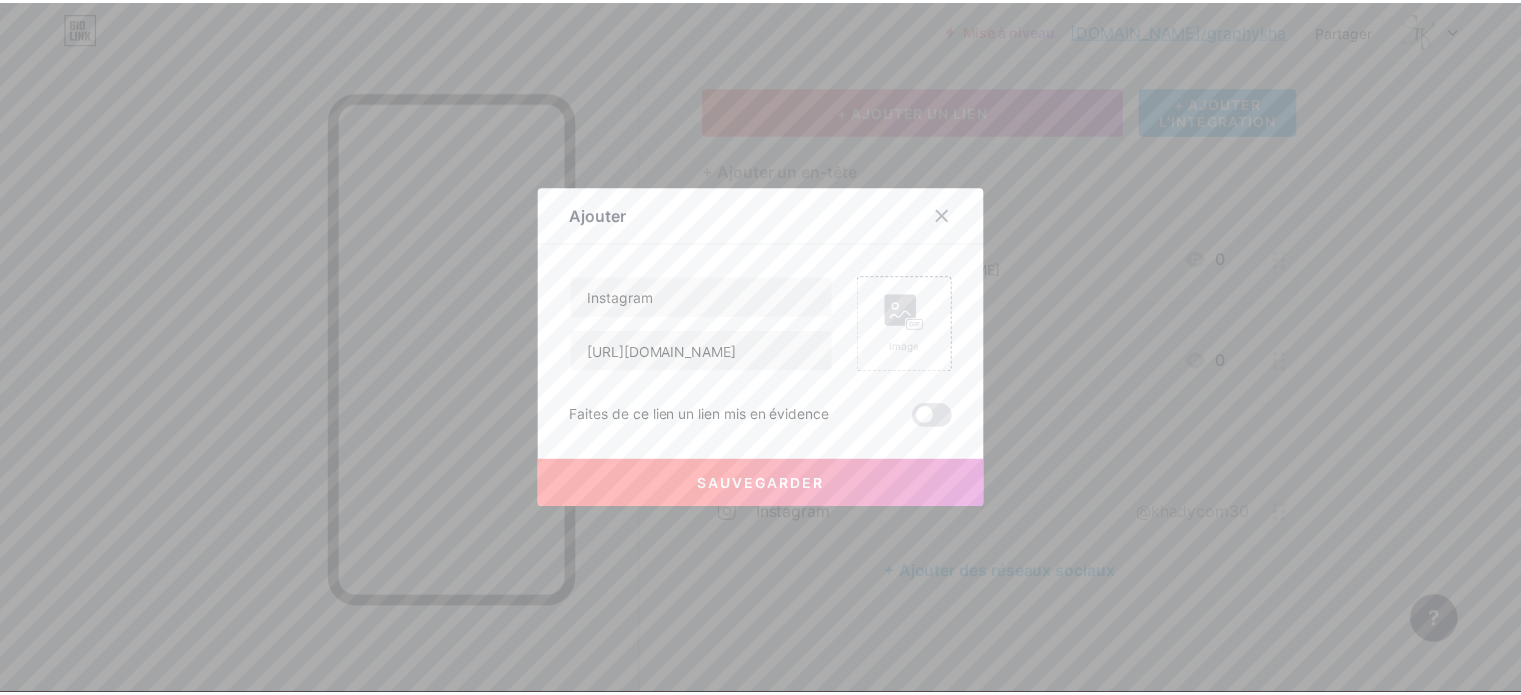 scroll, scrollTop: 0, scrollLeft: 0, axis: both 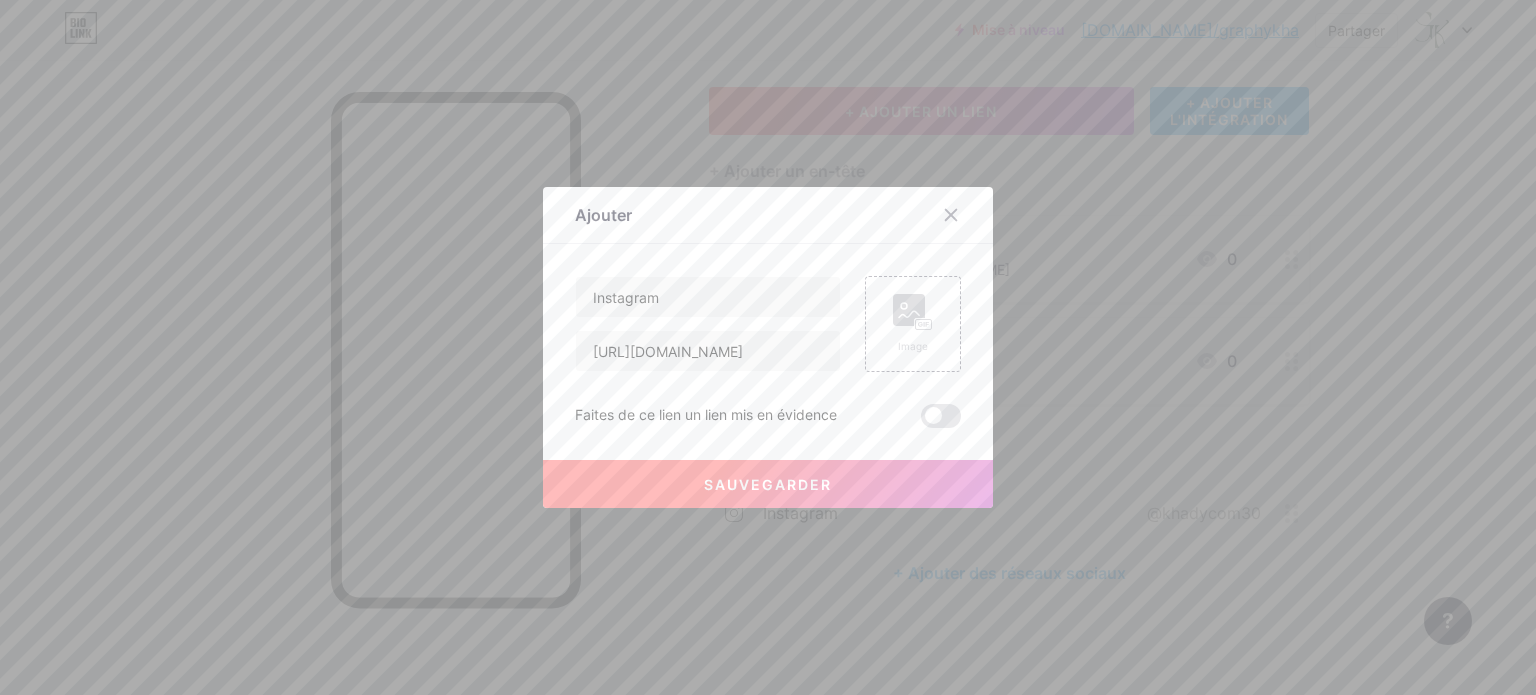 click on "Sauvegarder" at bounding box center [768, 484] 